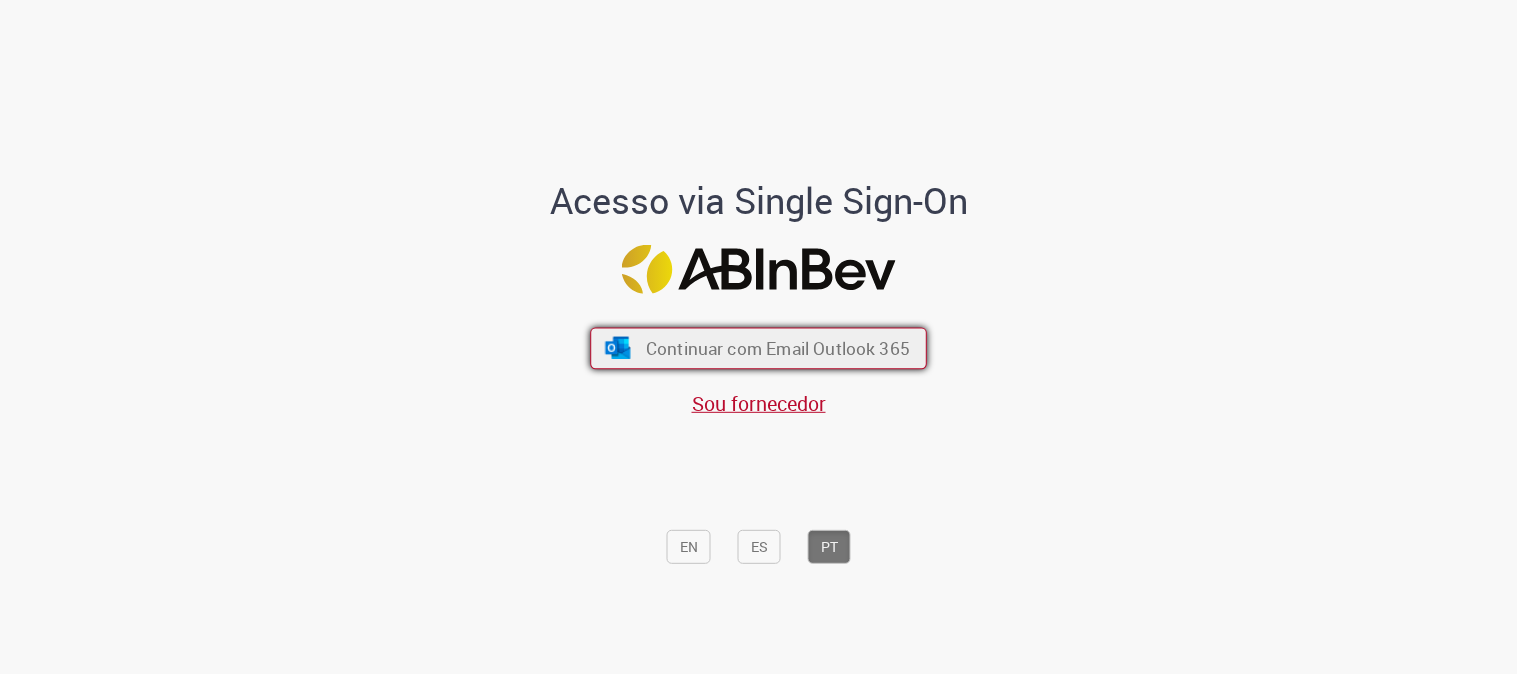 scroll, scrollTop: 0, scrollLeft: 0, axis: both 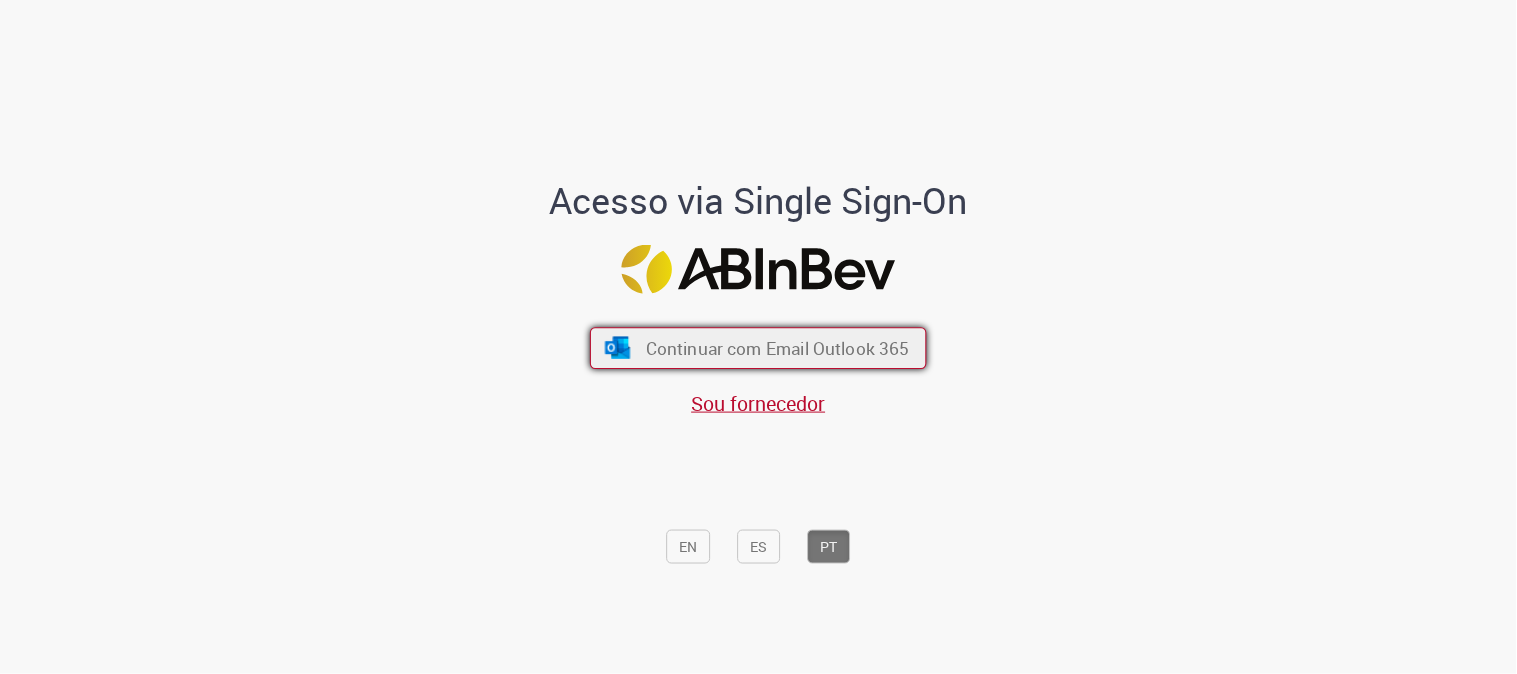 click on "Continuar com Email Outlook 365" at bounding box center (778, 348) 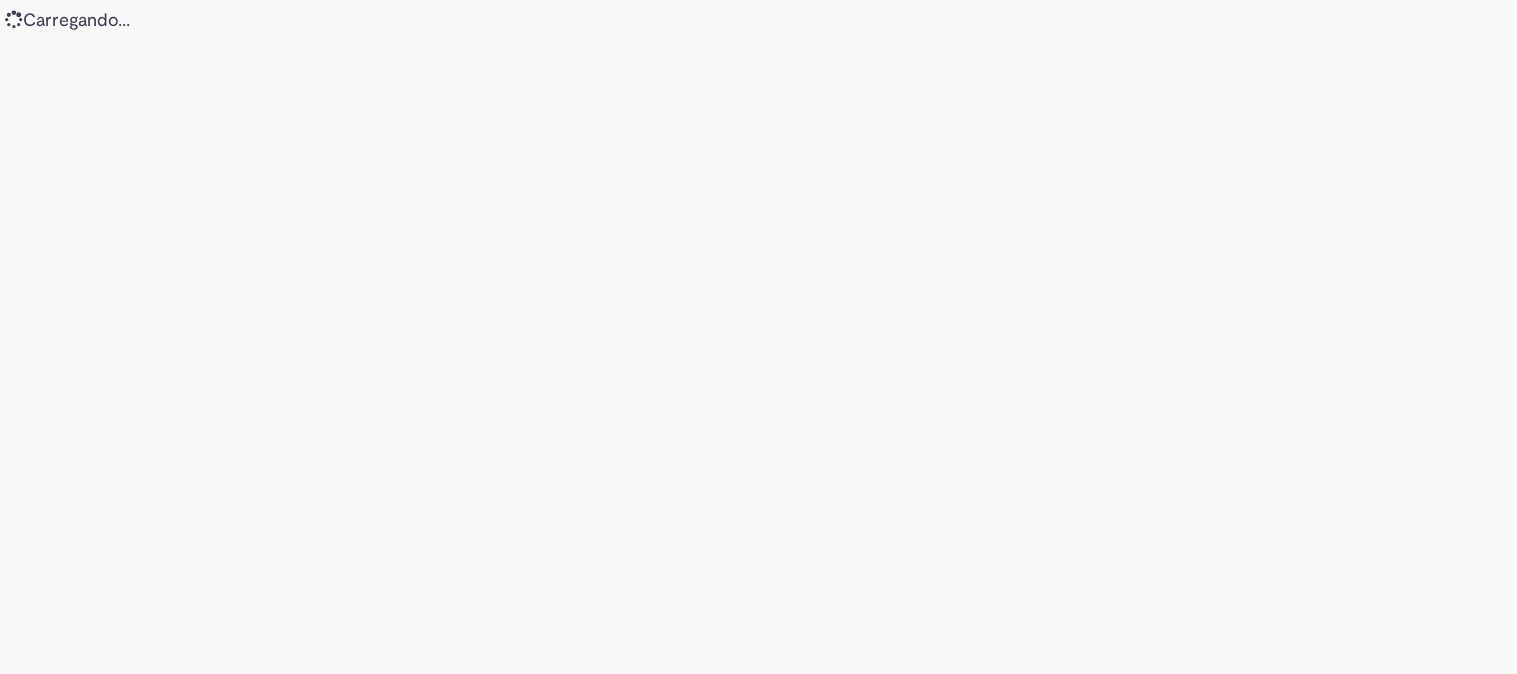 scroll, scrollTop: 0, scrollLeft: 0, axis: both 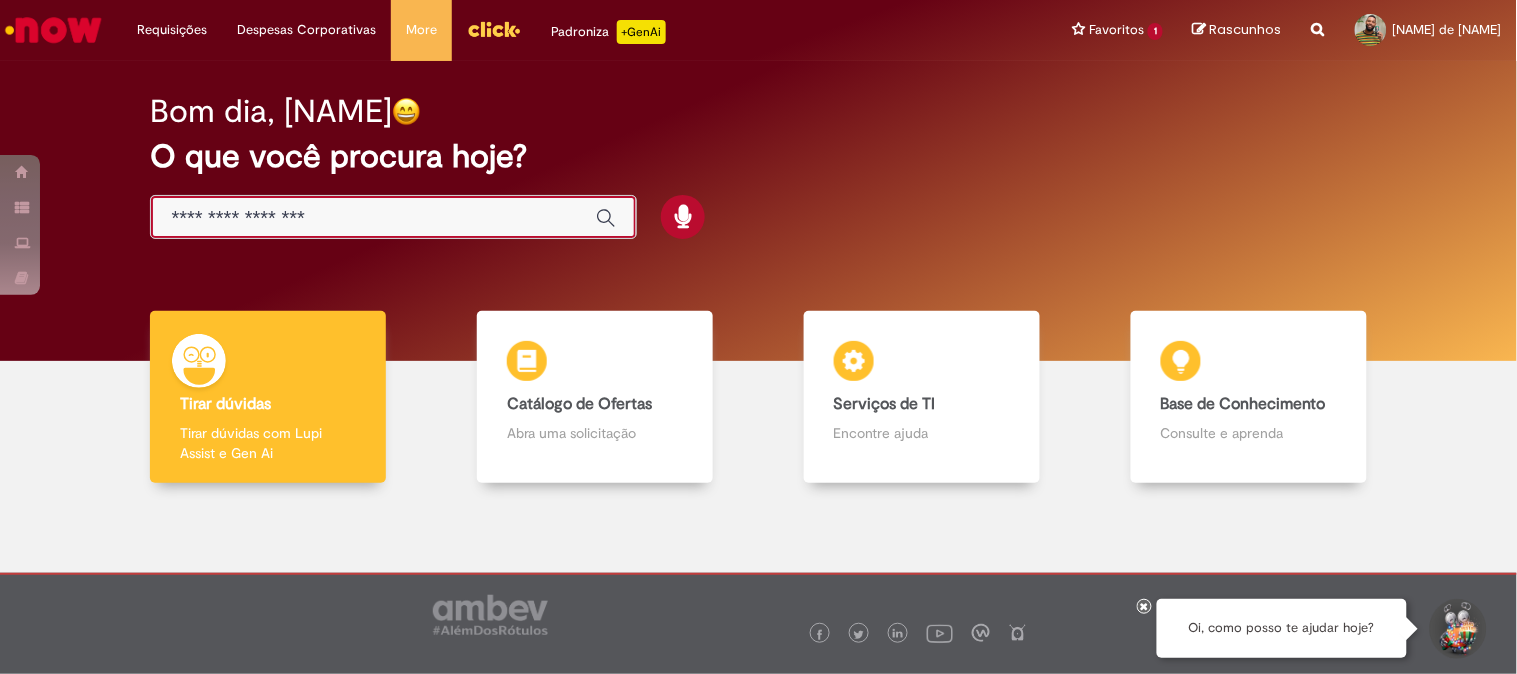 click at bounding box center (373, 218) 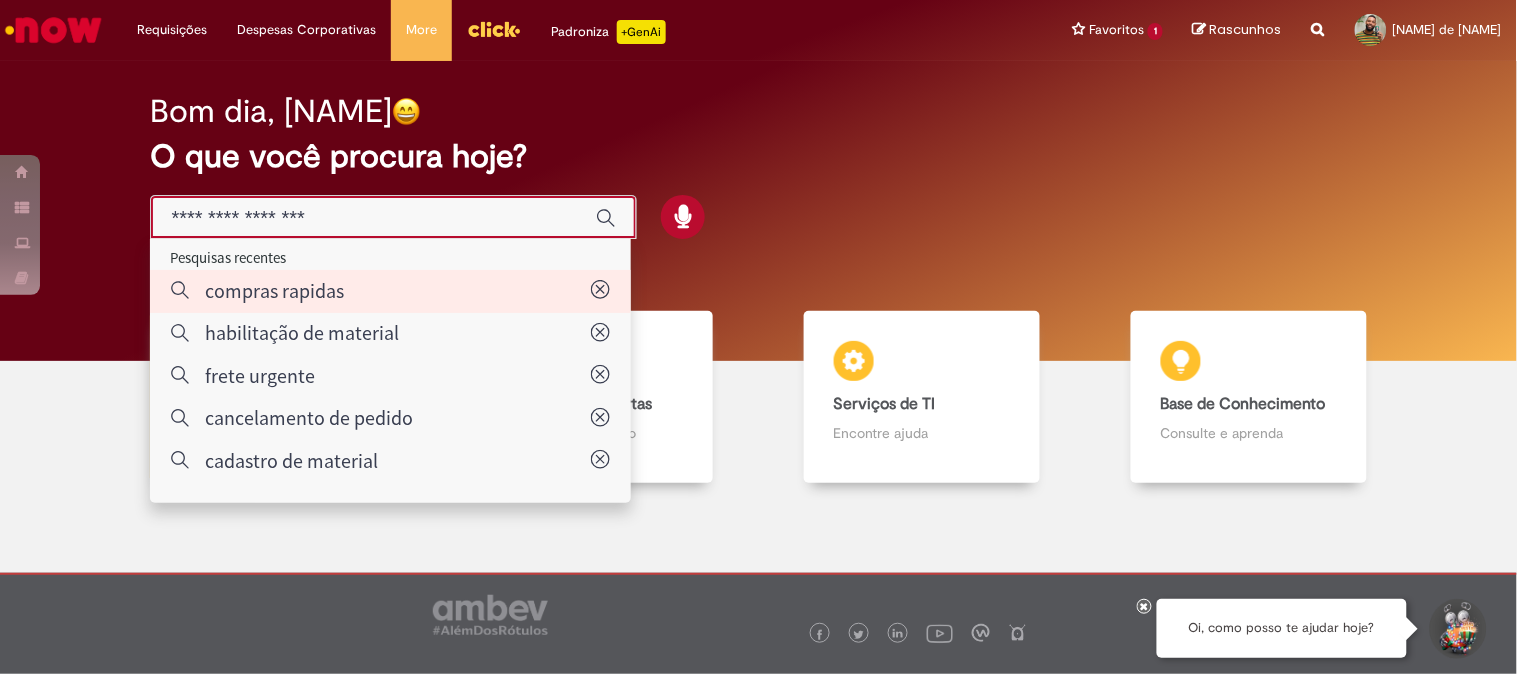 type on "**********" 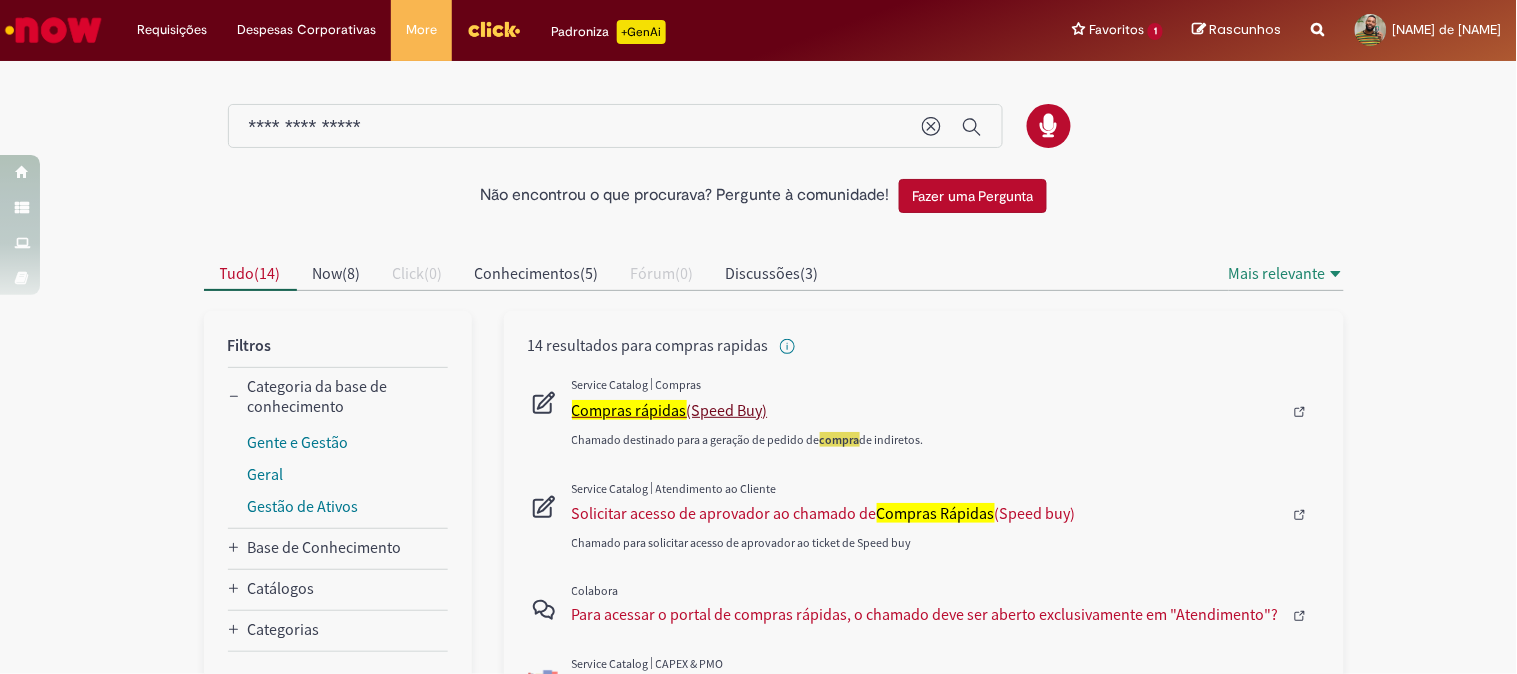 click on "Compras rápidas  (Speed Buy)" at bounding box center [927, 410] 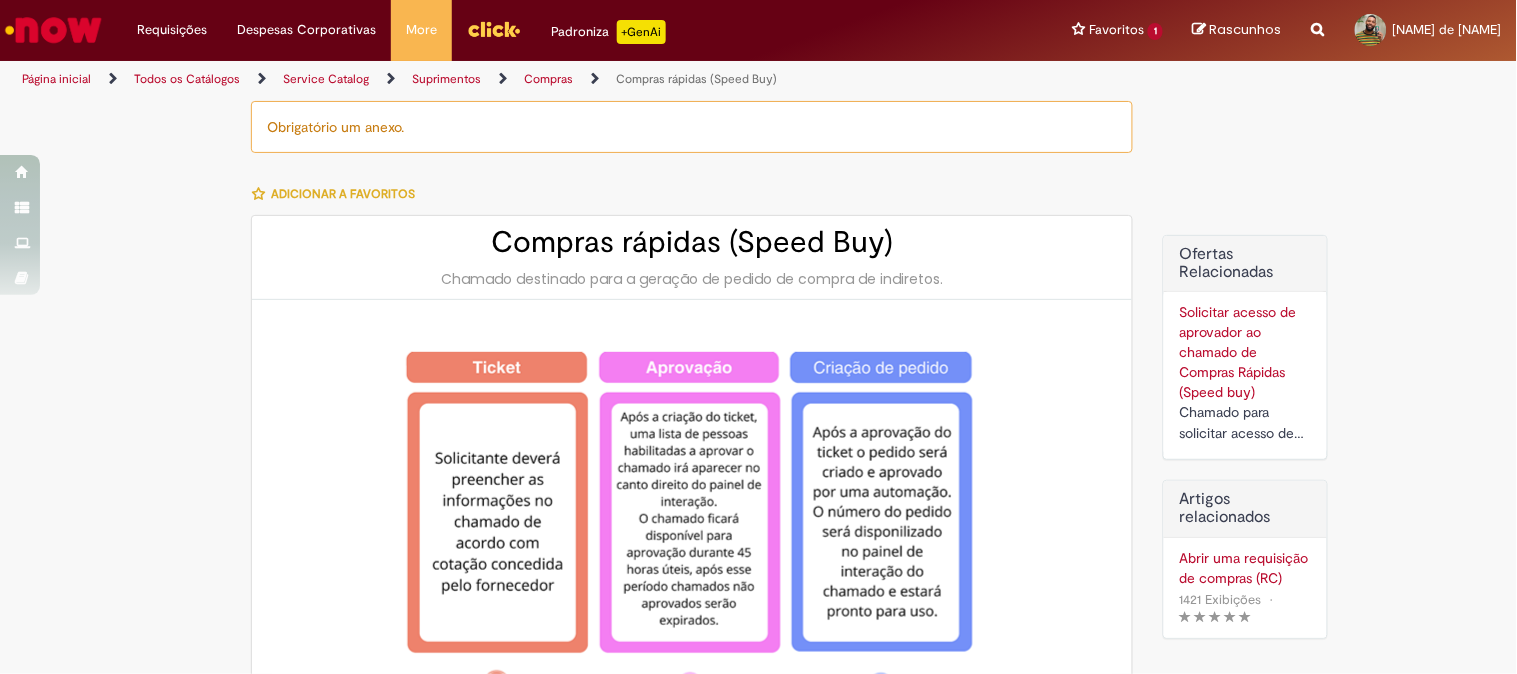 type on "********" 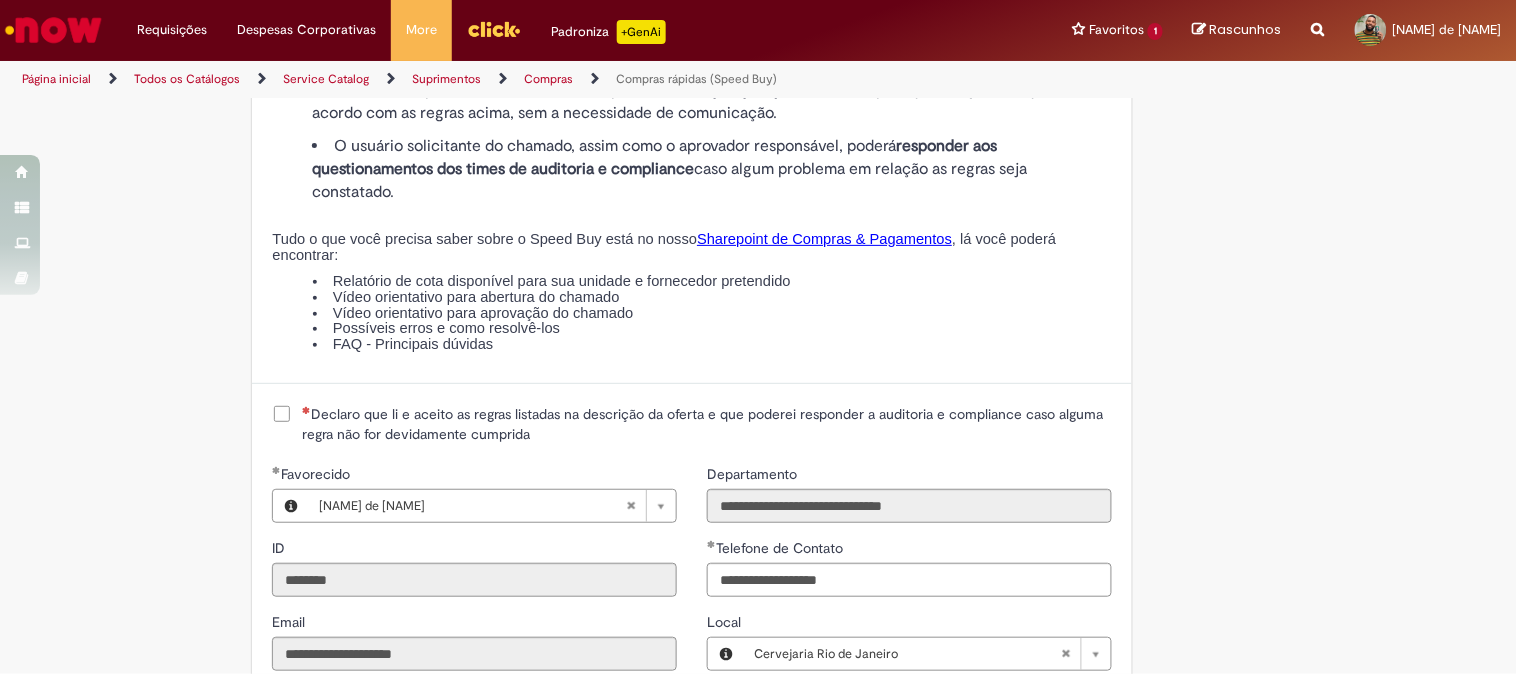 scroll, scrollTop: 2333, scrollLeft: 0, axis: vertical 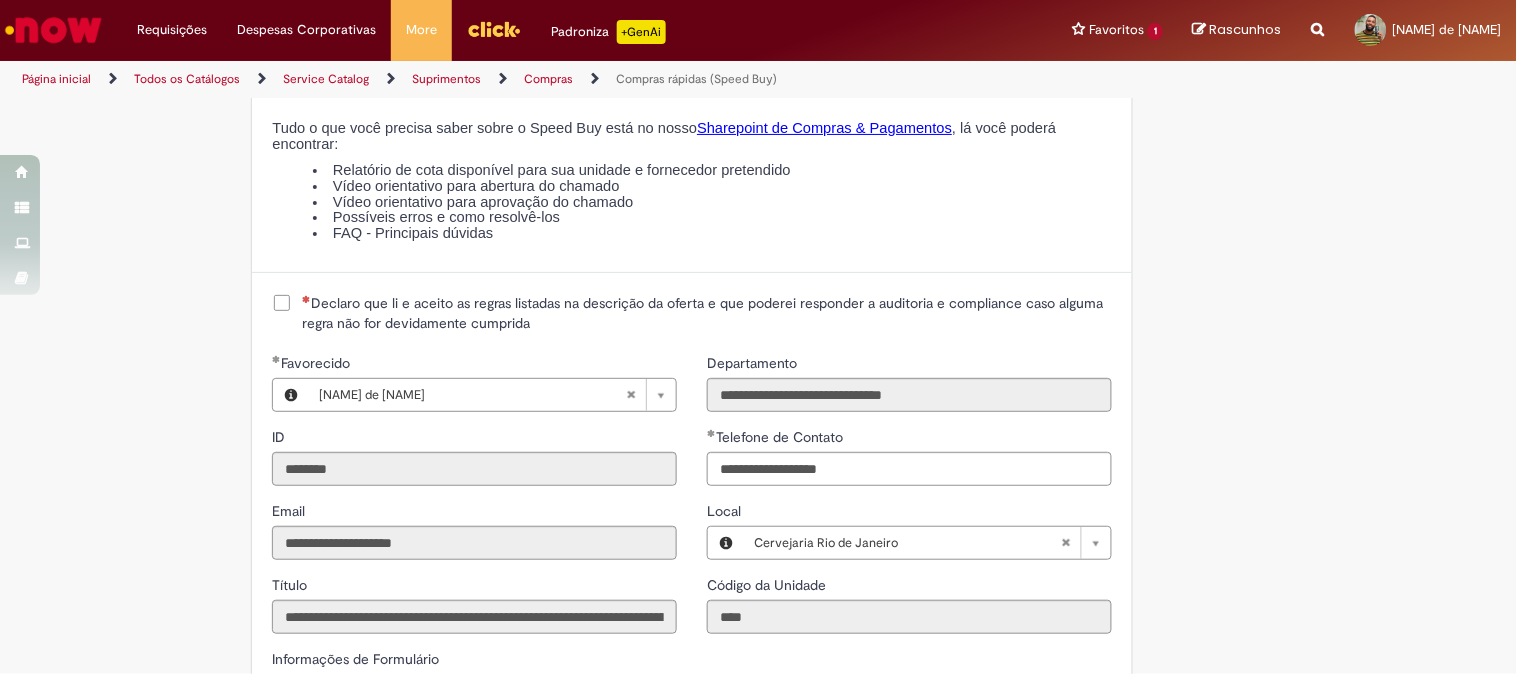 click on "Declaro que li e aceito as regras listadas na descrição da oferta e que poderei responder a auditoria e compliance caso alguma regra não for devidamente cumprida" at bounding box center (707, 313) 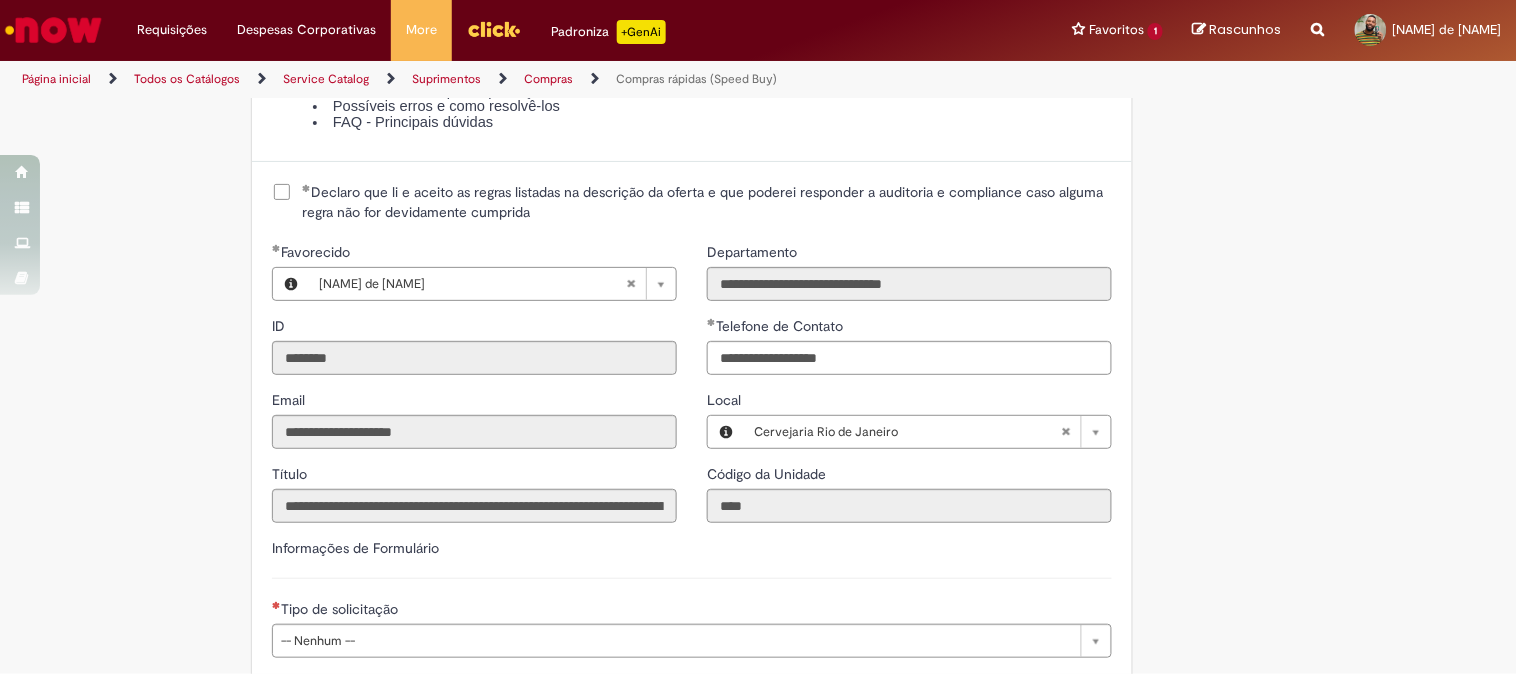 scroll, scrollTop: 2555, scrollLeft: 0, axis: vertical 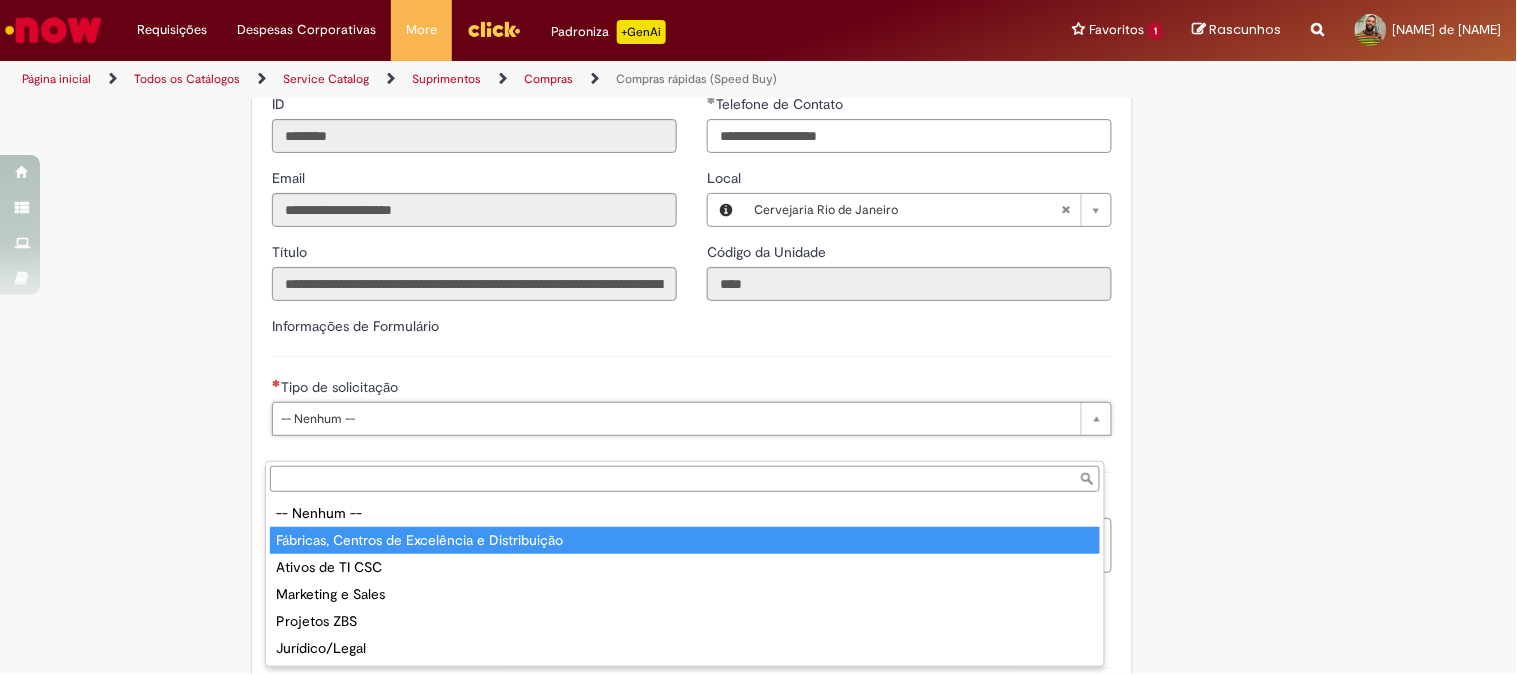 type on "**********" 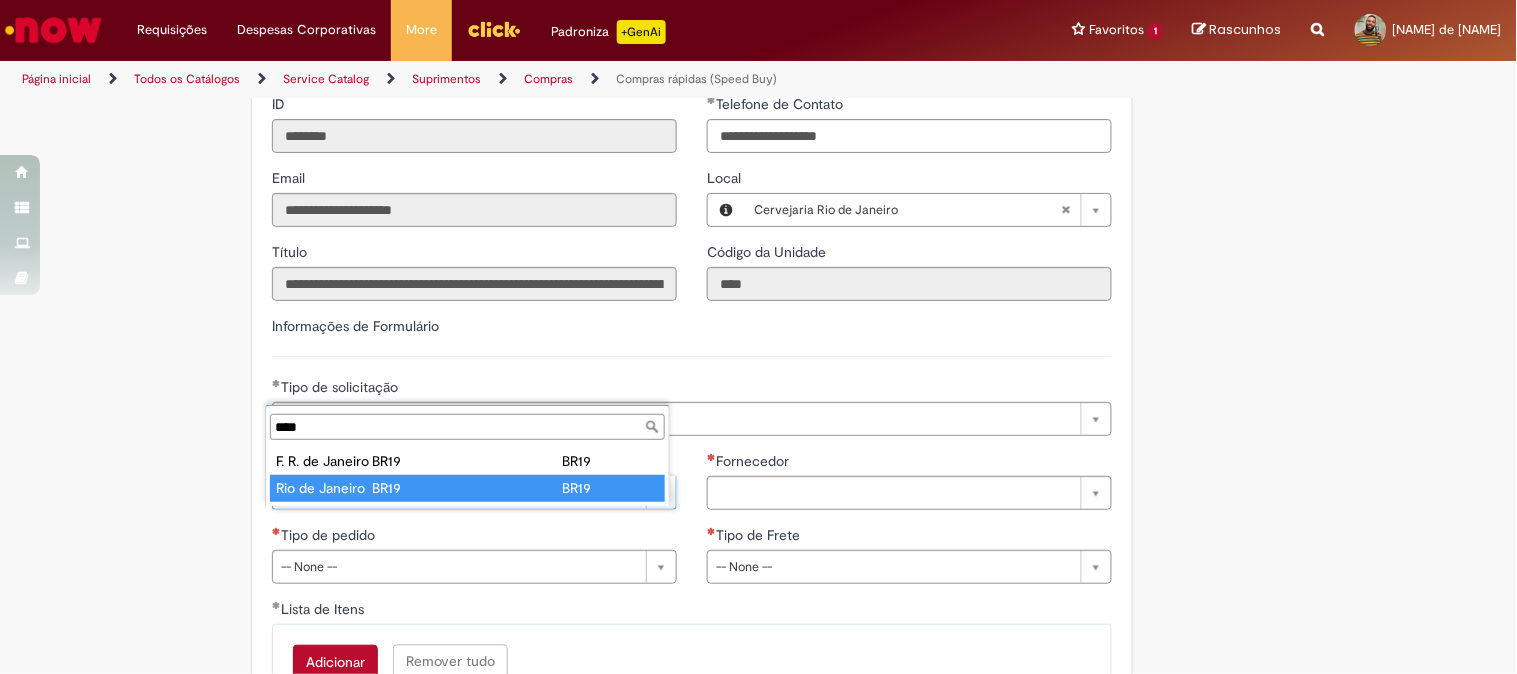 type on "****" 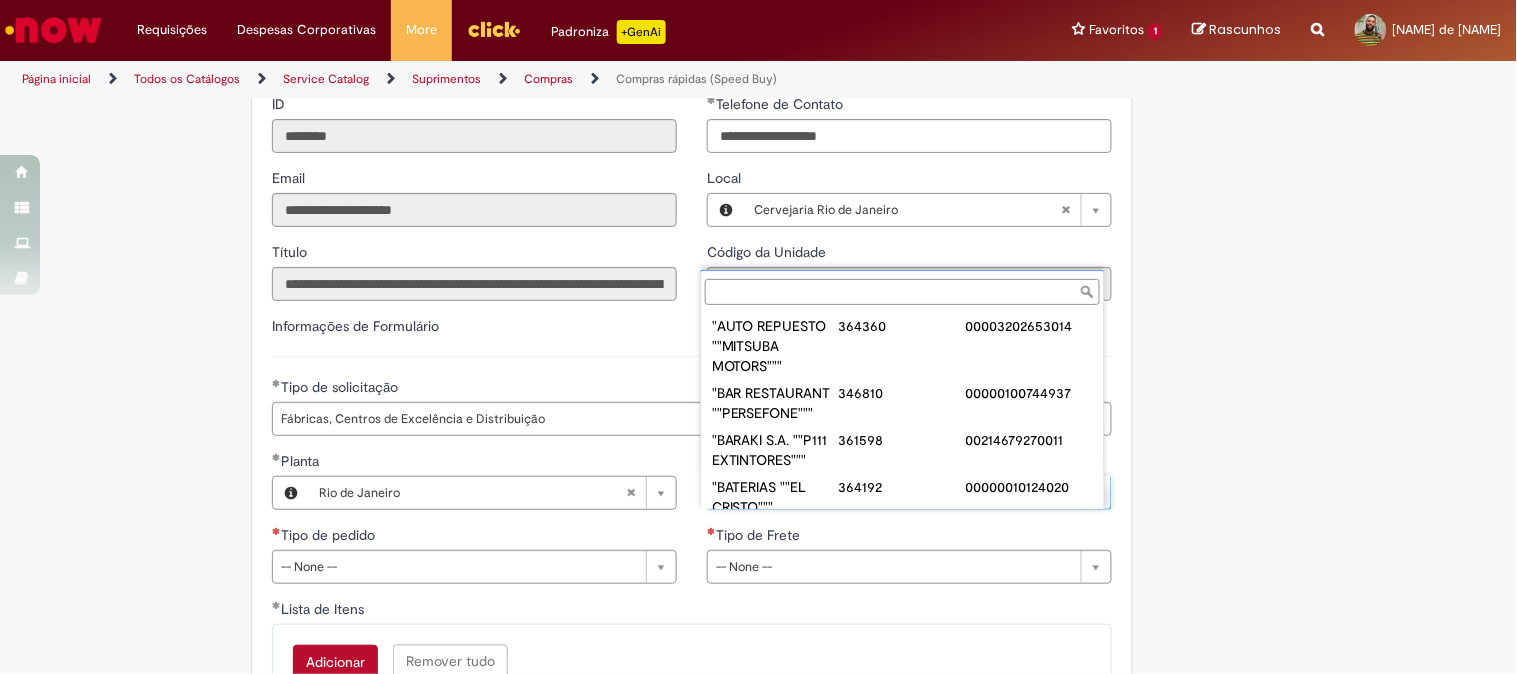 click on "Fornecedor" at bounding box center [902, 292] 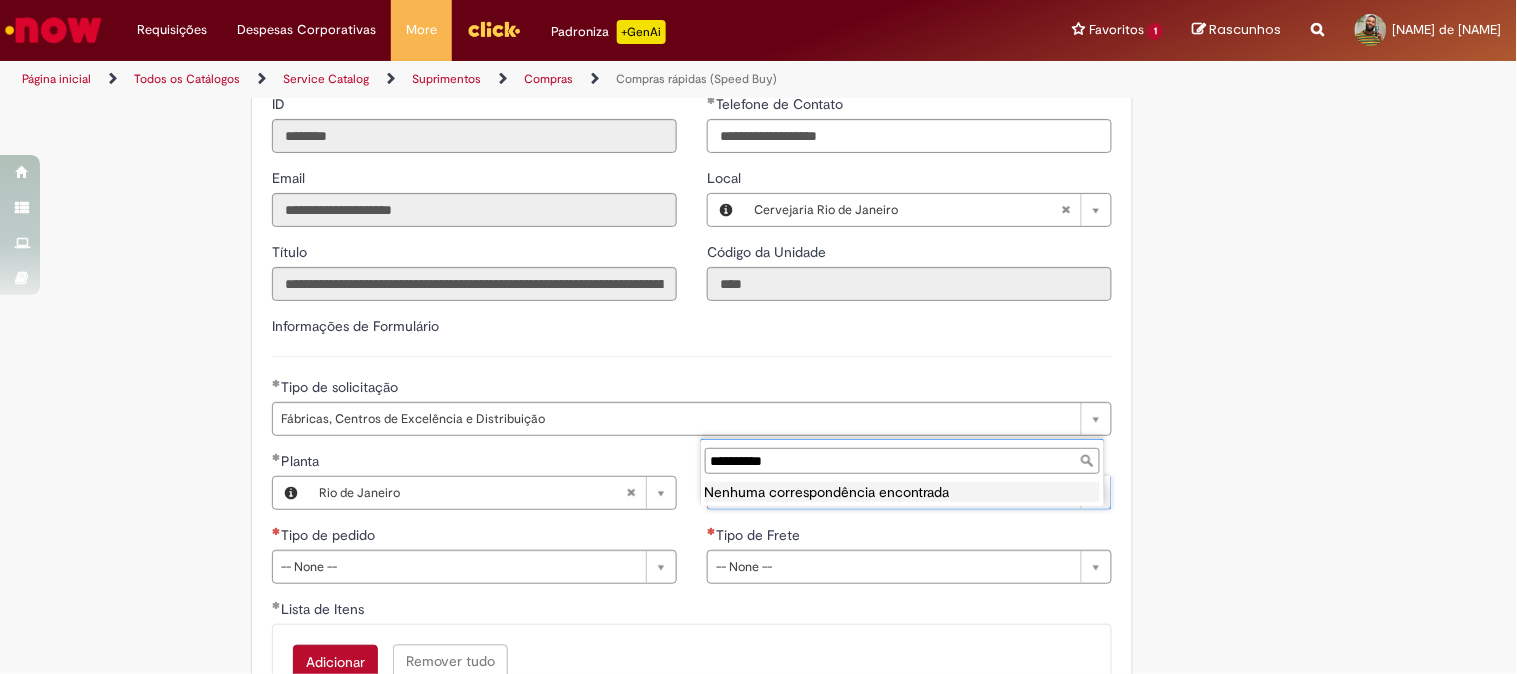 drag, startPoint x: 781, startPoint y: 460, endPoint x: 595, endPoint y: 465, distance: 186.0672 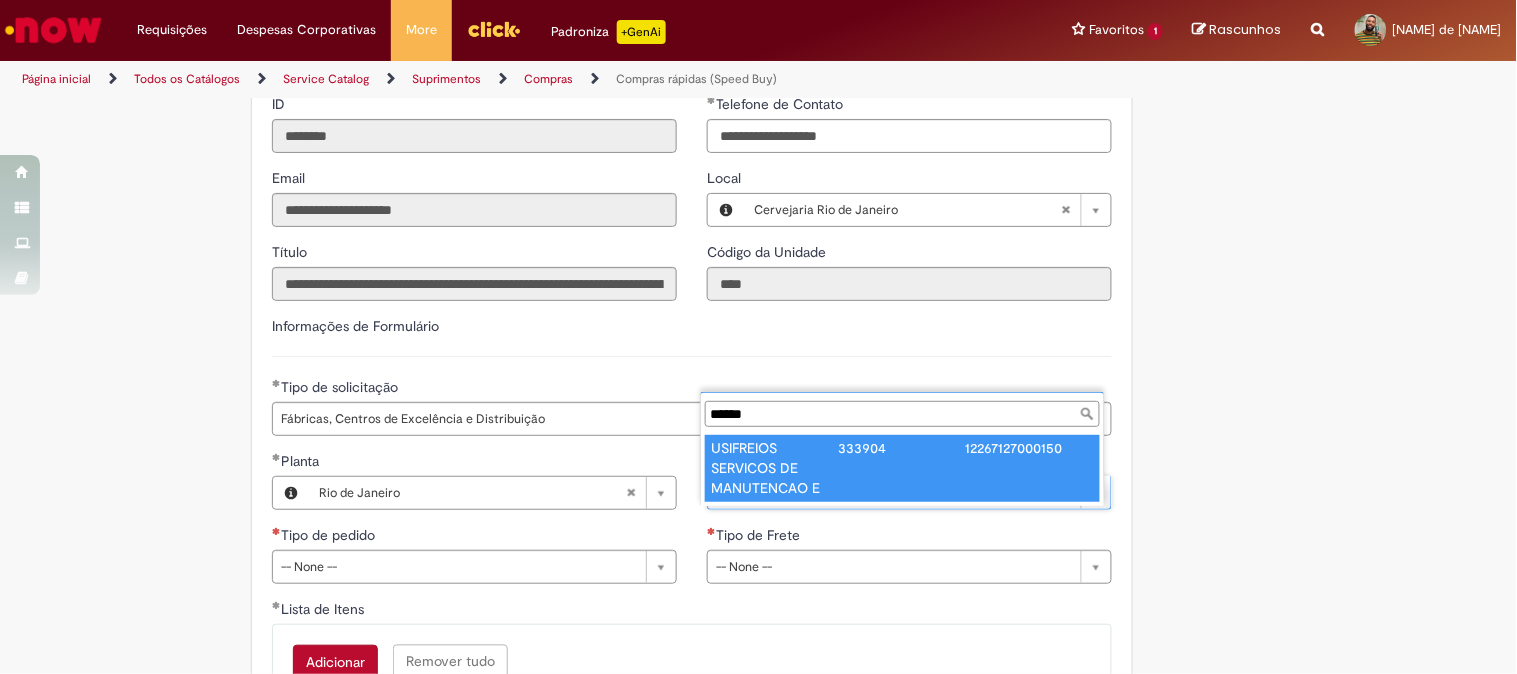 type on "******" 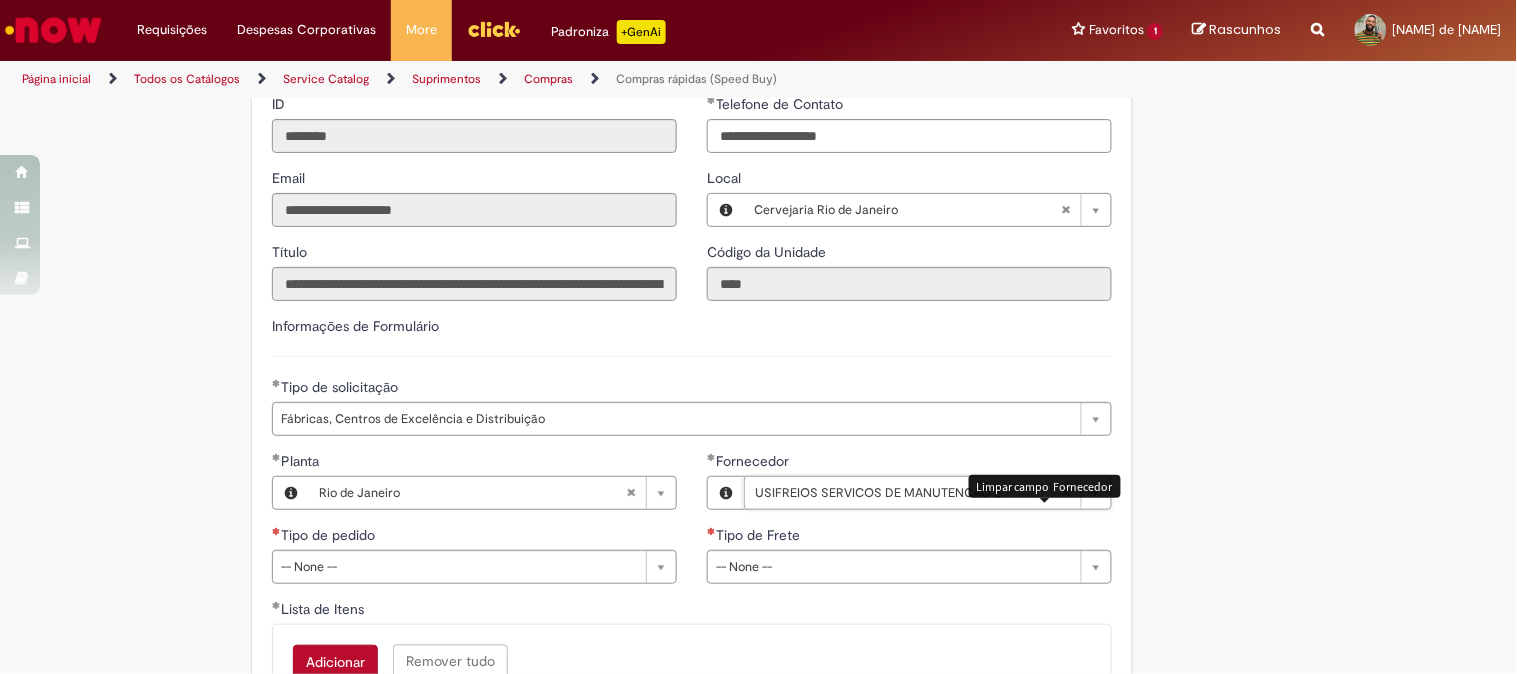 click at bounding box center [1066, 493] 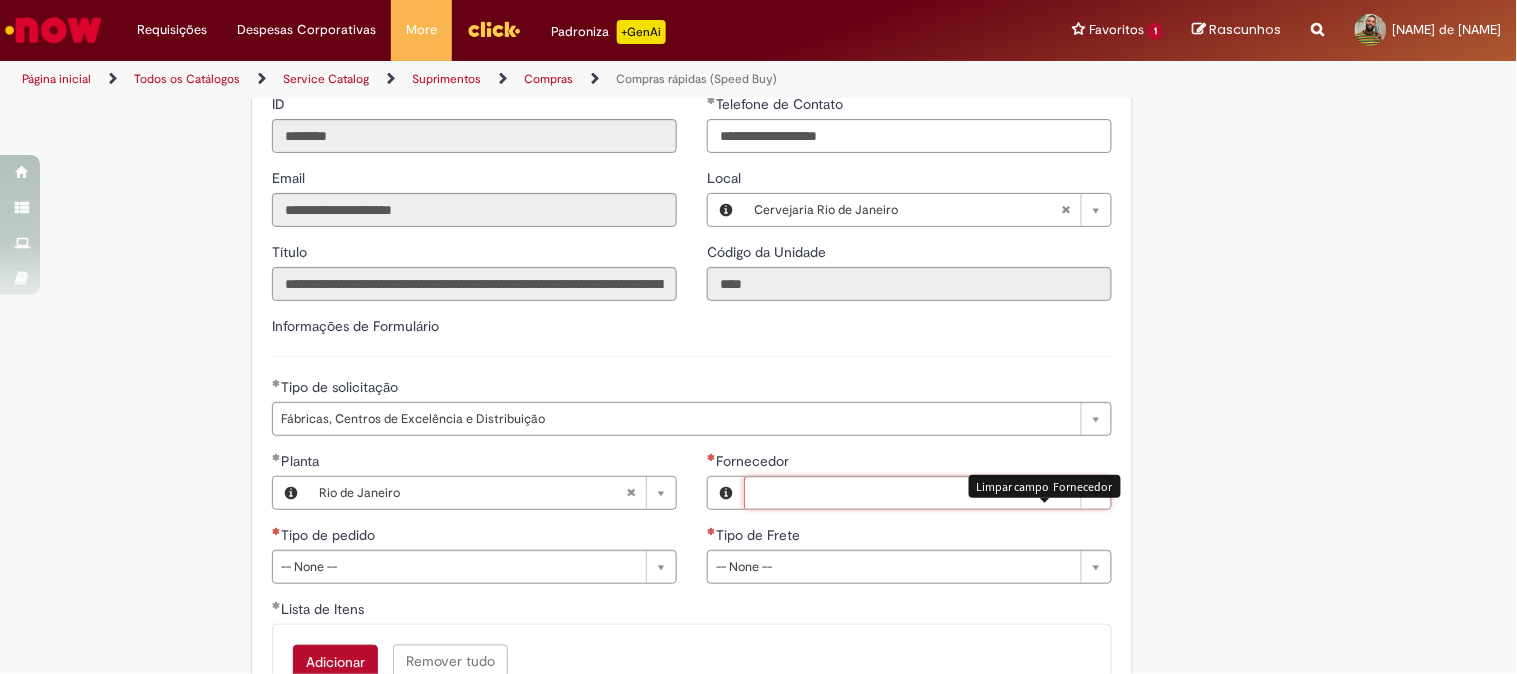 scroll, scrollTop: 0, scrollLeft: 0, axis: both 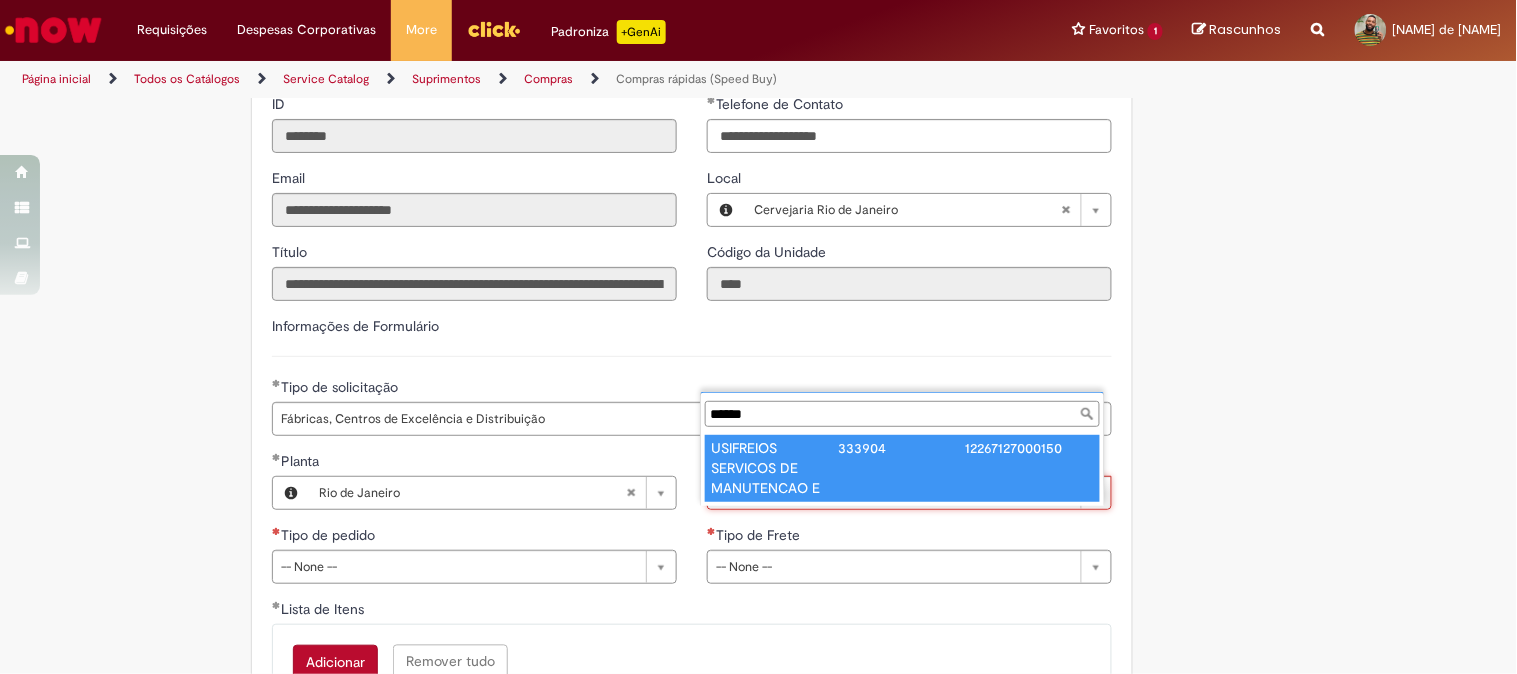 type on "******" 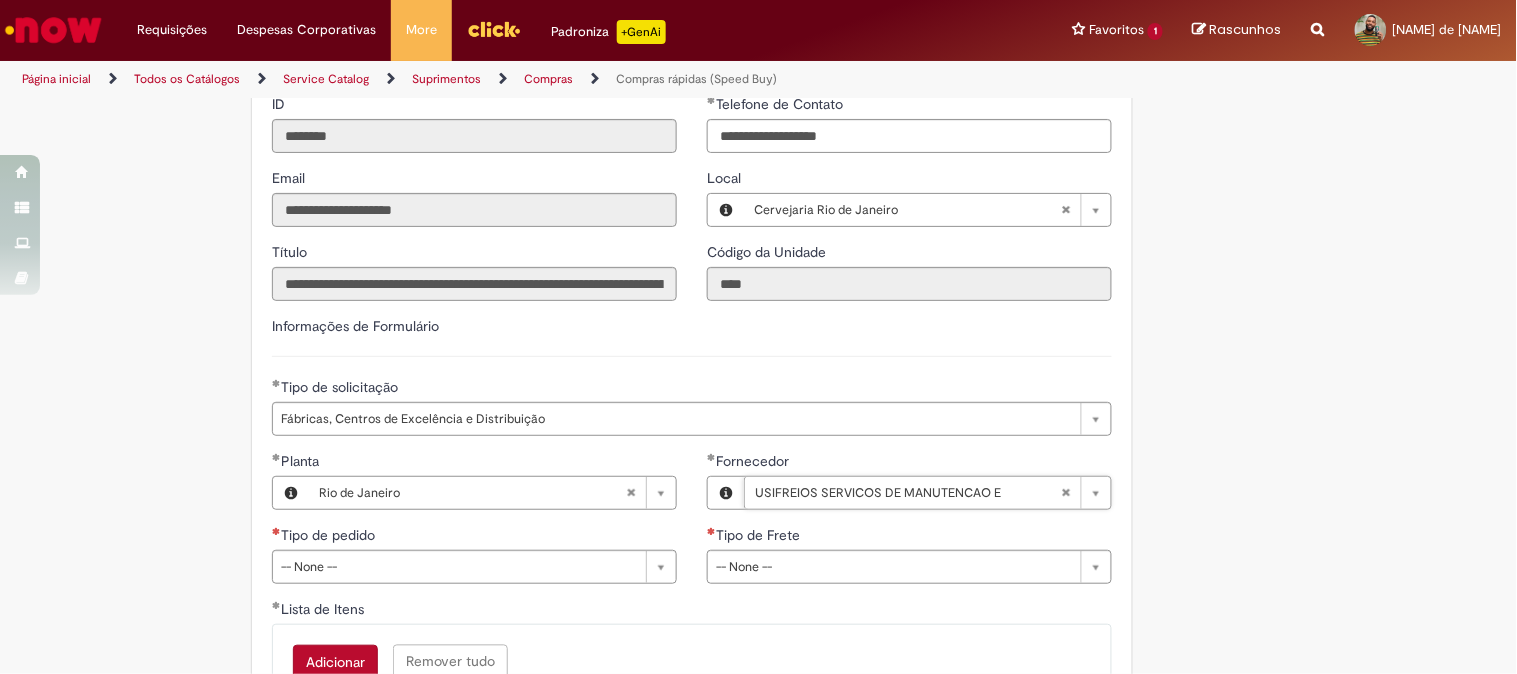 scroll, scrollTop: 2777, scrollLeft: 0, axis: vertical 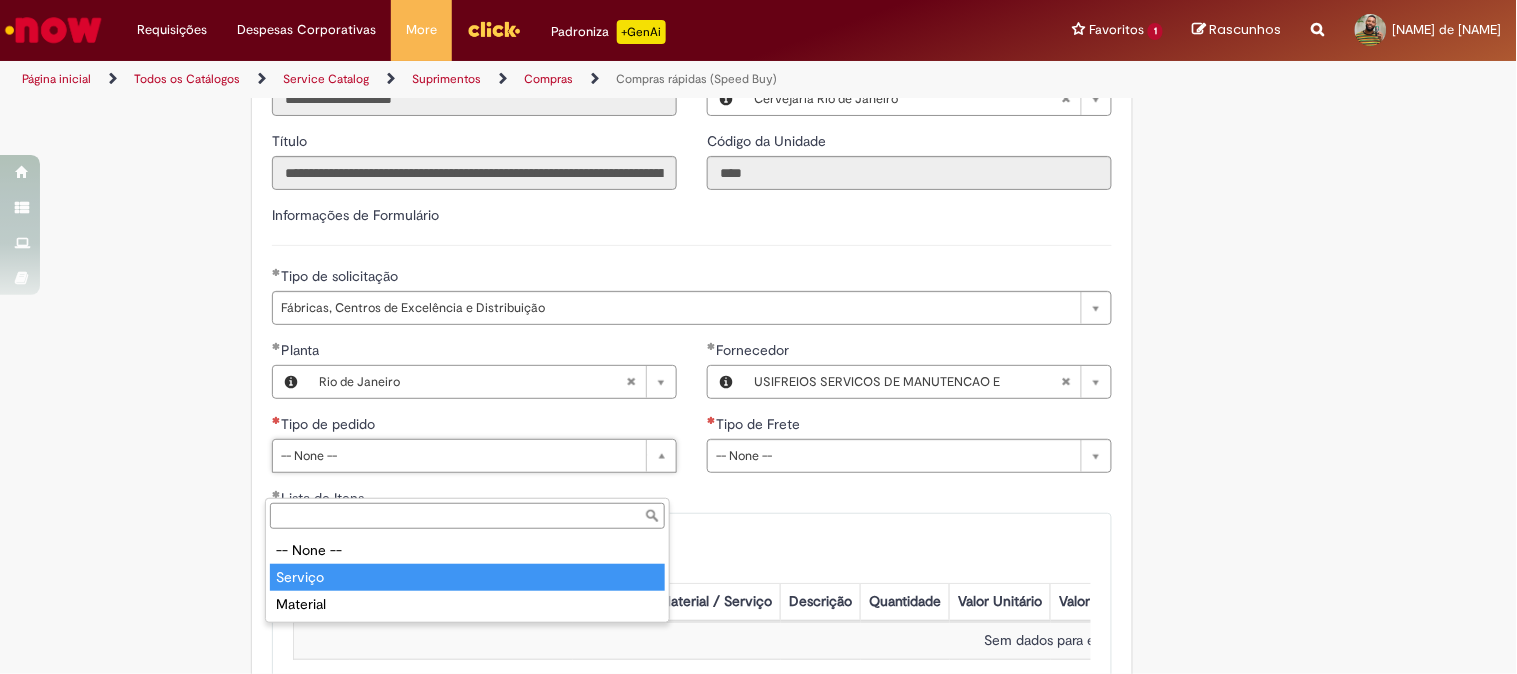 type on "*******" 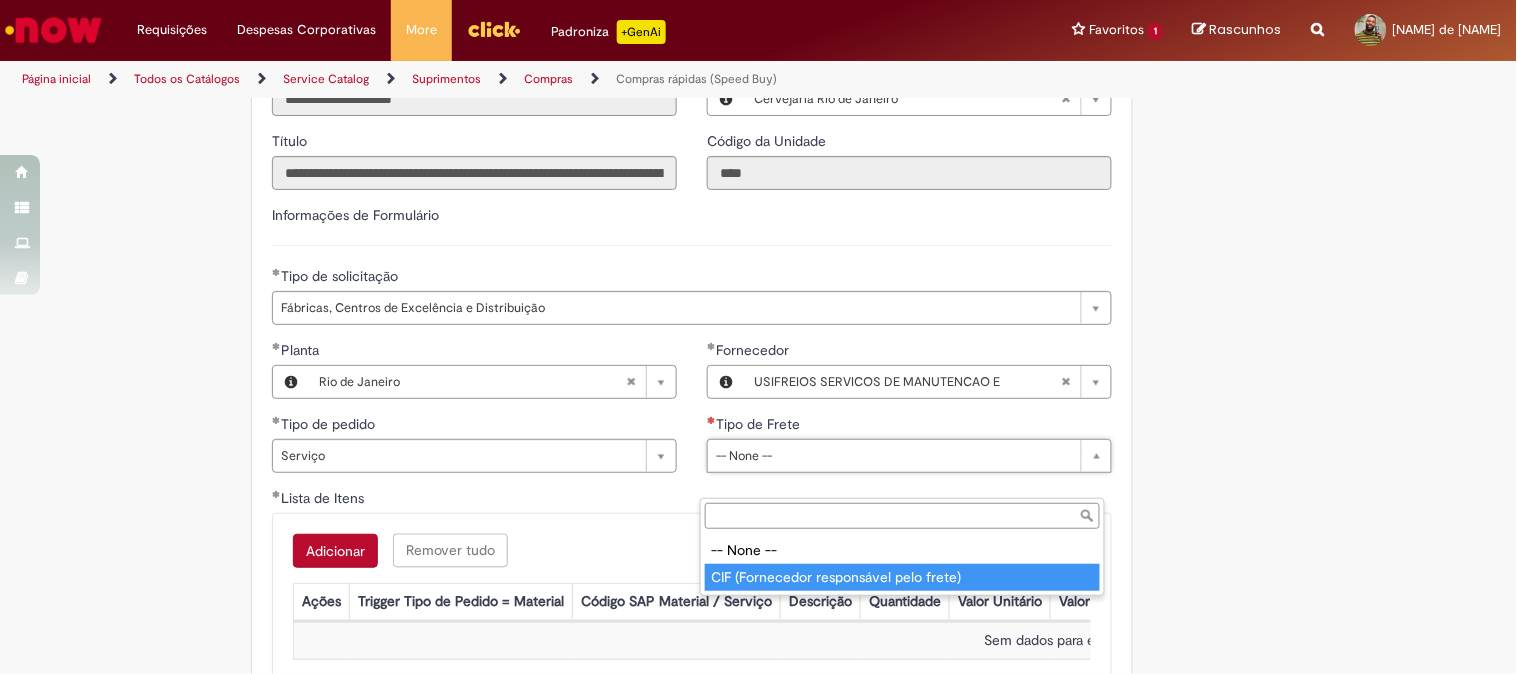type on "**********" 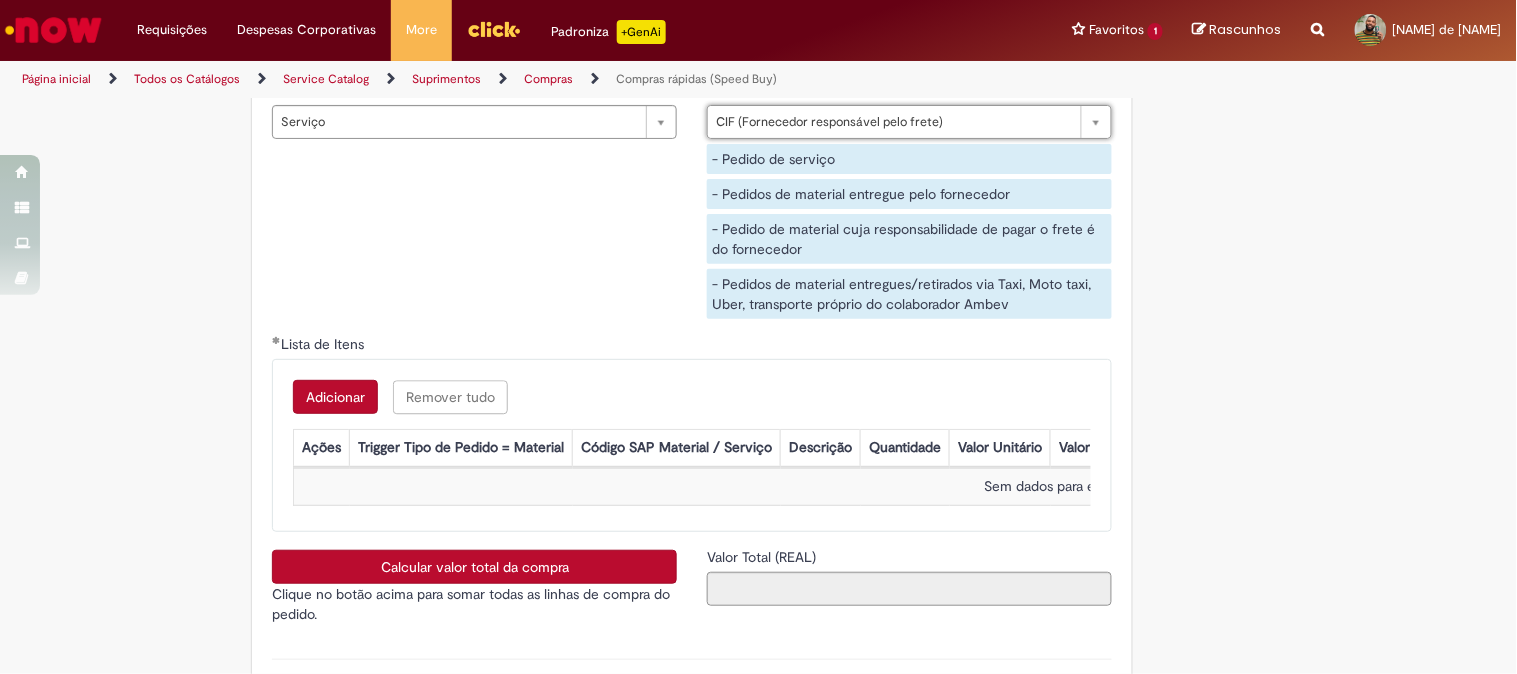 scroll, scrollTop: 3222, scrollLeft: 0, axis: vertical 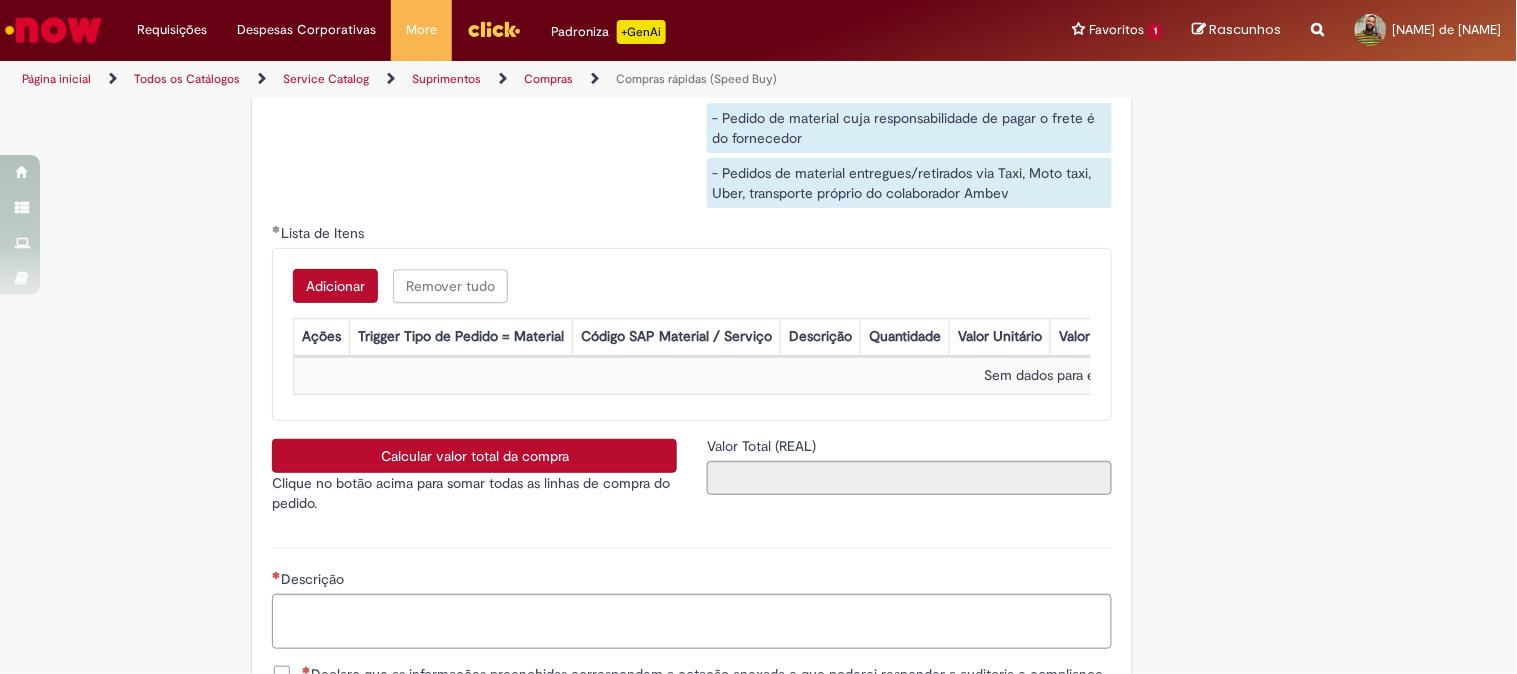 click on "Adicionar" at bounding box center (335, 286) 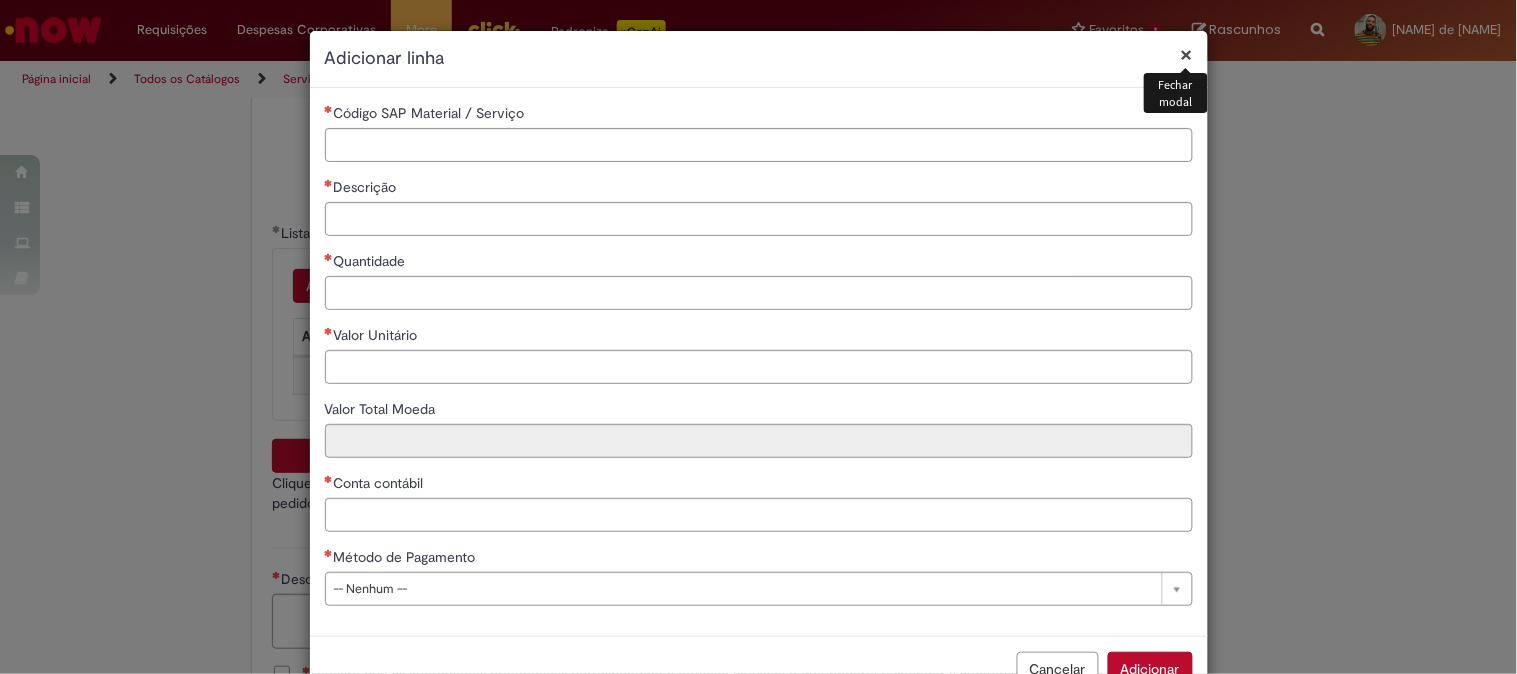 scroll, scrollTop: 57, scrollLeft: 0, axis: vertical 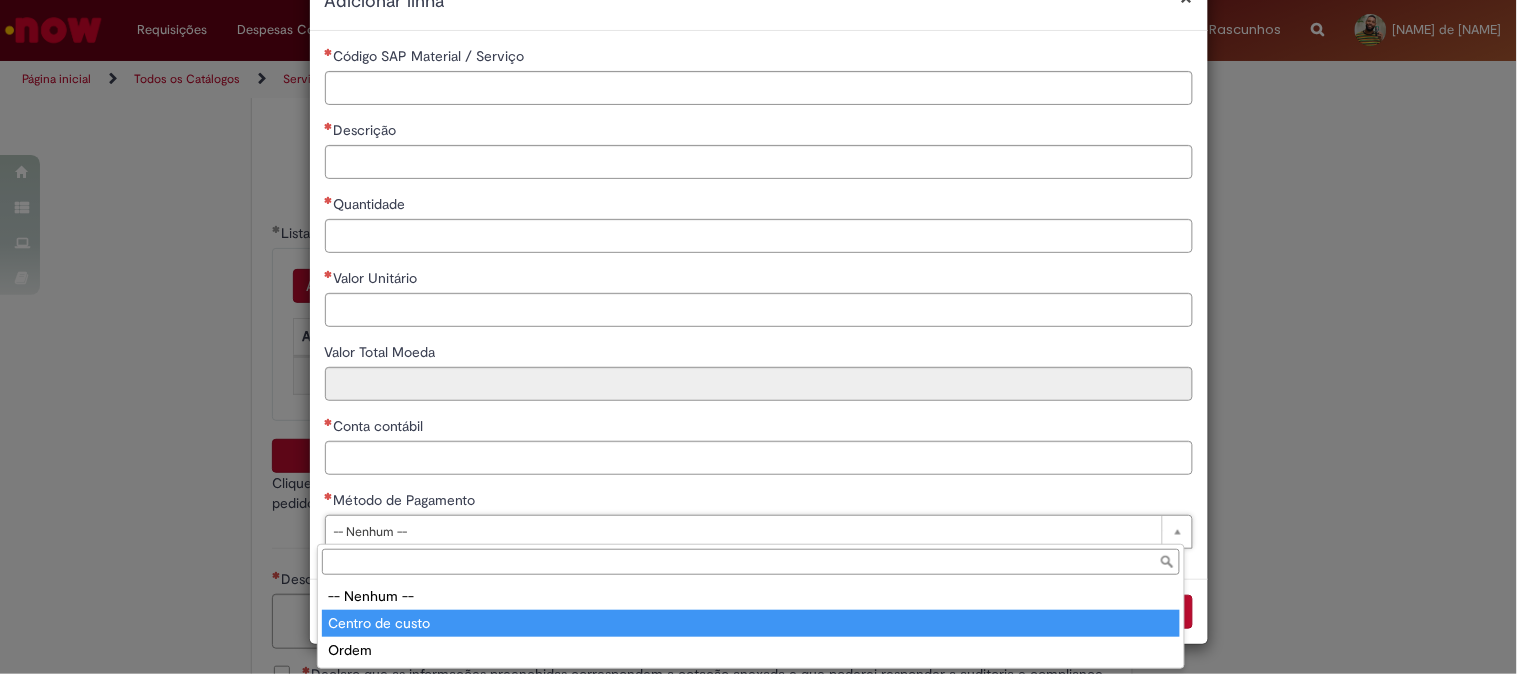 type on "**********" 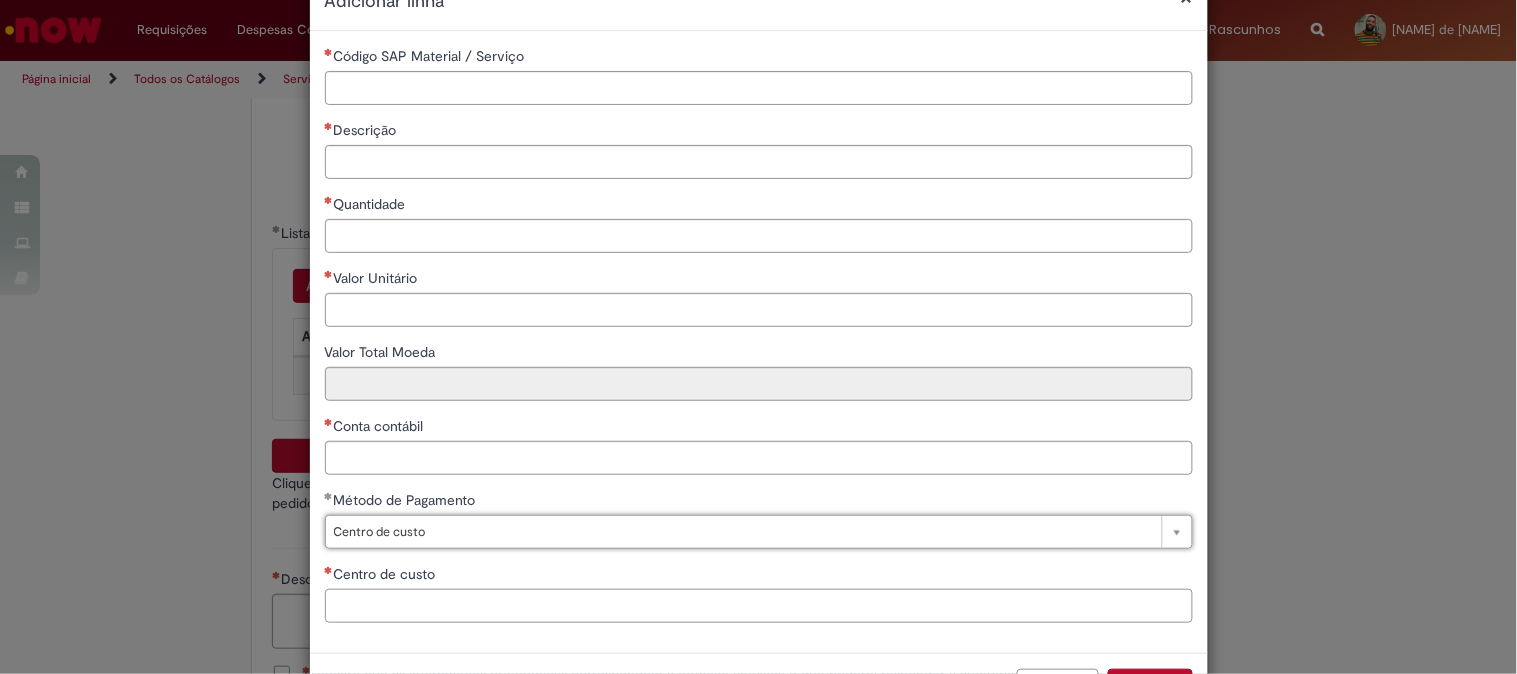 click on "Centro de custo" at bounding box center [759, 606] 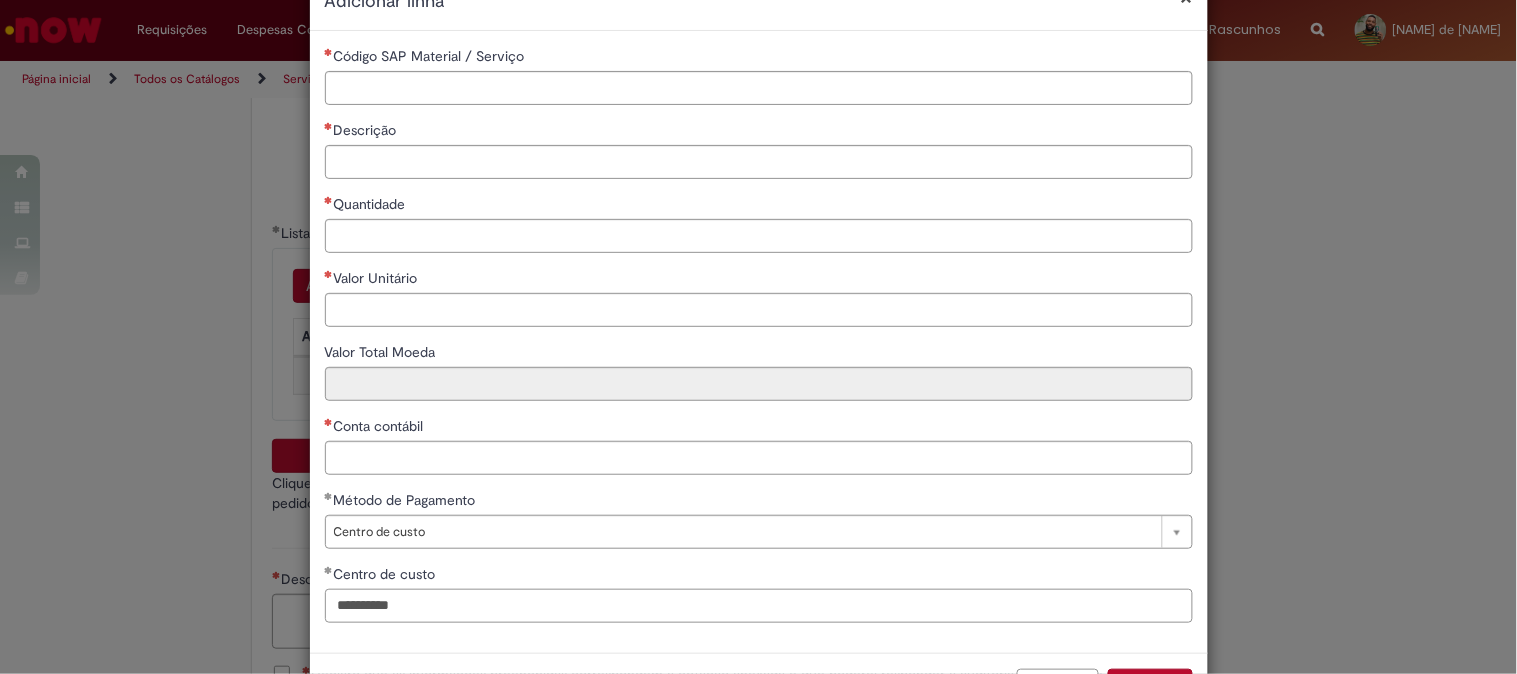 type on "**********" 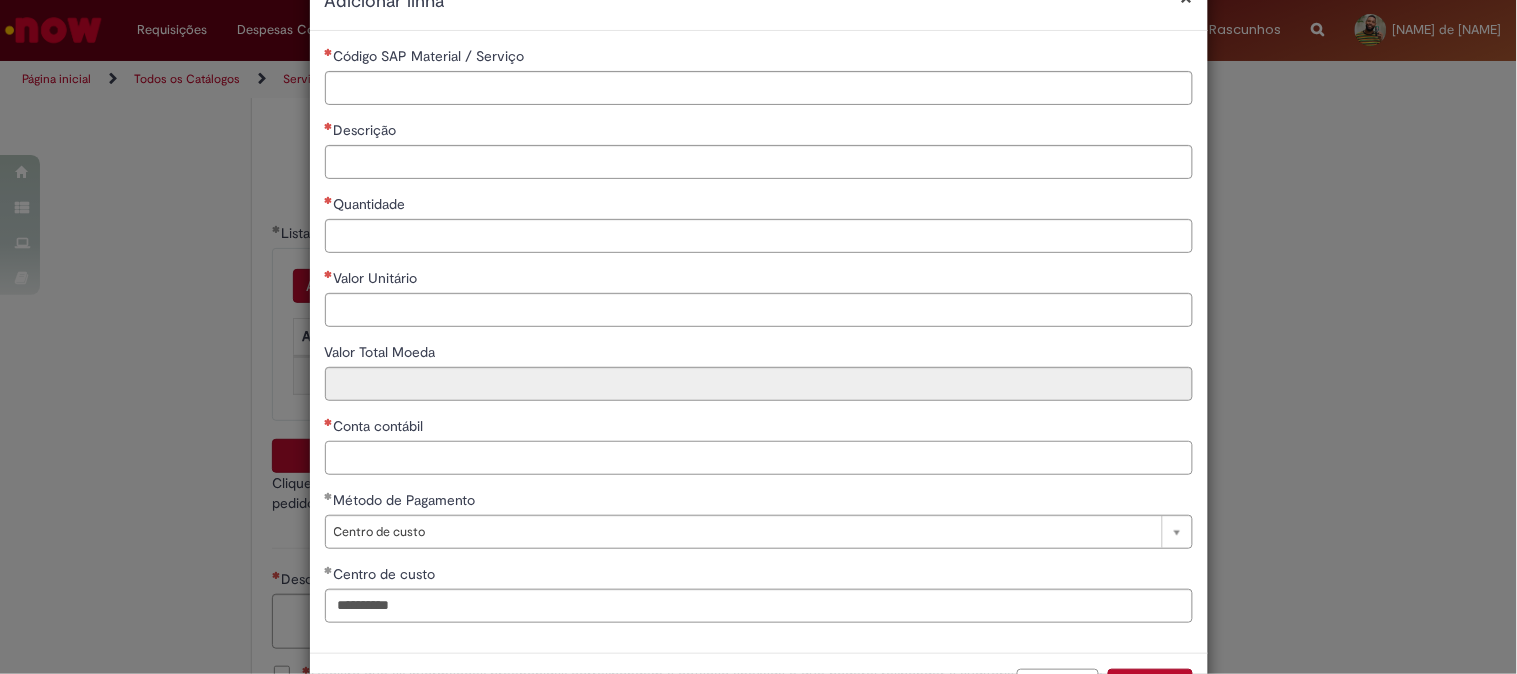 click on "Conta contábil" at bounding box center (759, 458) 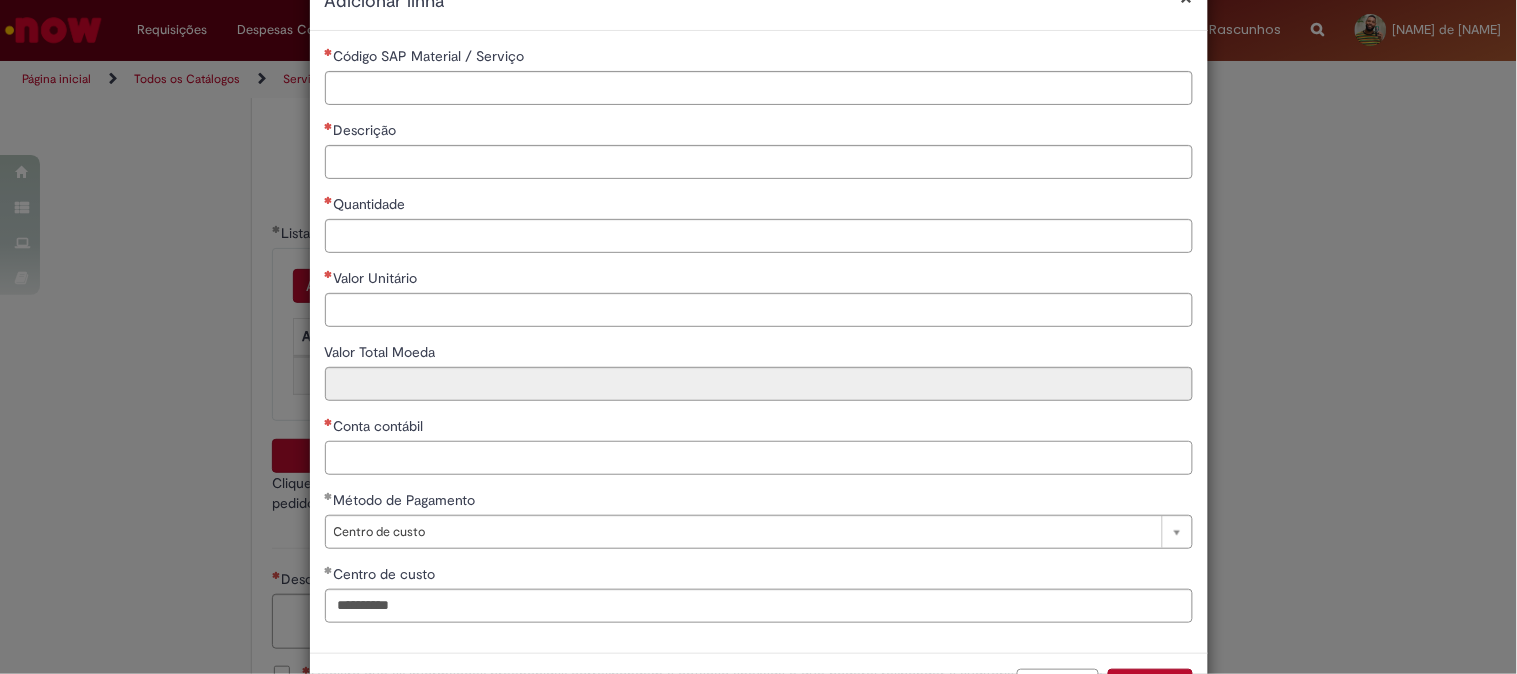 click on "Conta contábil" at bounding box center [759, 458] 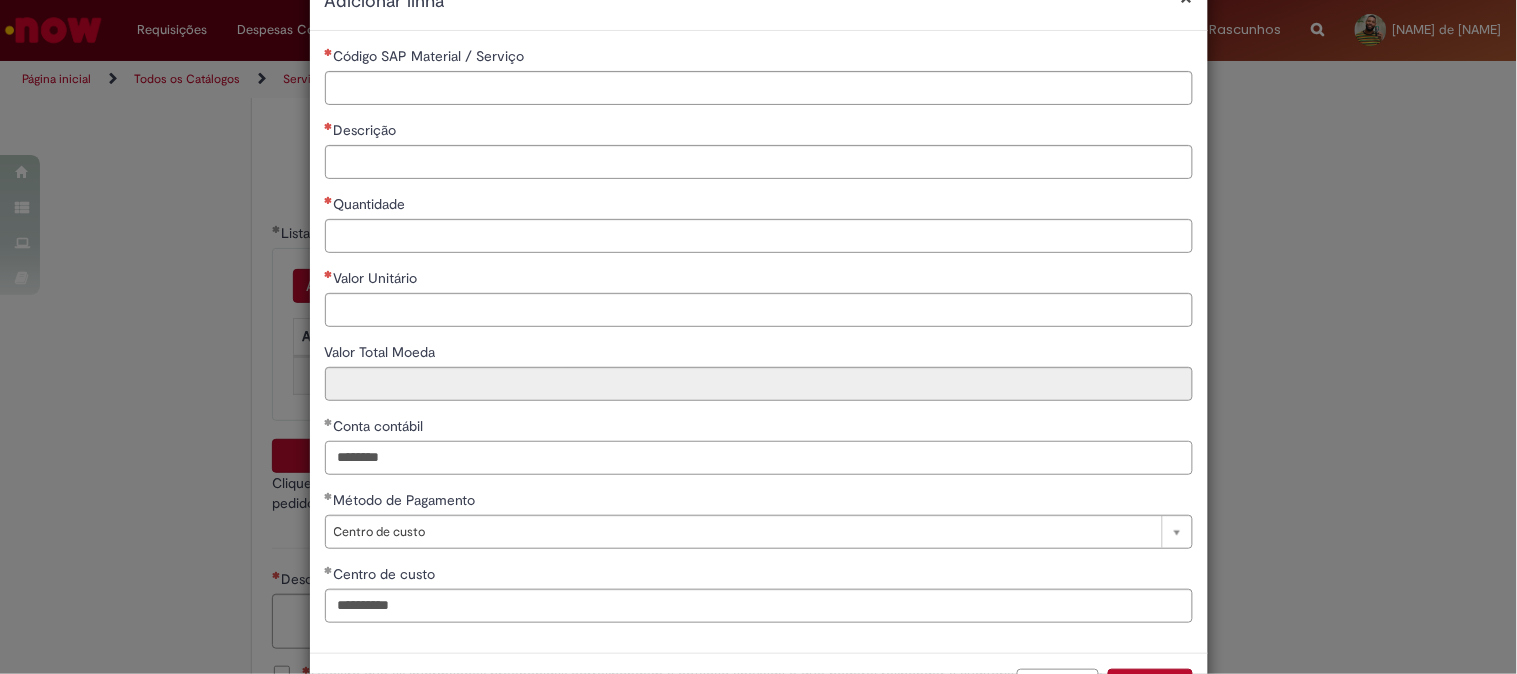 type on "********" 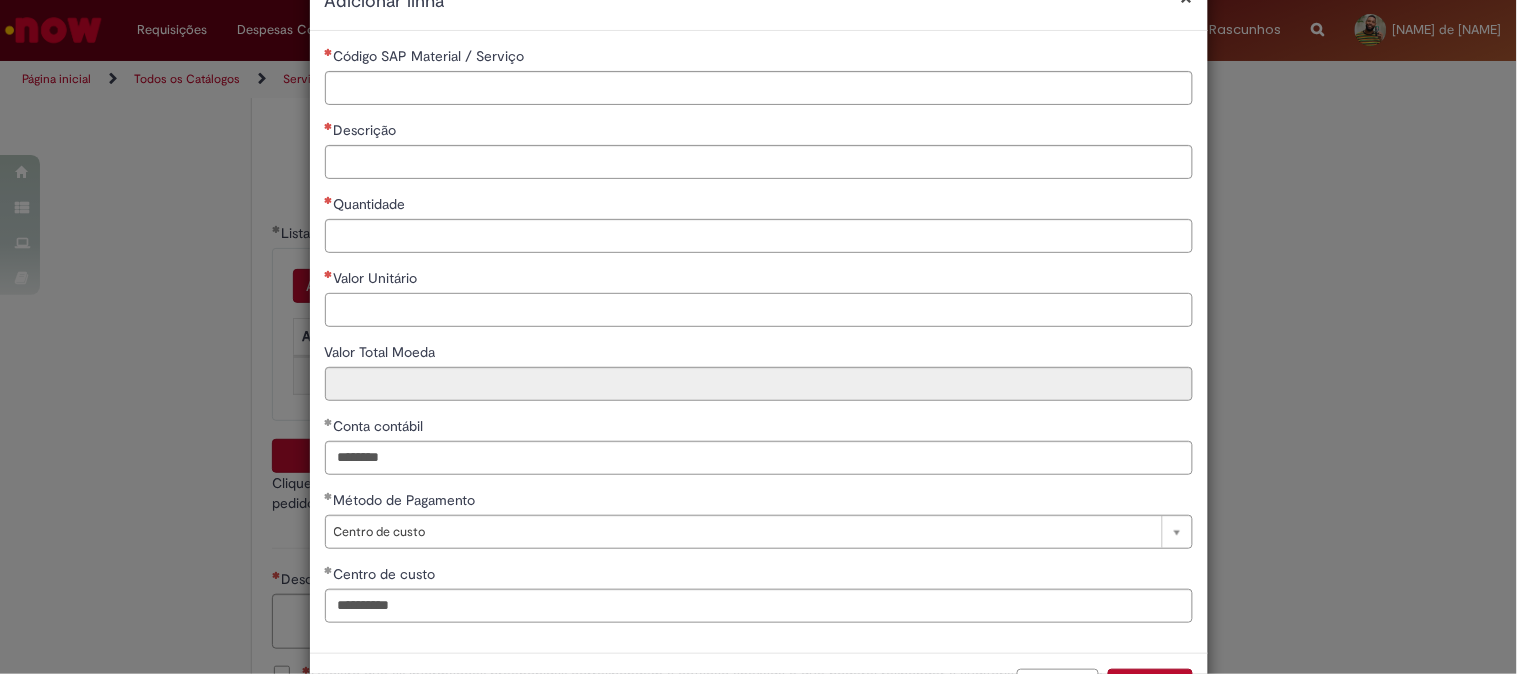click on "Valor Unitário" at bounding box center [759, 310] 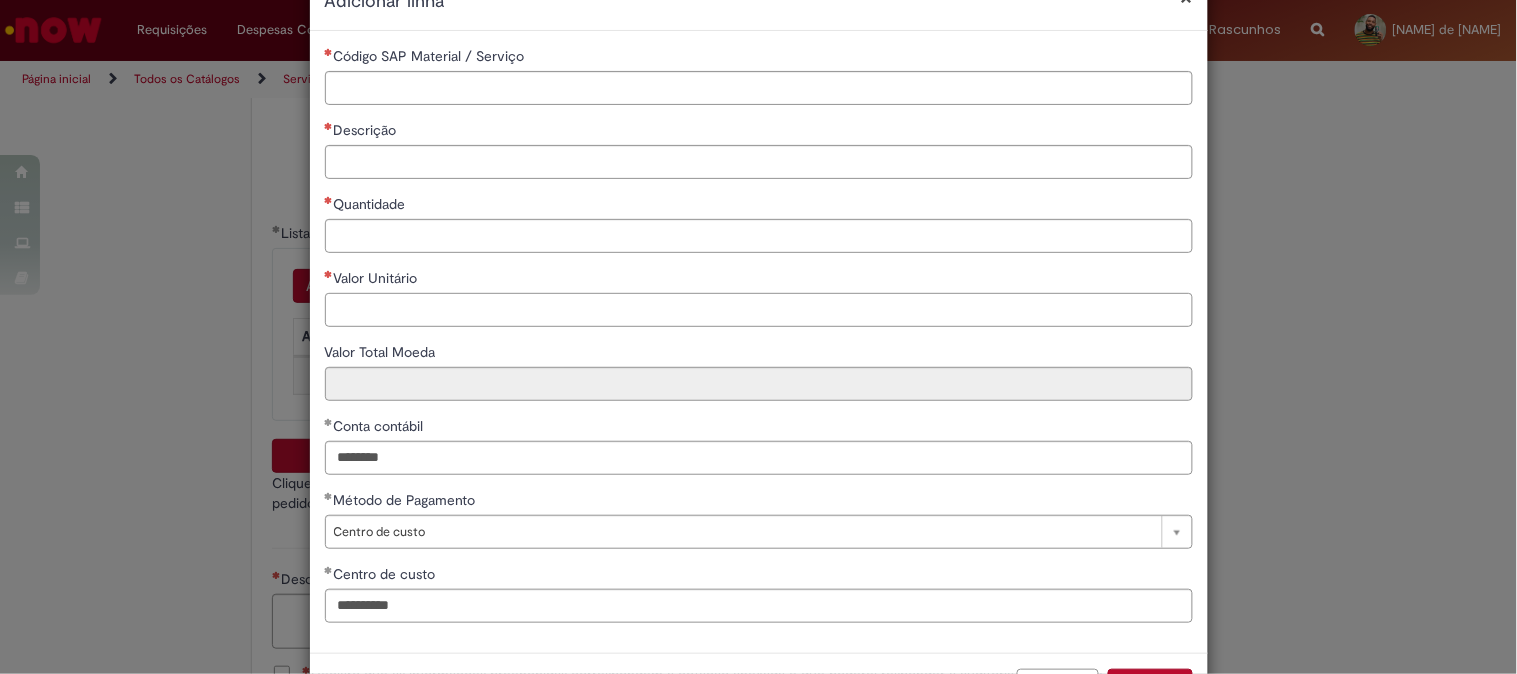 paste on "********" 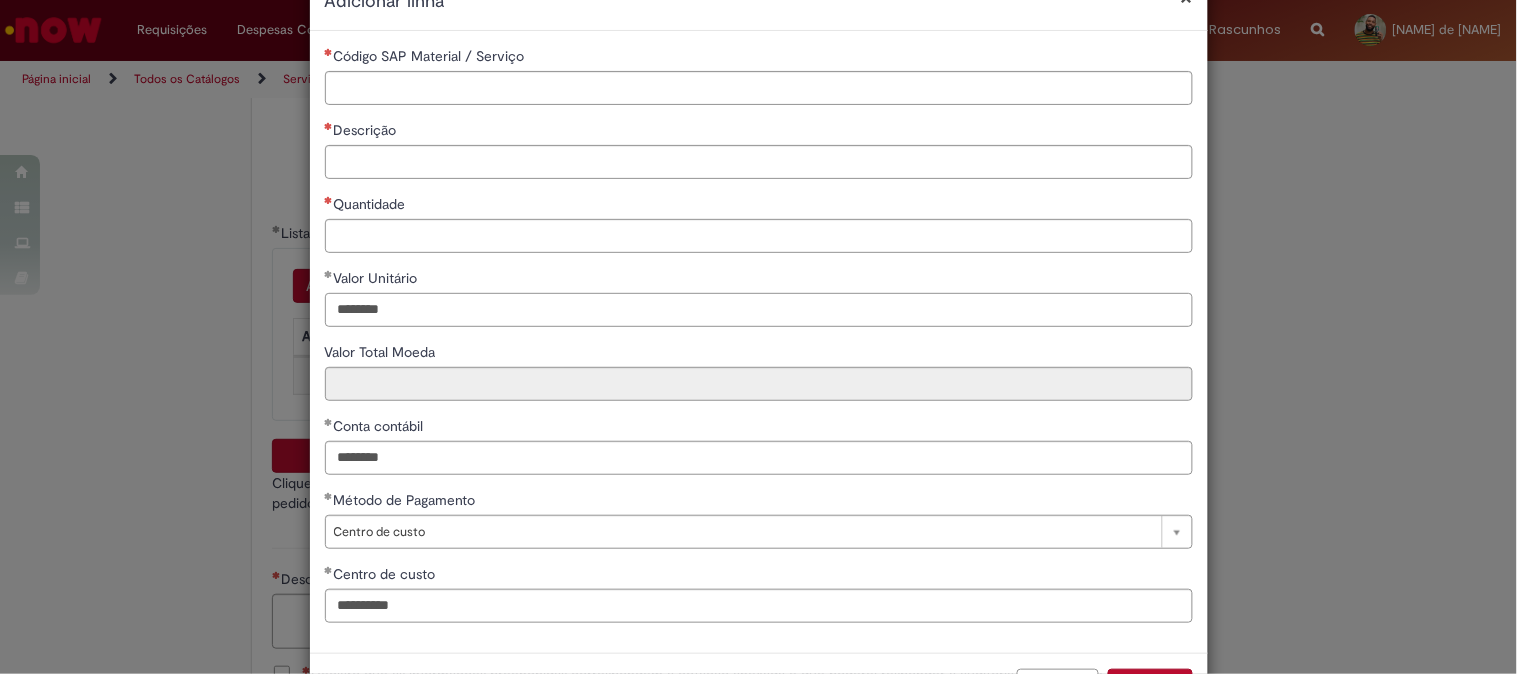 type on "********" 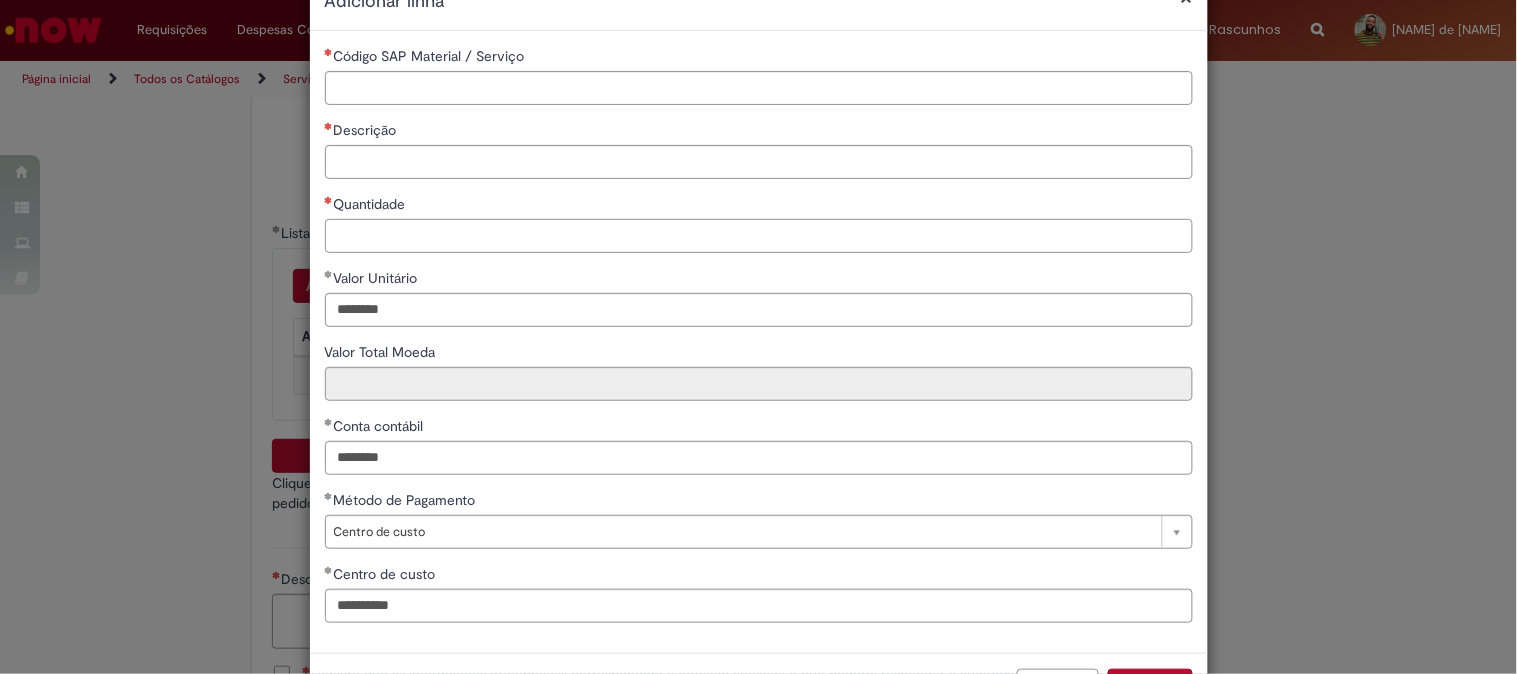 type on "***" 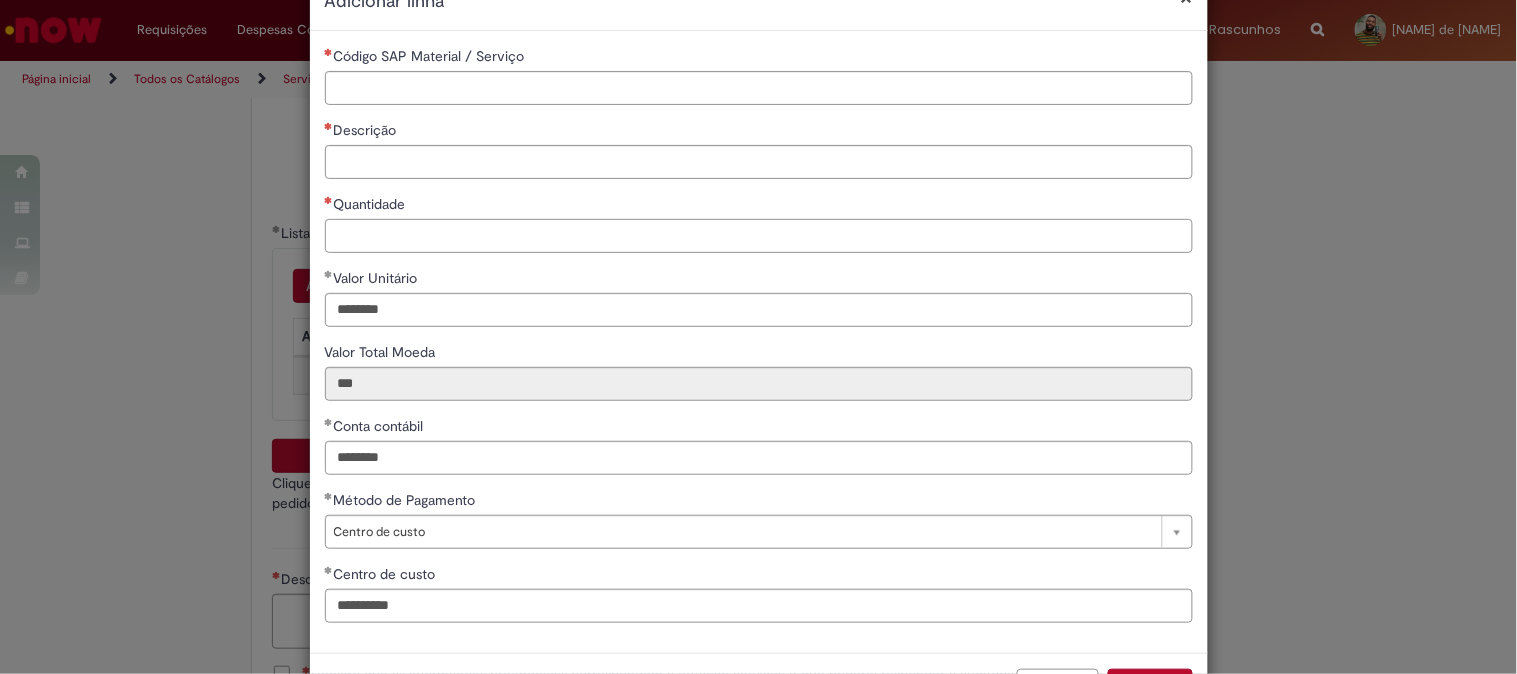 click on "Quantidade" at bounding box center [759, 236] 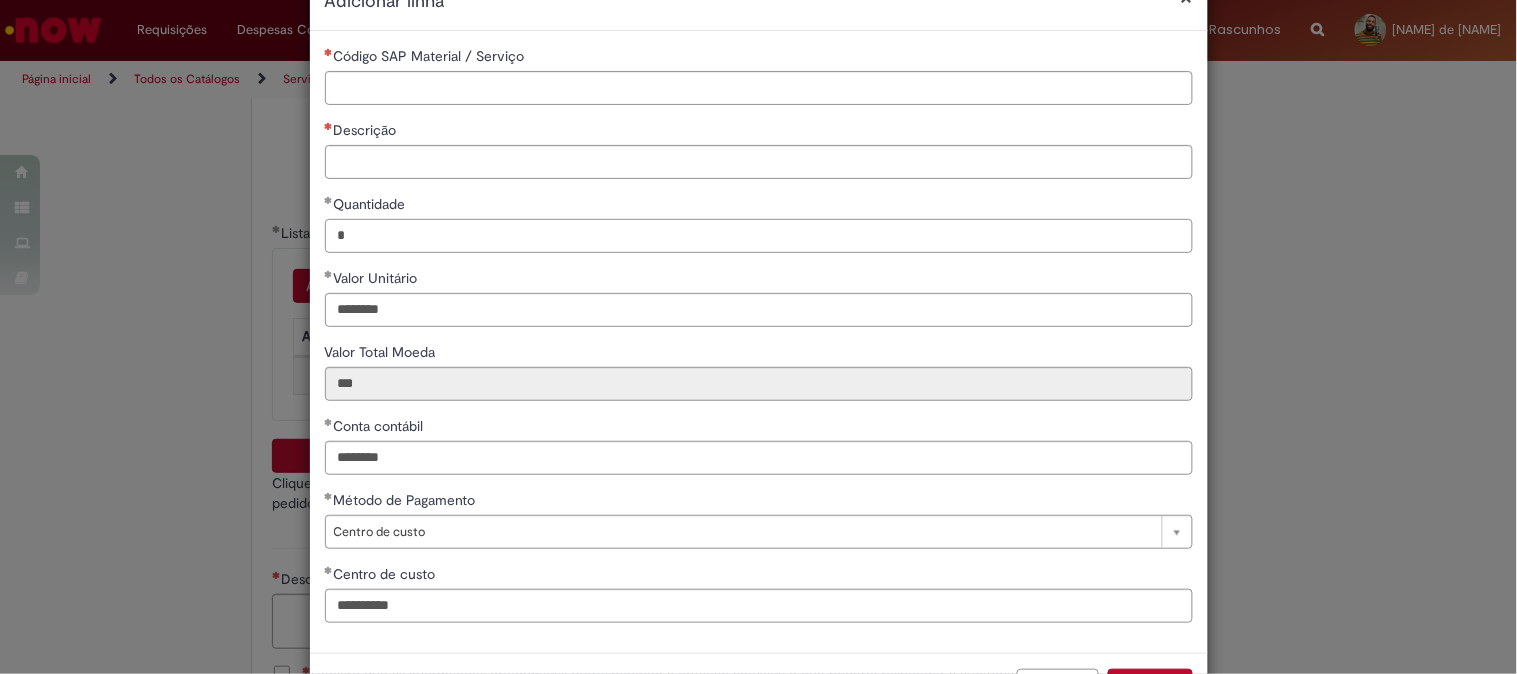type on "*" 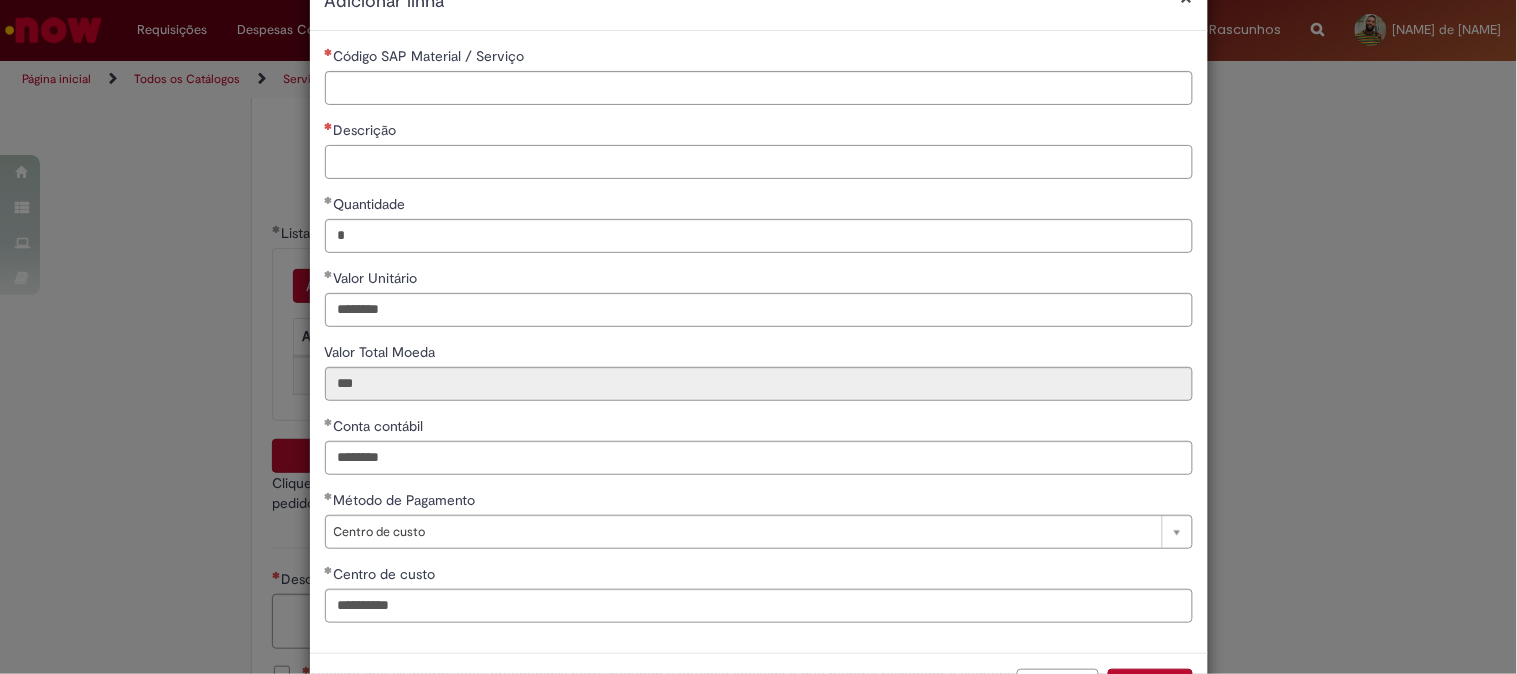 type on "********" 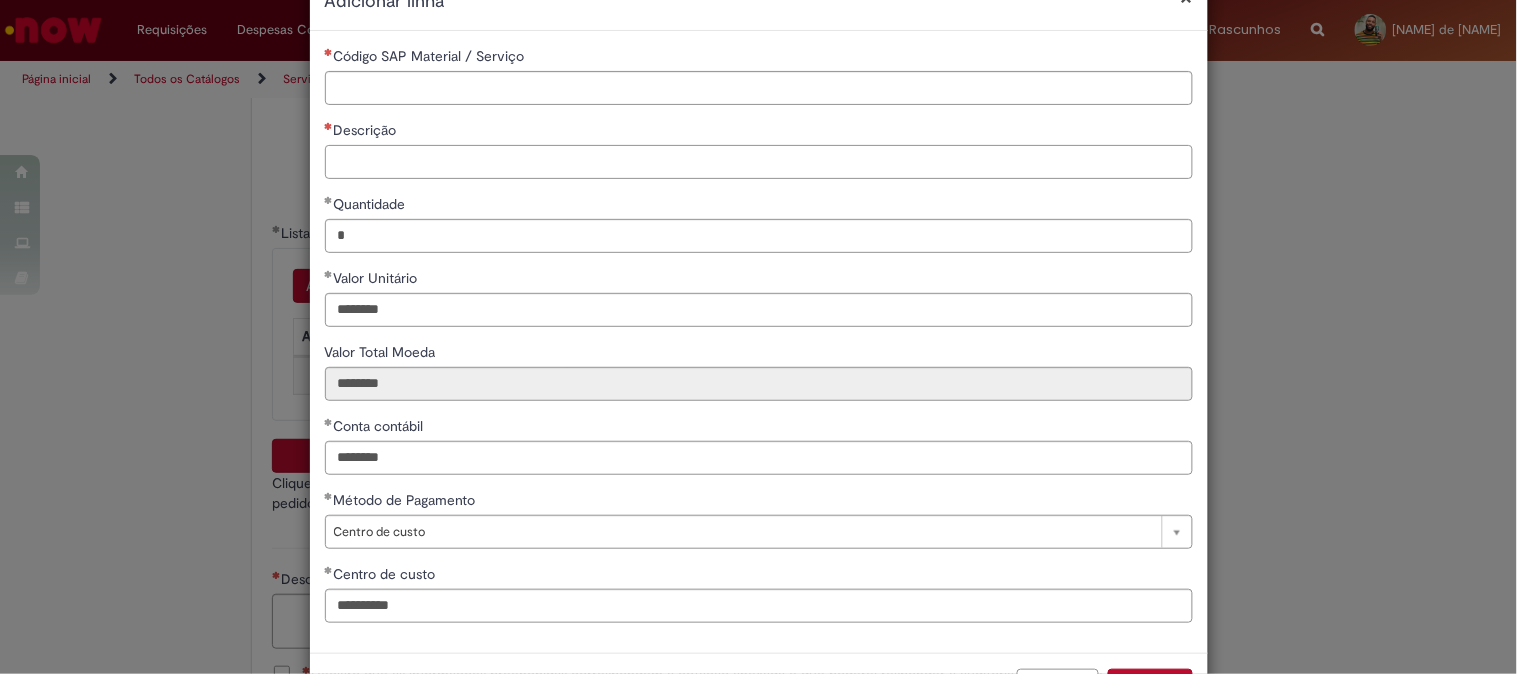 click on "Descrição" at bounding box center (759, 162) 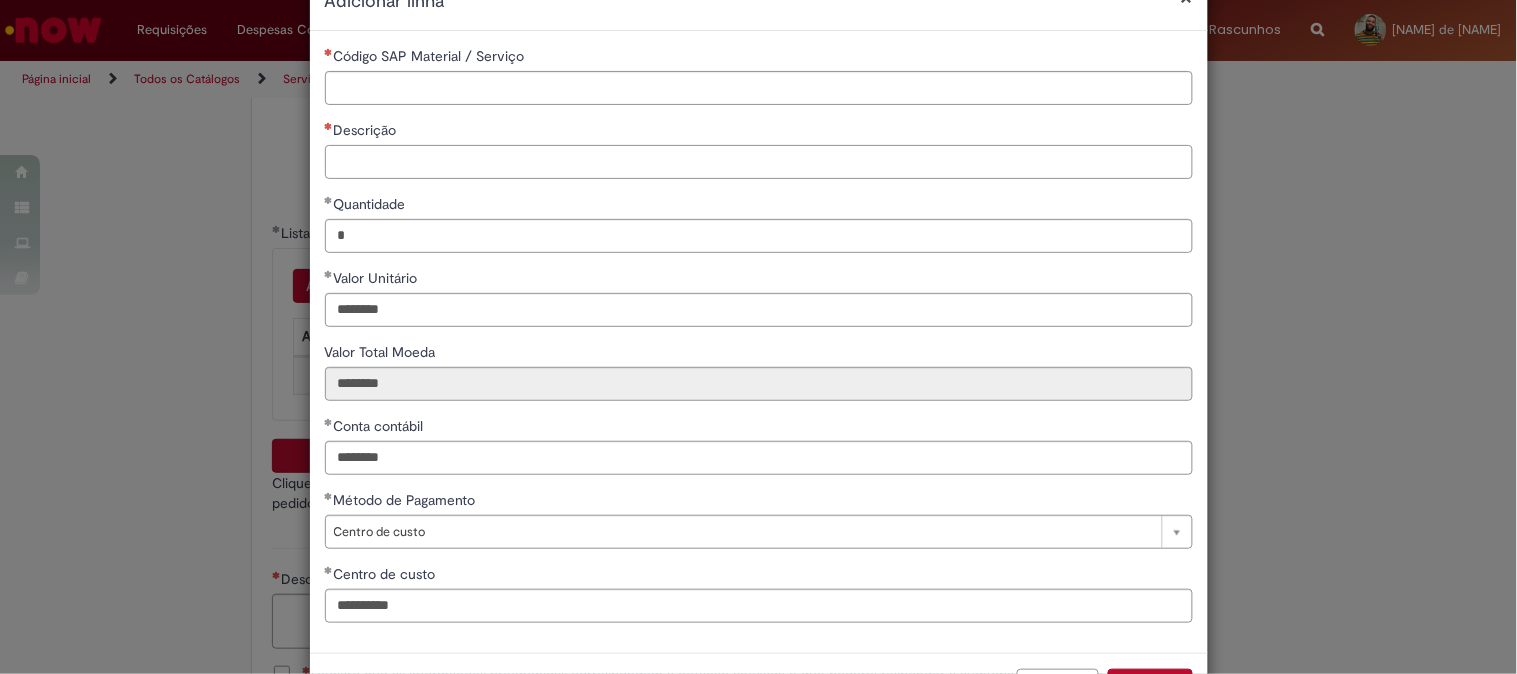 paste on "**********" 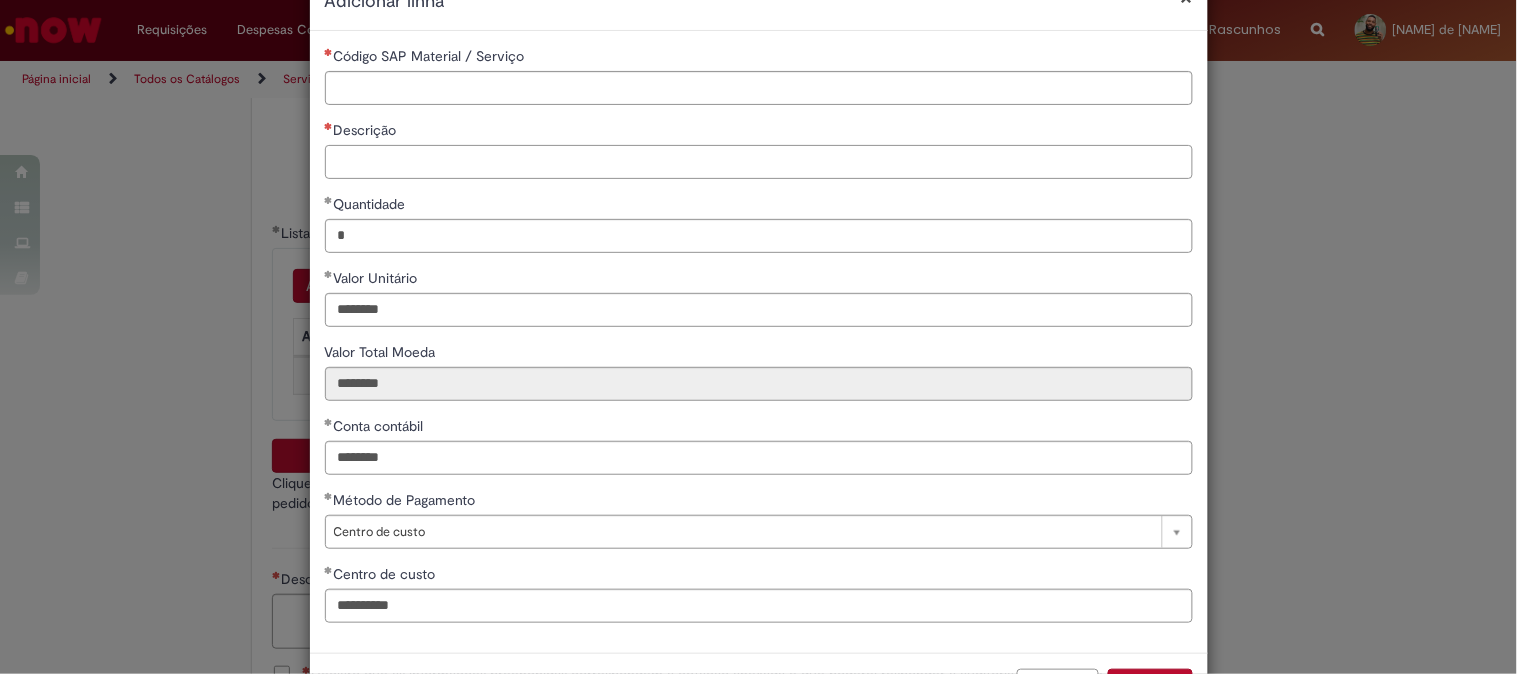 type on "**********" 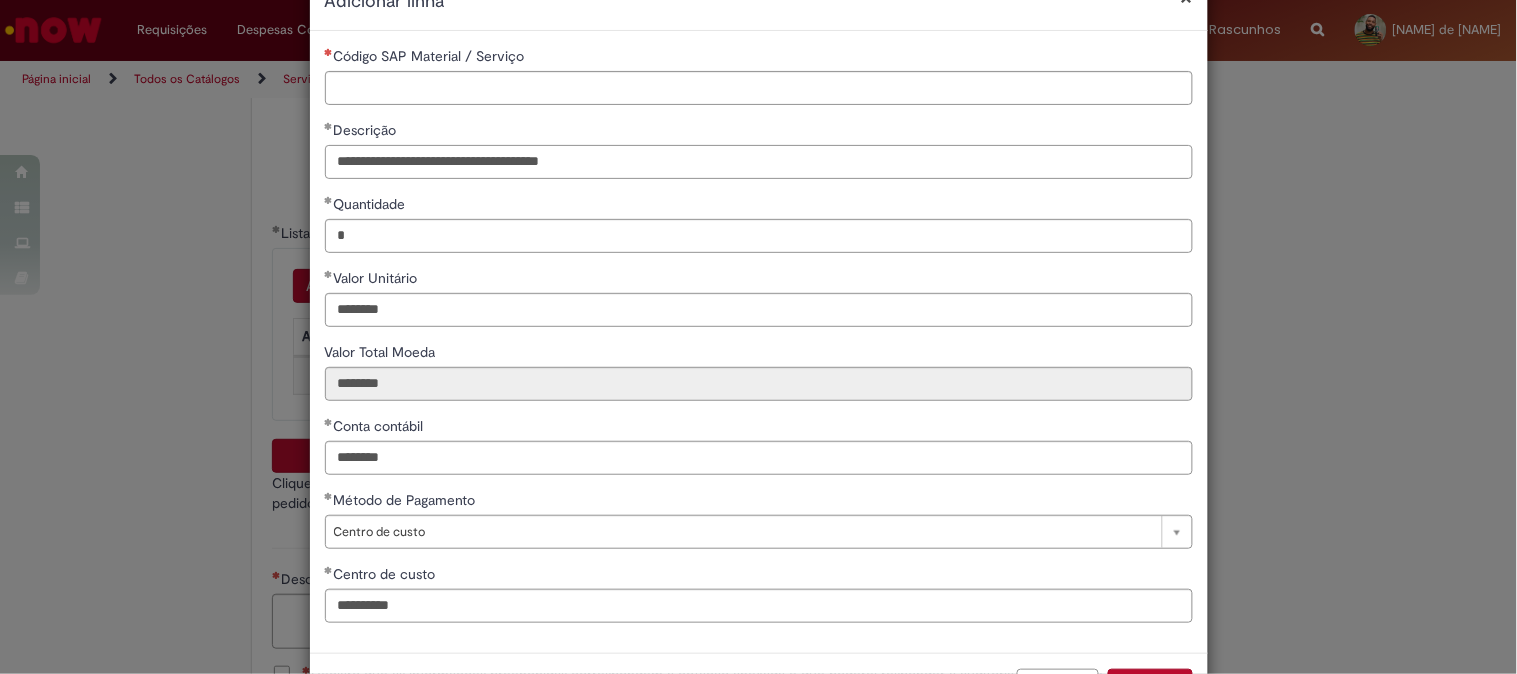 scroll, scrollTop: 0, scrollLeft: 0, axis: both 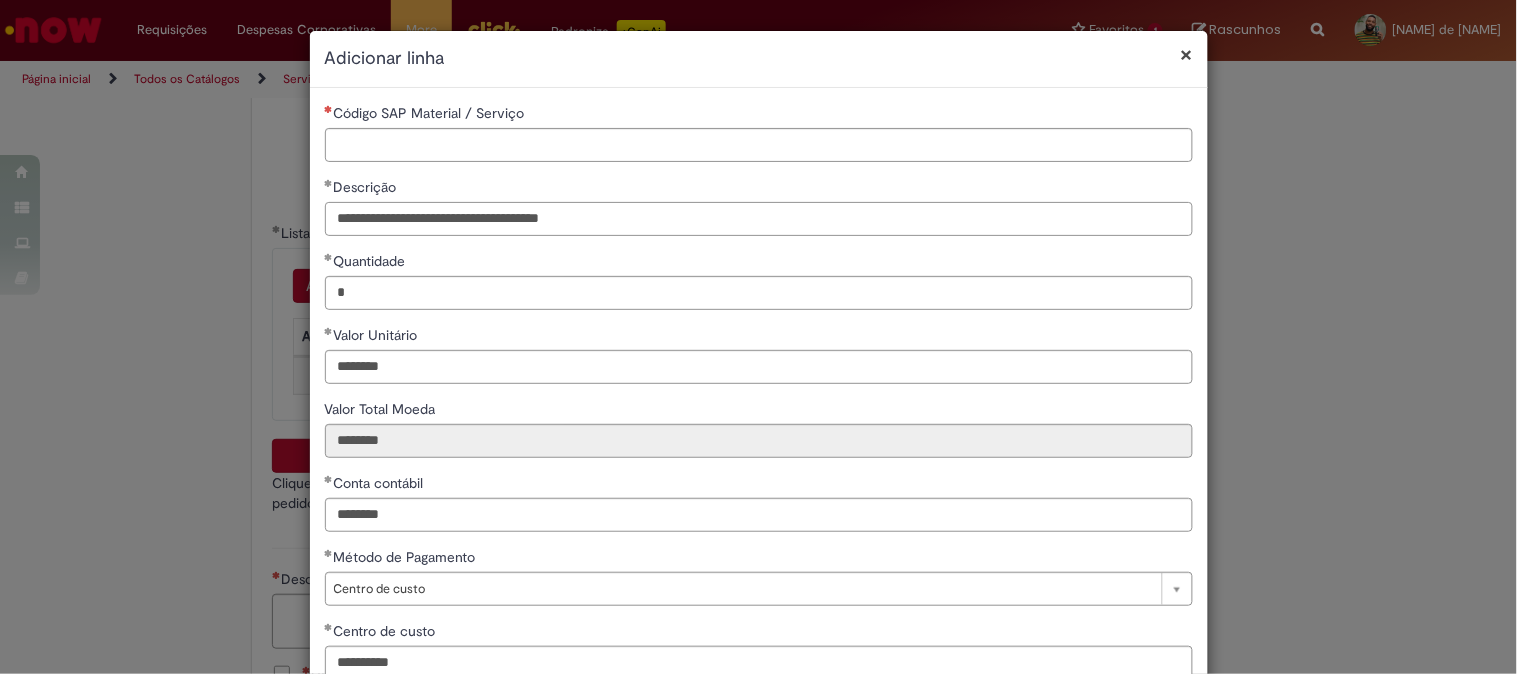 drag, startPoint x: 597, startPoint y: 221, endPoint x: 328, endPoint y: 223, distance: 269.00745 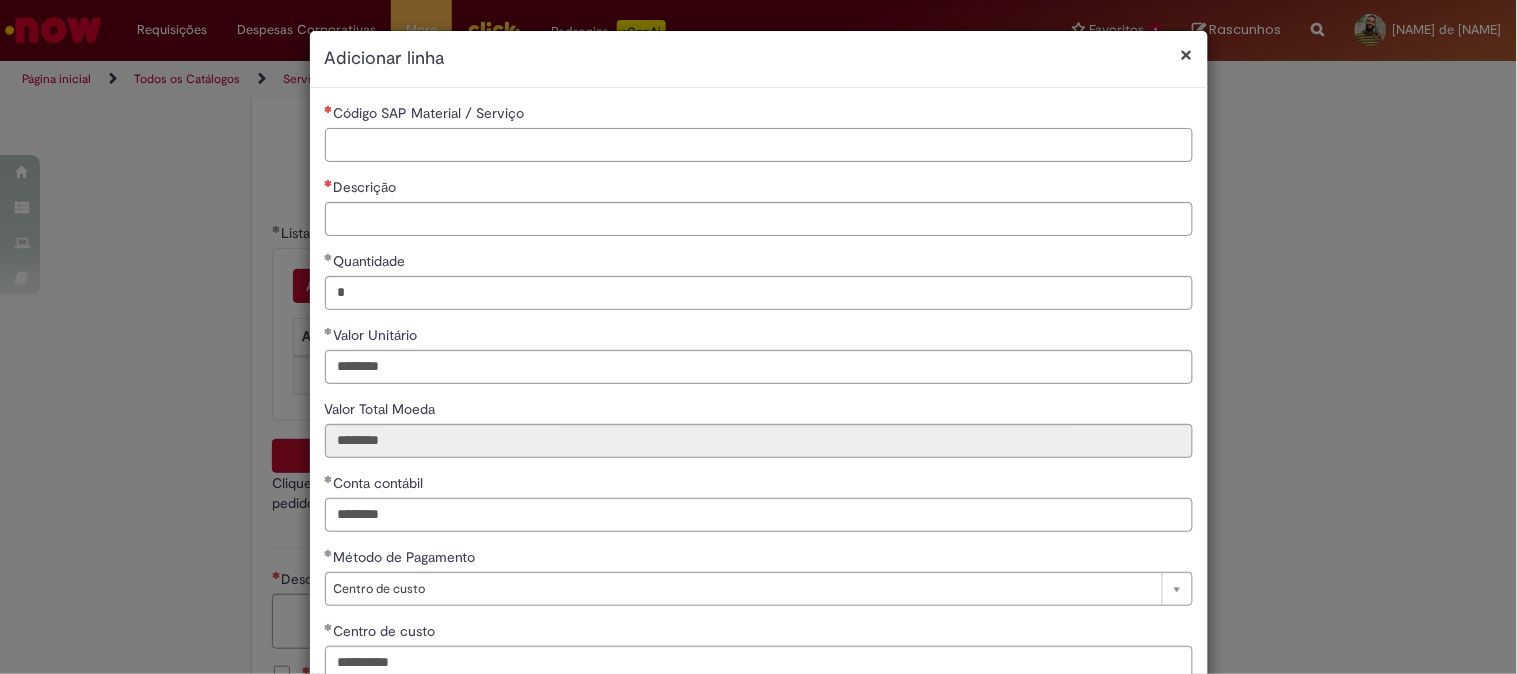 click on "Código SAP Material / Serviço" at bounding box center (759, 145) 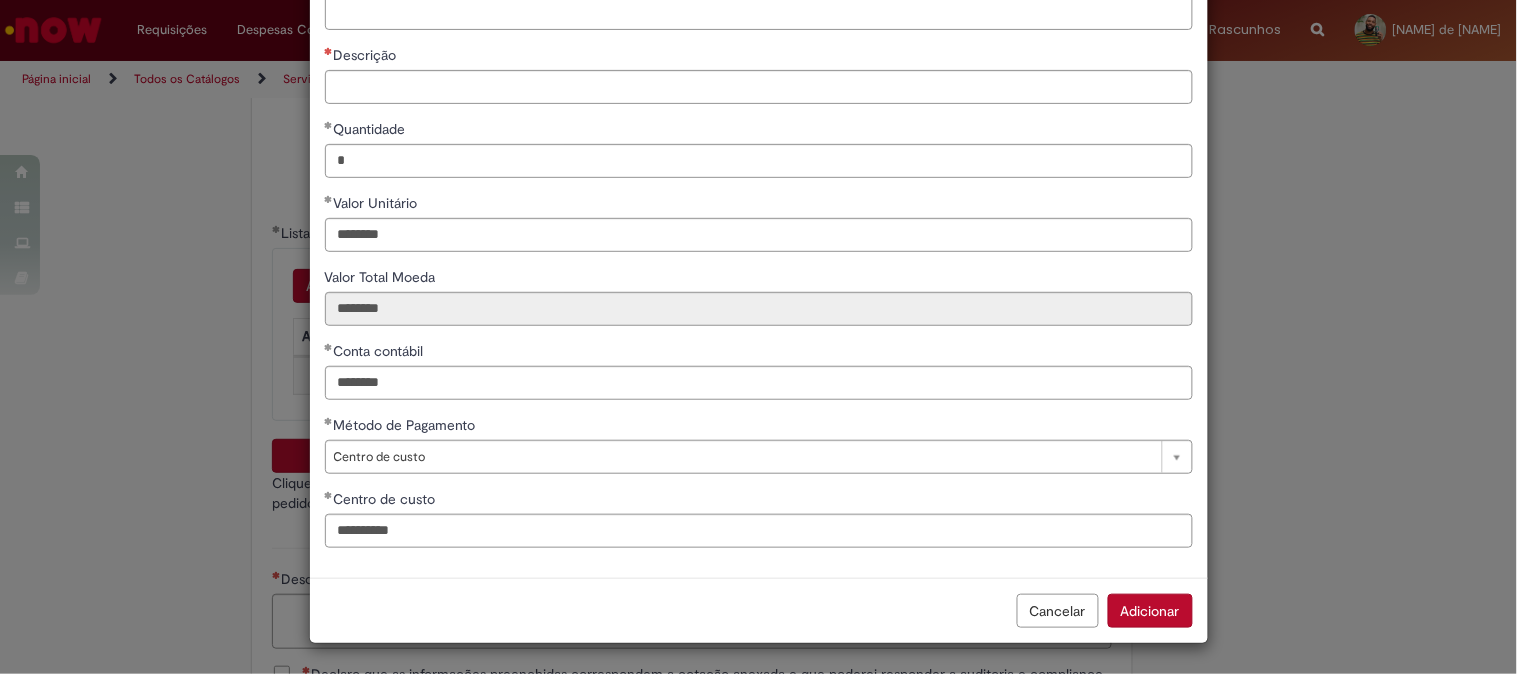 scroll, scrollTop: 0, scrollLeft: 0, axis: both 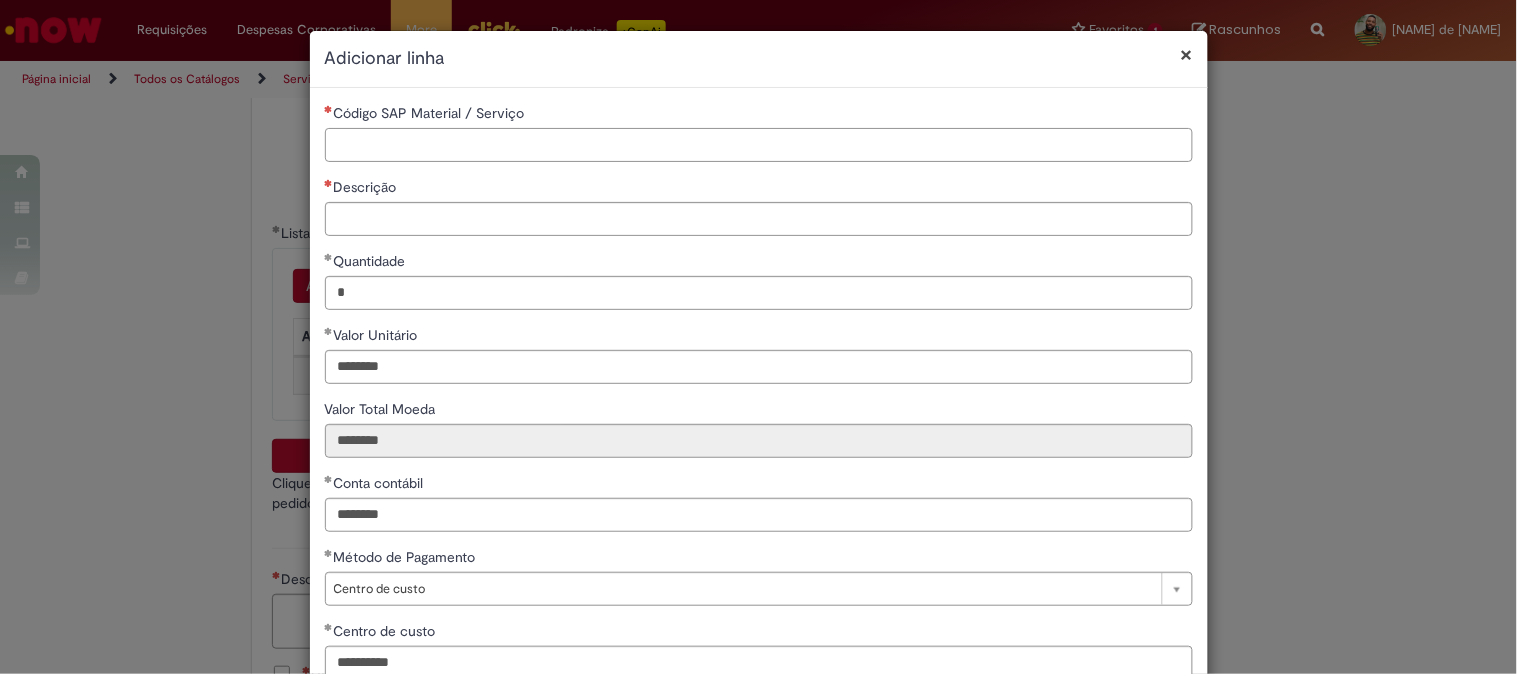 paste on "********" 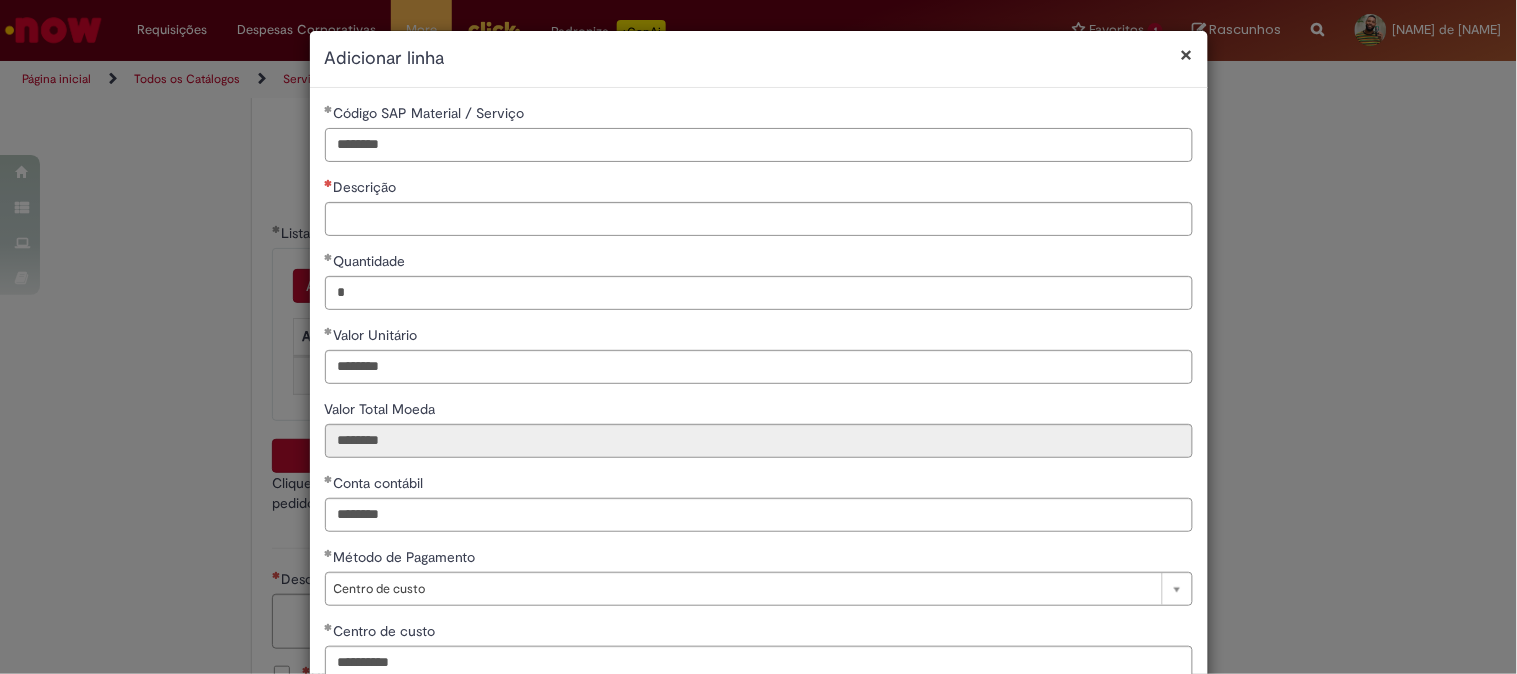 type on "********" 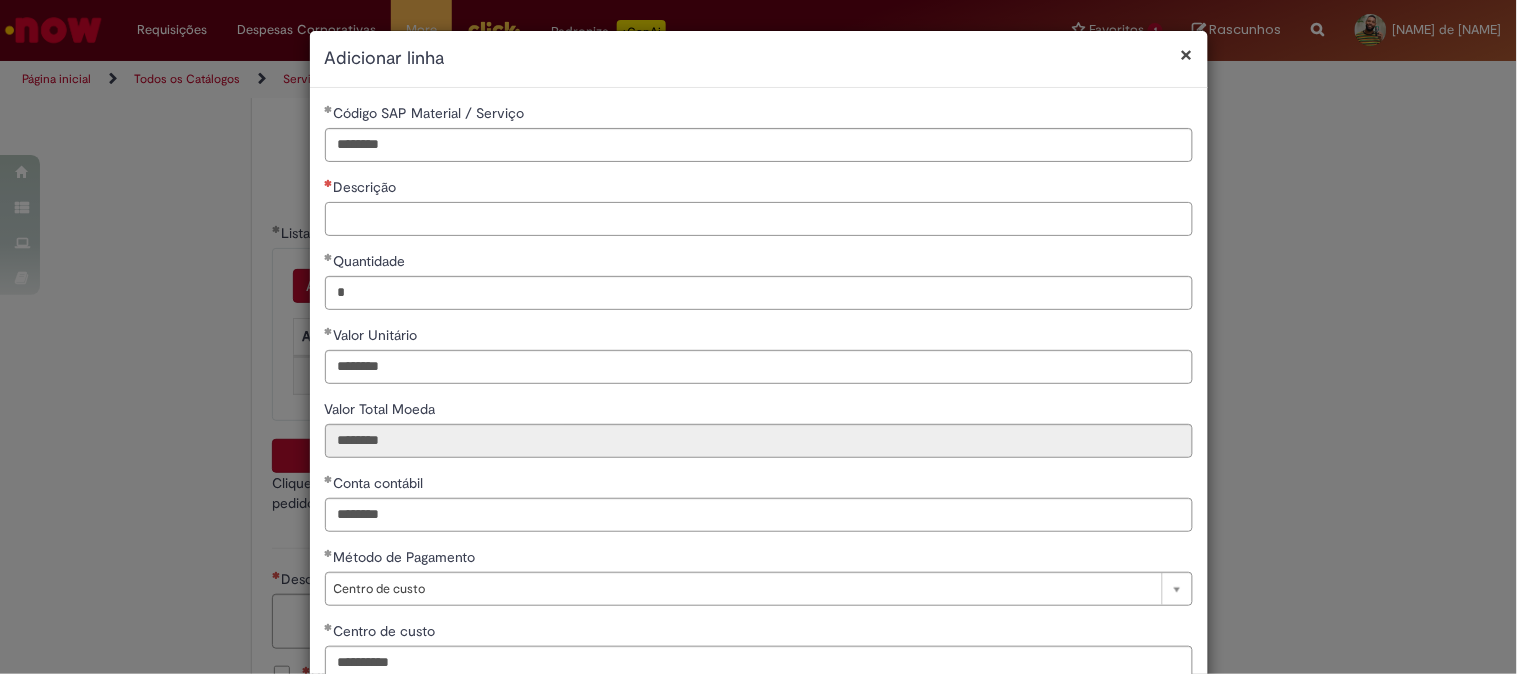click on "Descrição" at bounding box center (759, 219) 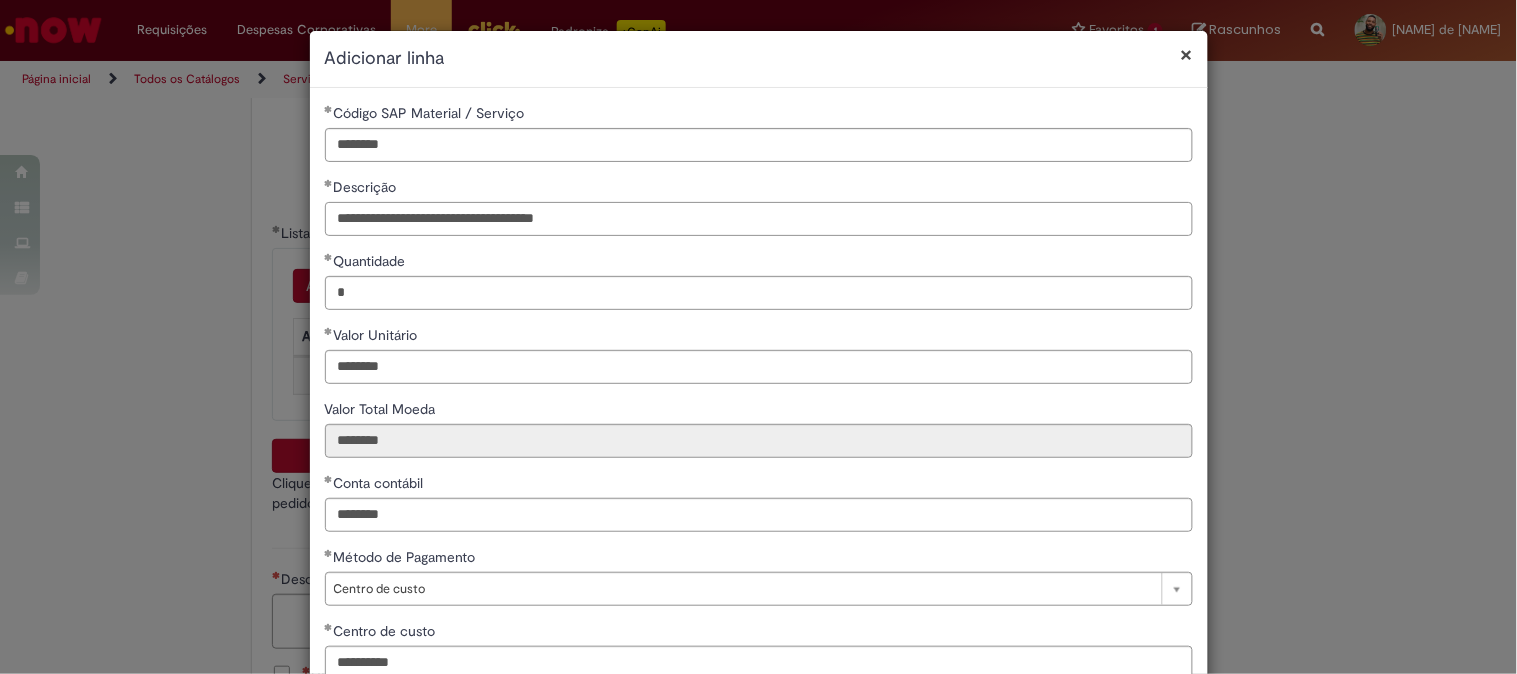 scroll, scrollTop: 132, scrollLeft: 0, axis: vertical 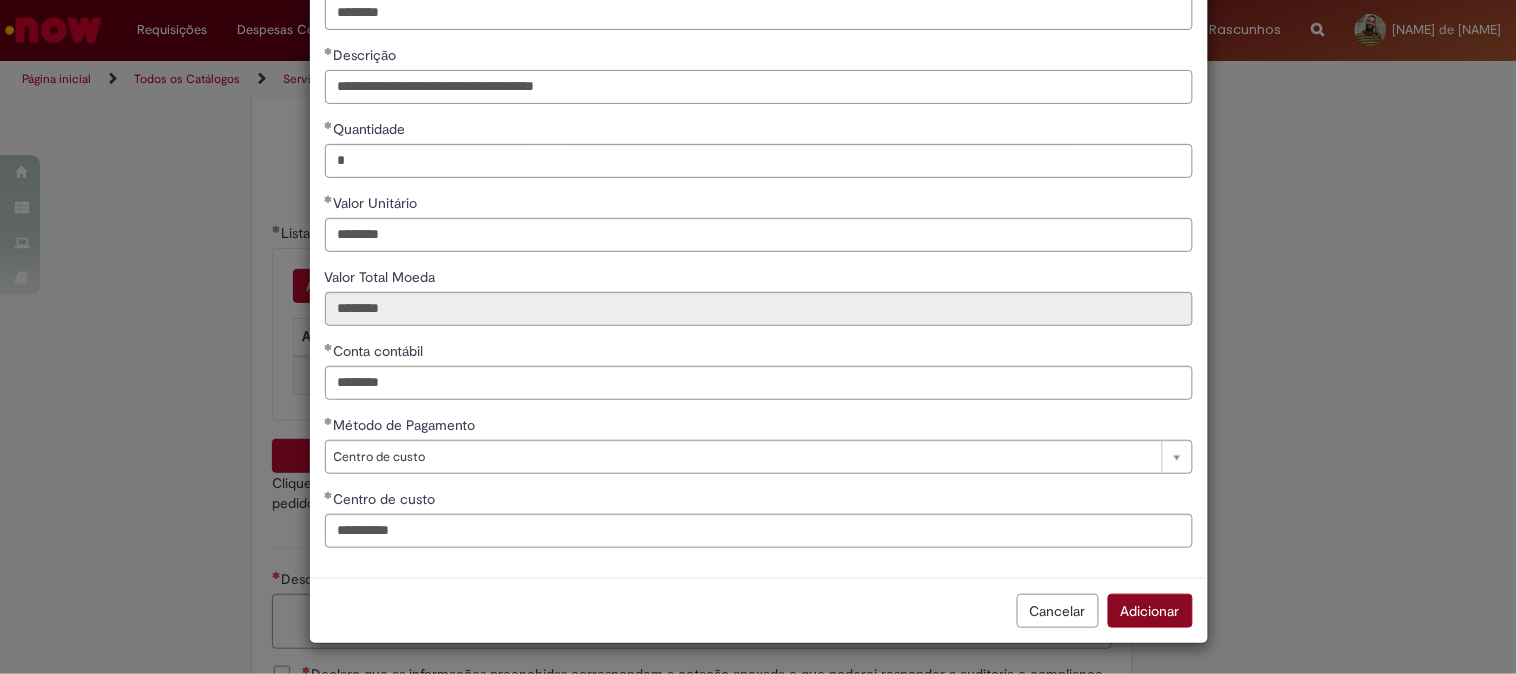 type on "**********" 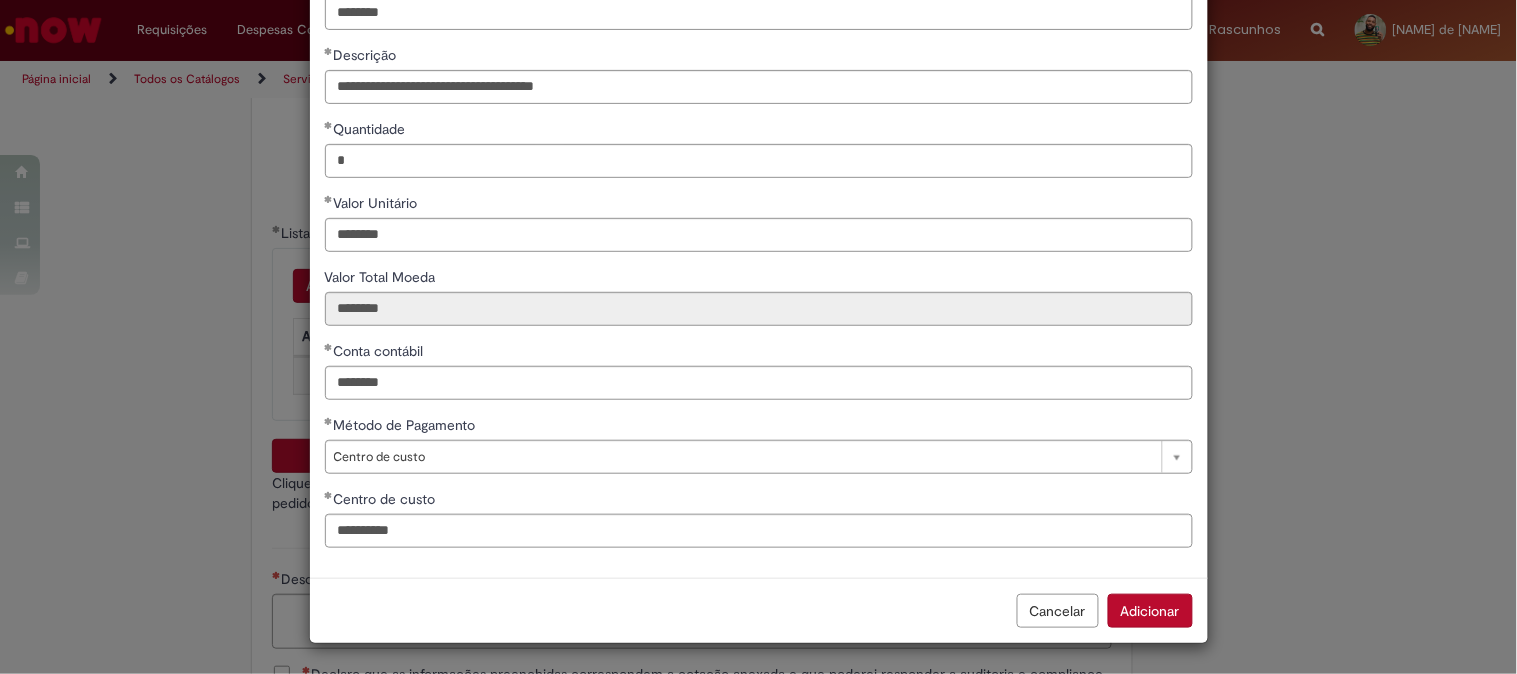 click on "Adicionar" at bounding box center [1150, 611] 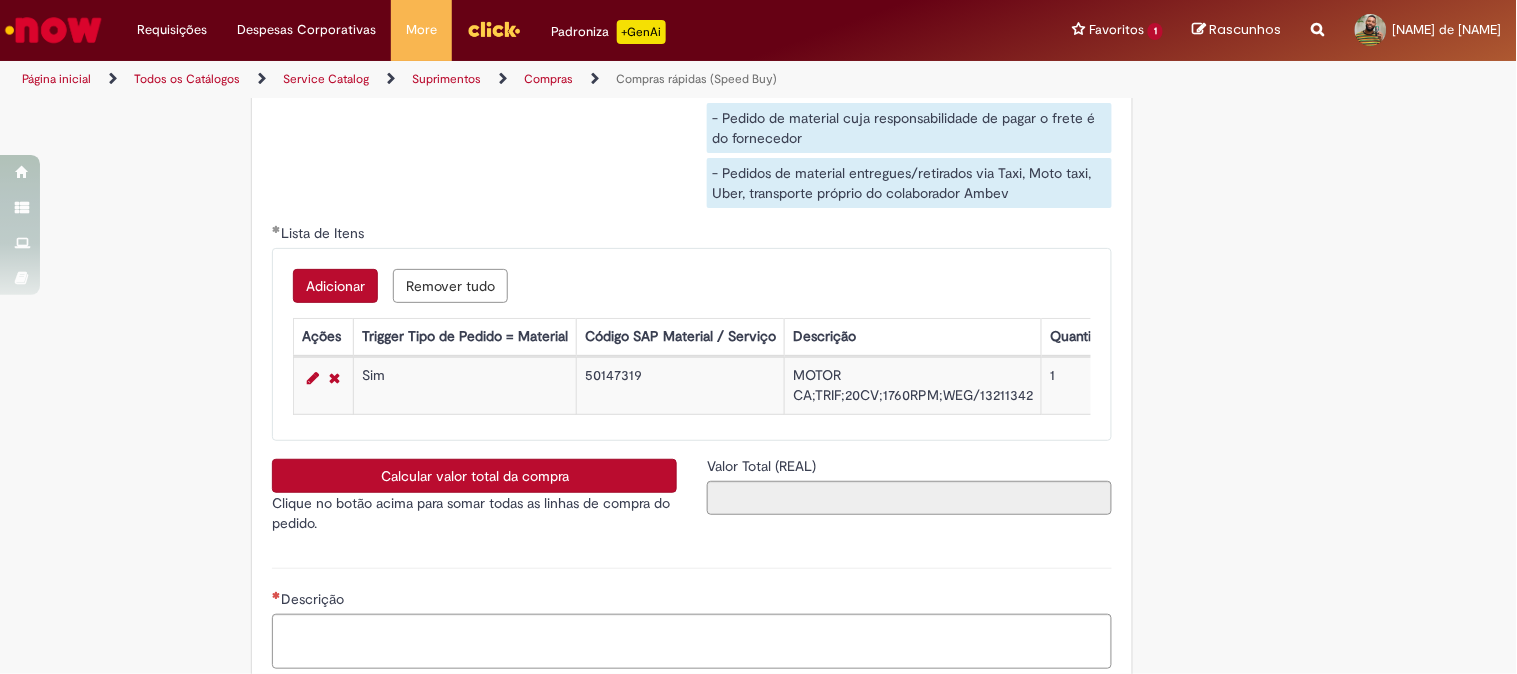 click on "Calcular valor total da compra" at bounding box center [474, 476] 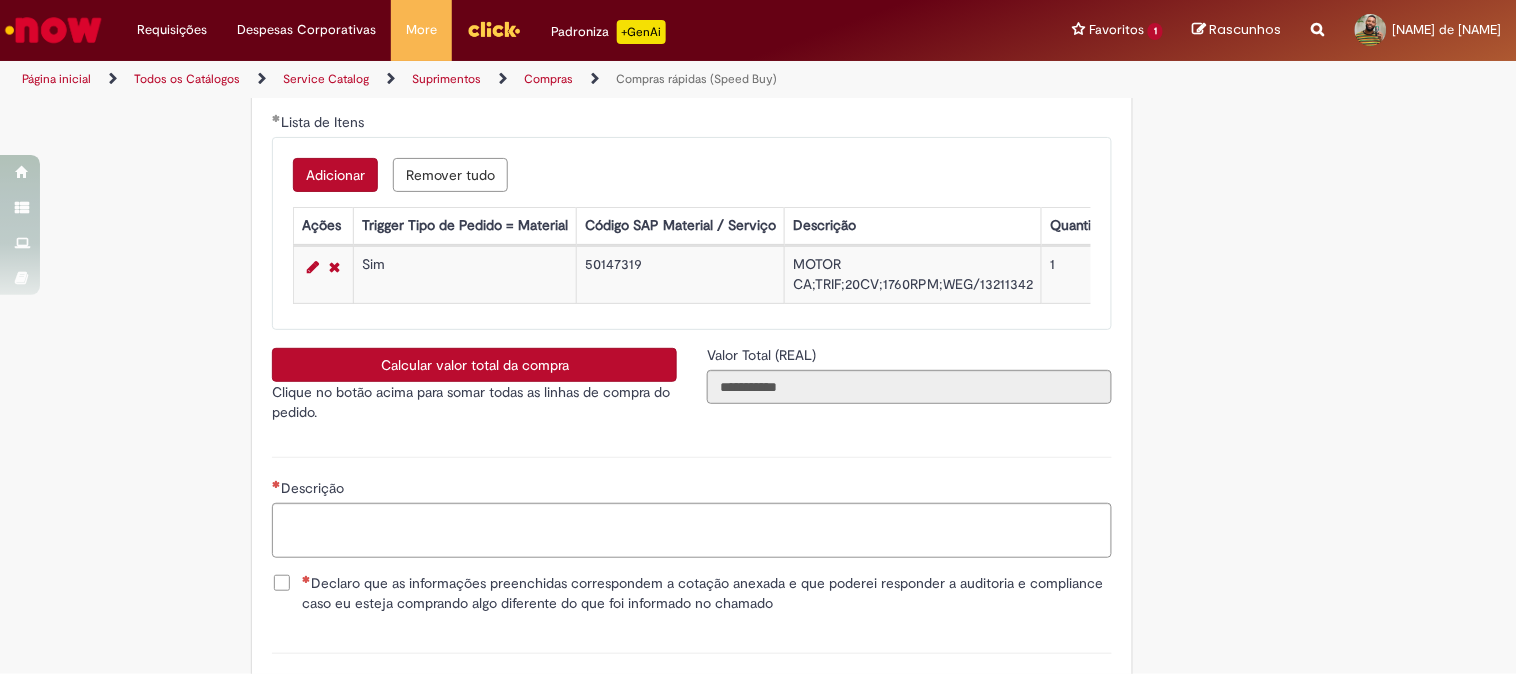 scroll, scrollTop: 3444, scrollLeft: 0, axis: vertical 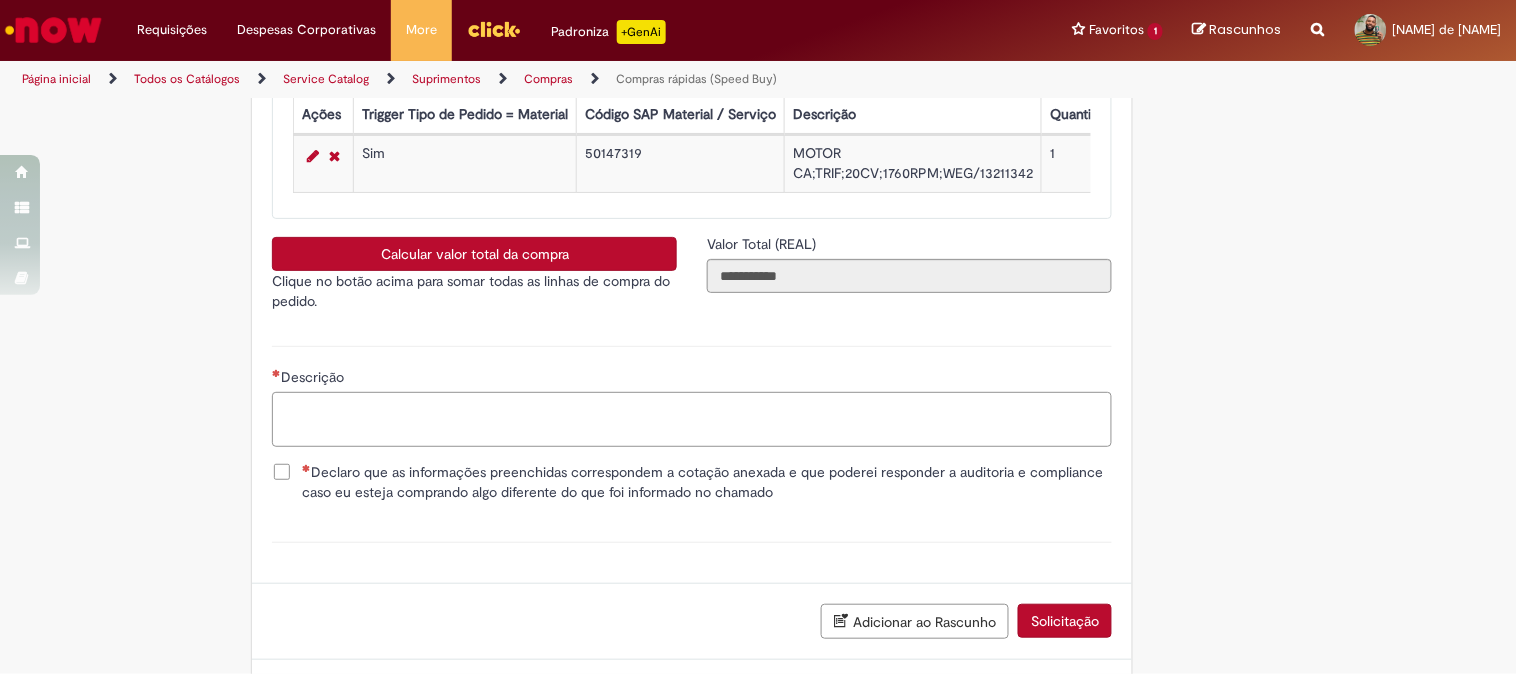 click on "Descrição" at bounding box center [692, 419] 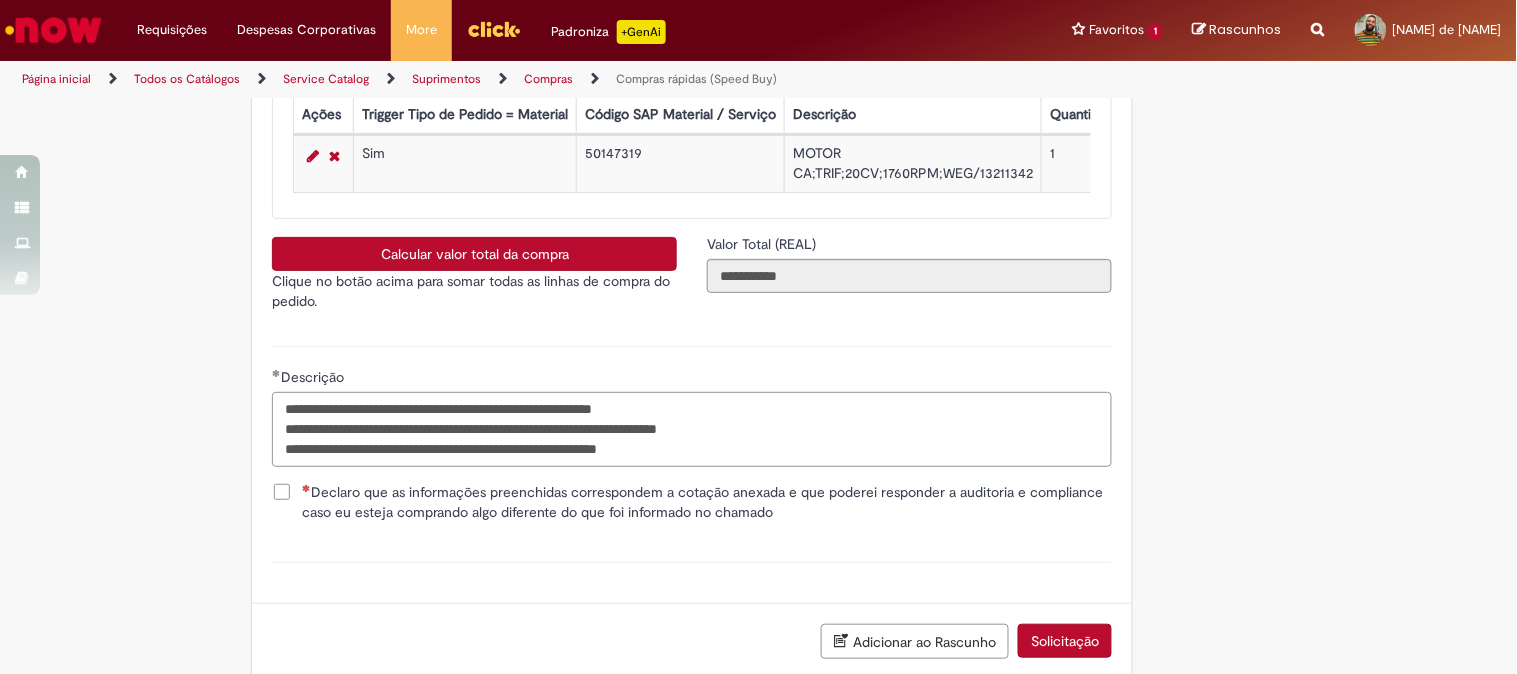 click on "**********" at bounding box center (692, 429) 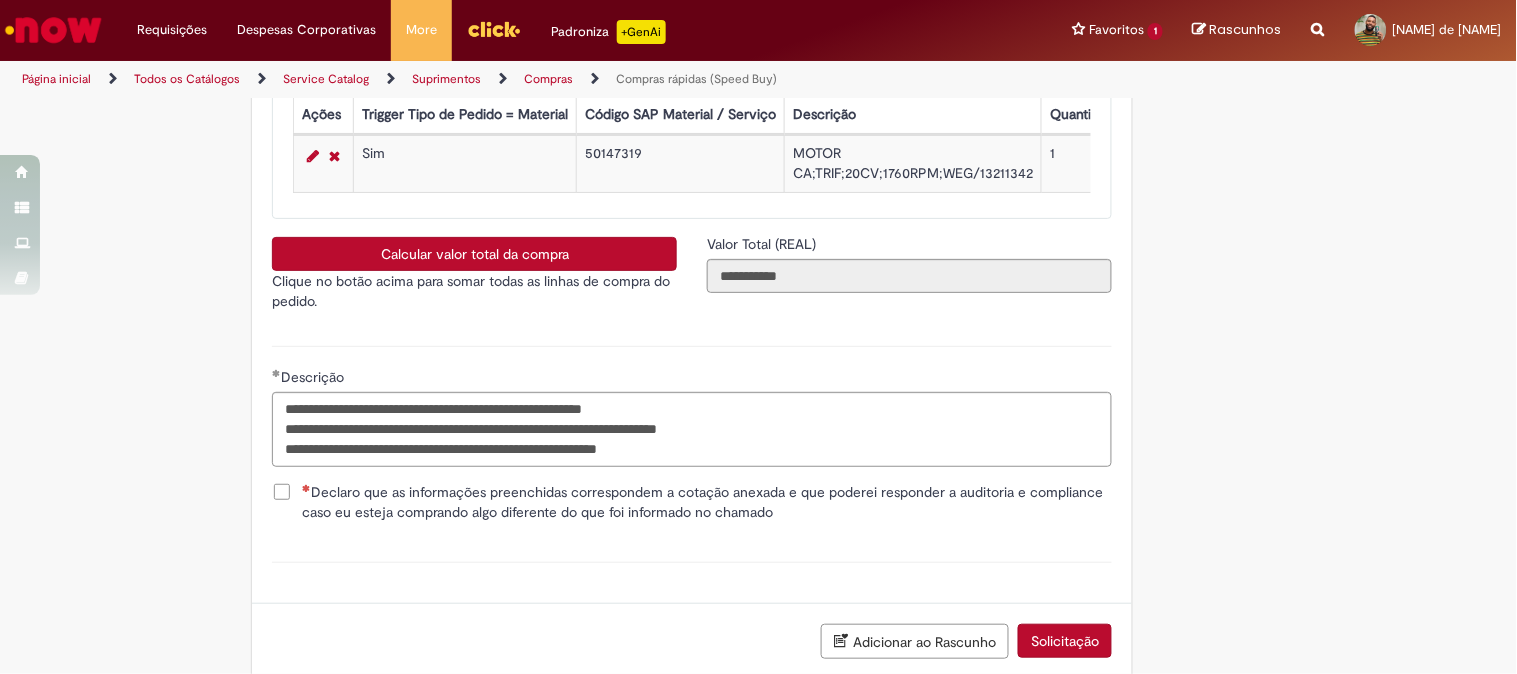 click on "Declaro que as informações preenchidas correspondem a cotação anexada e que poderei responder a auditoria e compliance caso eu esteja comprando algo diferente do que foi informado no chamado" at bounding box center (707, 502) 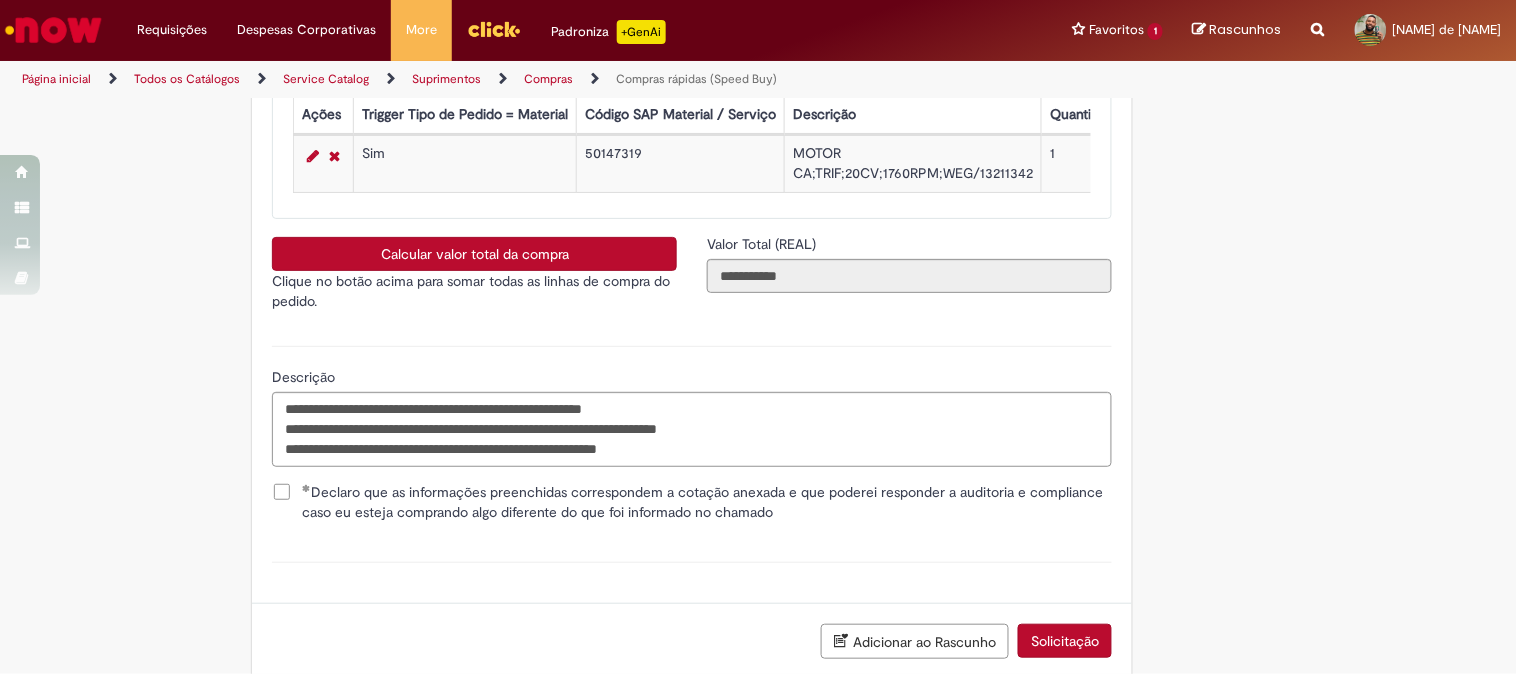 scroll, scrollTop: 3555, scrollLeft: 0, axis: vertical 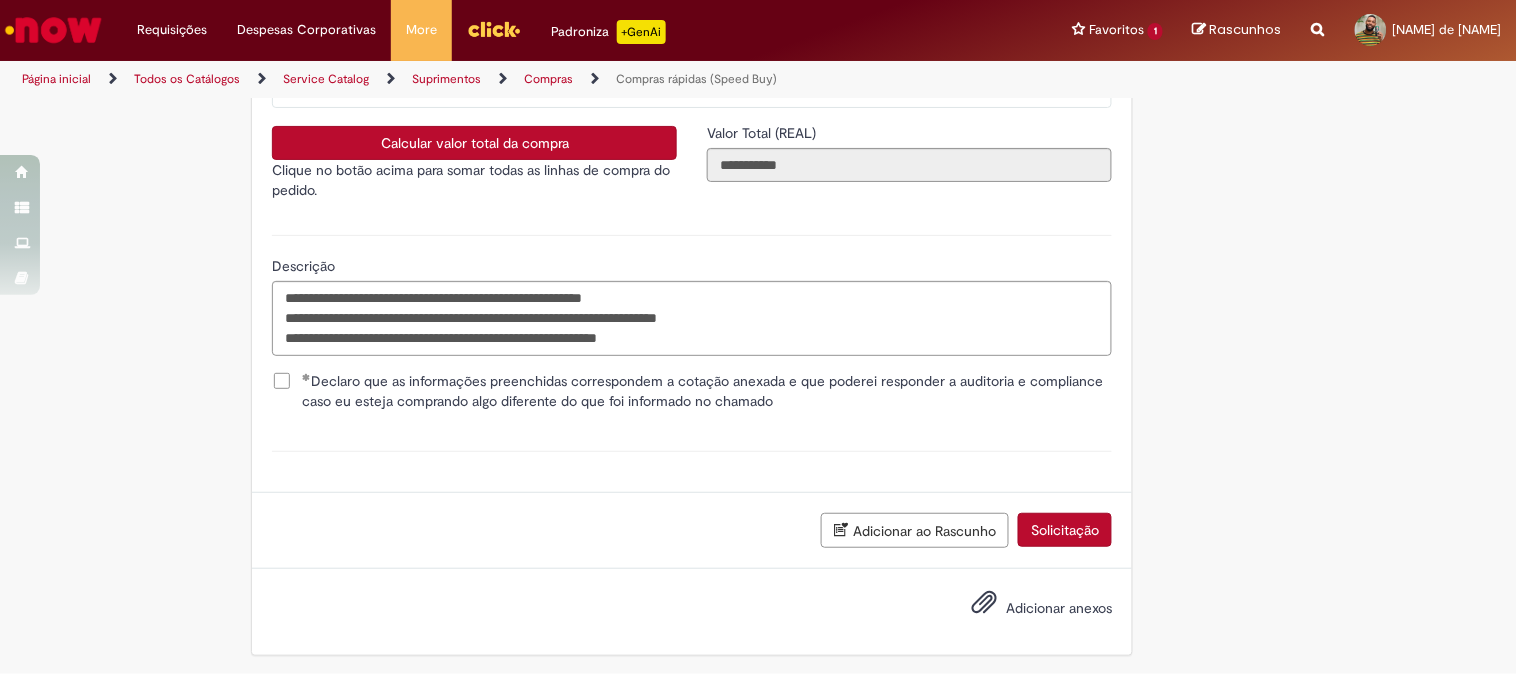 click on "Solicitação" at bounding box center (1065, 530) 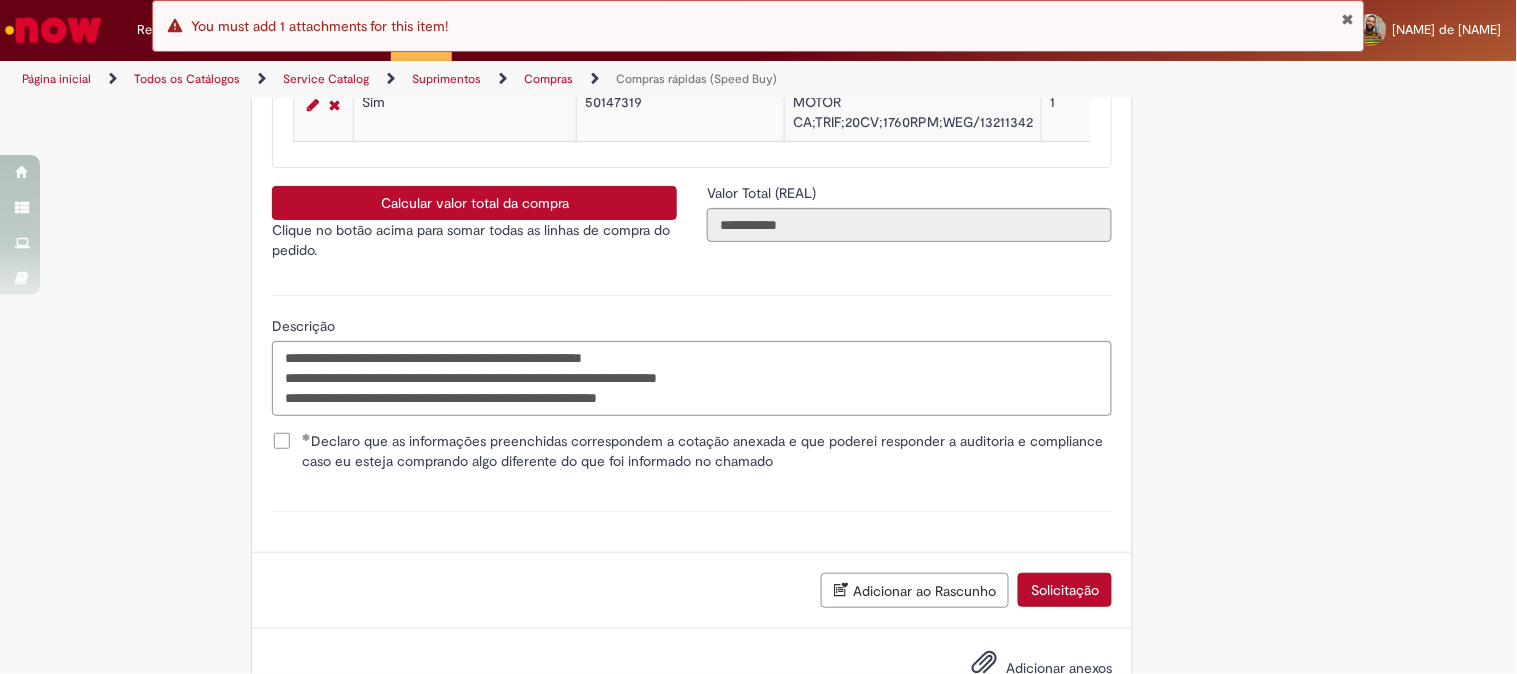 scroll, scrollTop: 3606, scrollLeft: 0, axis: vertical 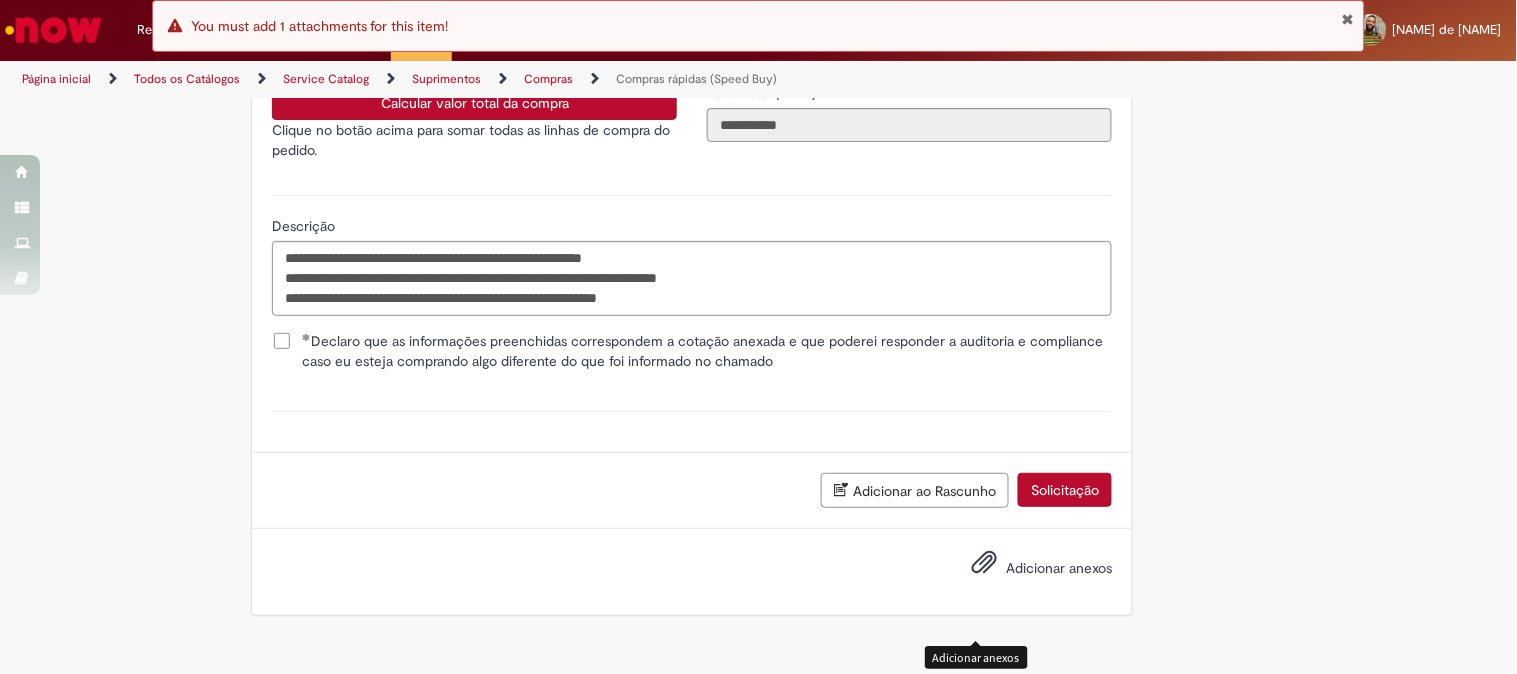 click at bounding box center [984, 563] 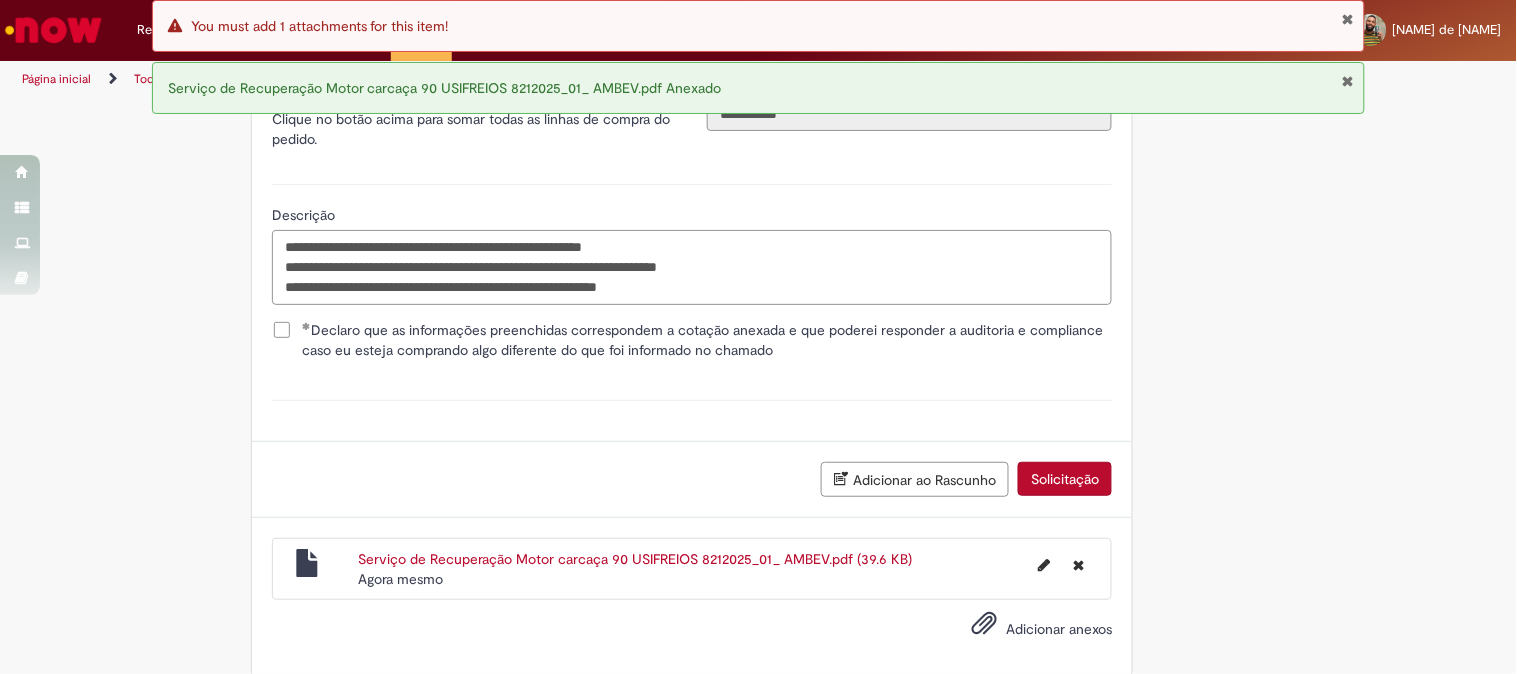 click on "**********" at bounding box center (692, 267) 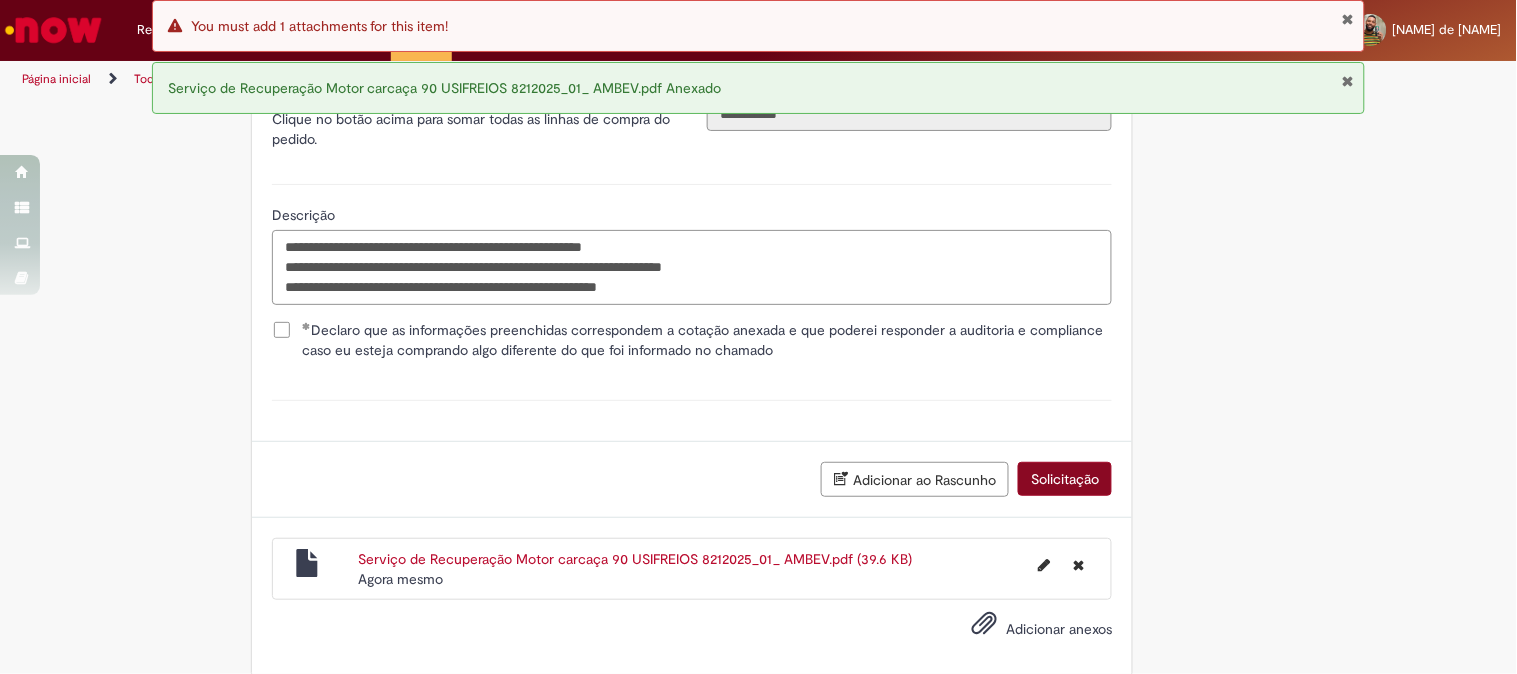 type on "**********" 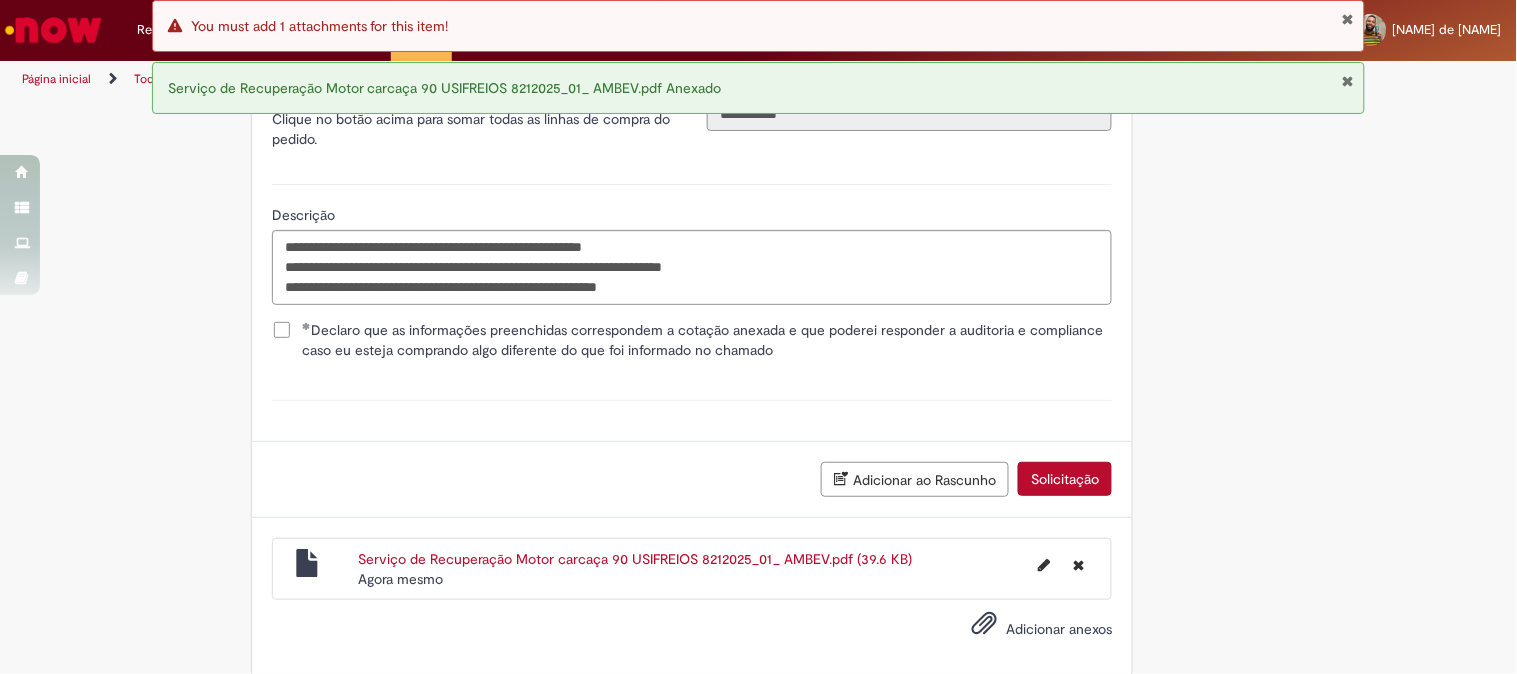 click on "Solicitação" at bounding box center [1065, 479] 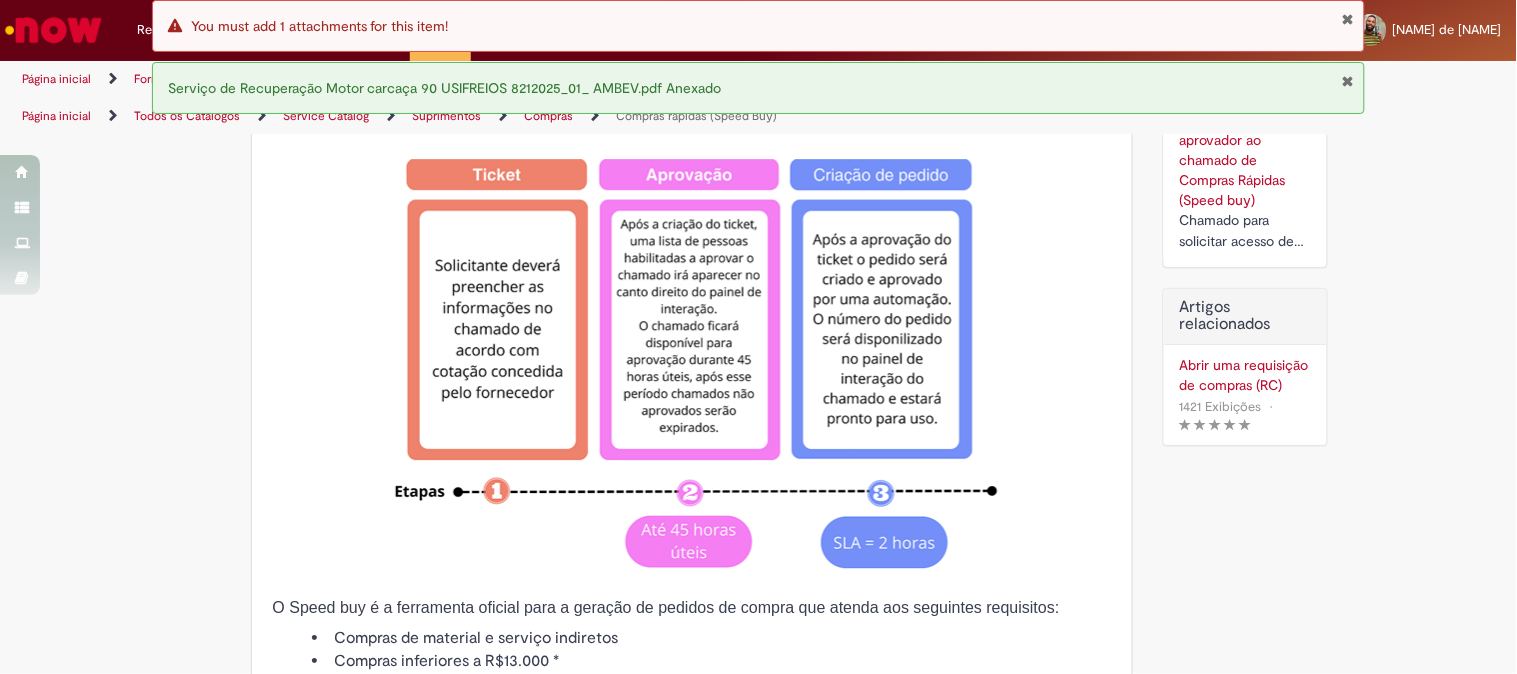scroll, scrollTop: 0, scrollLeft: 0, axis: both 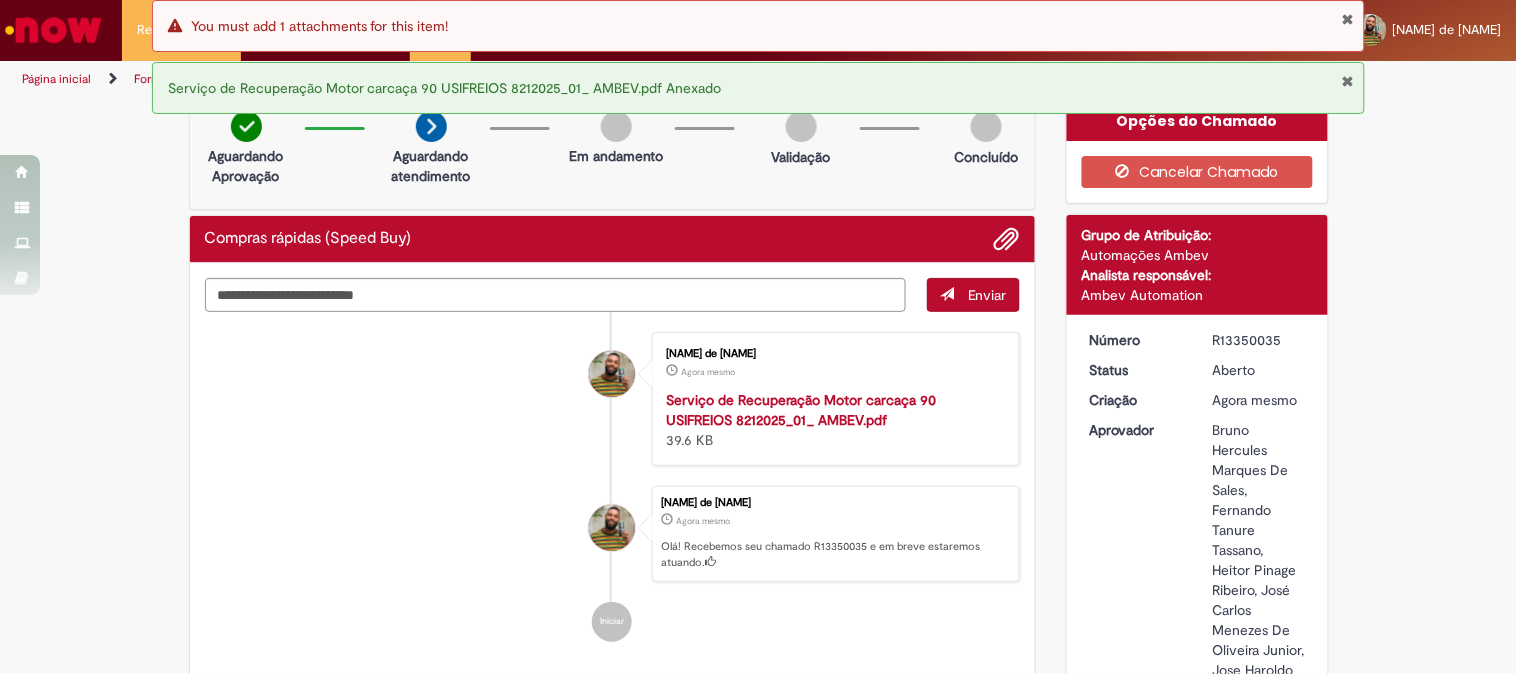 click at bounding box center (1347, 81) 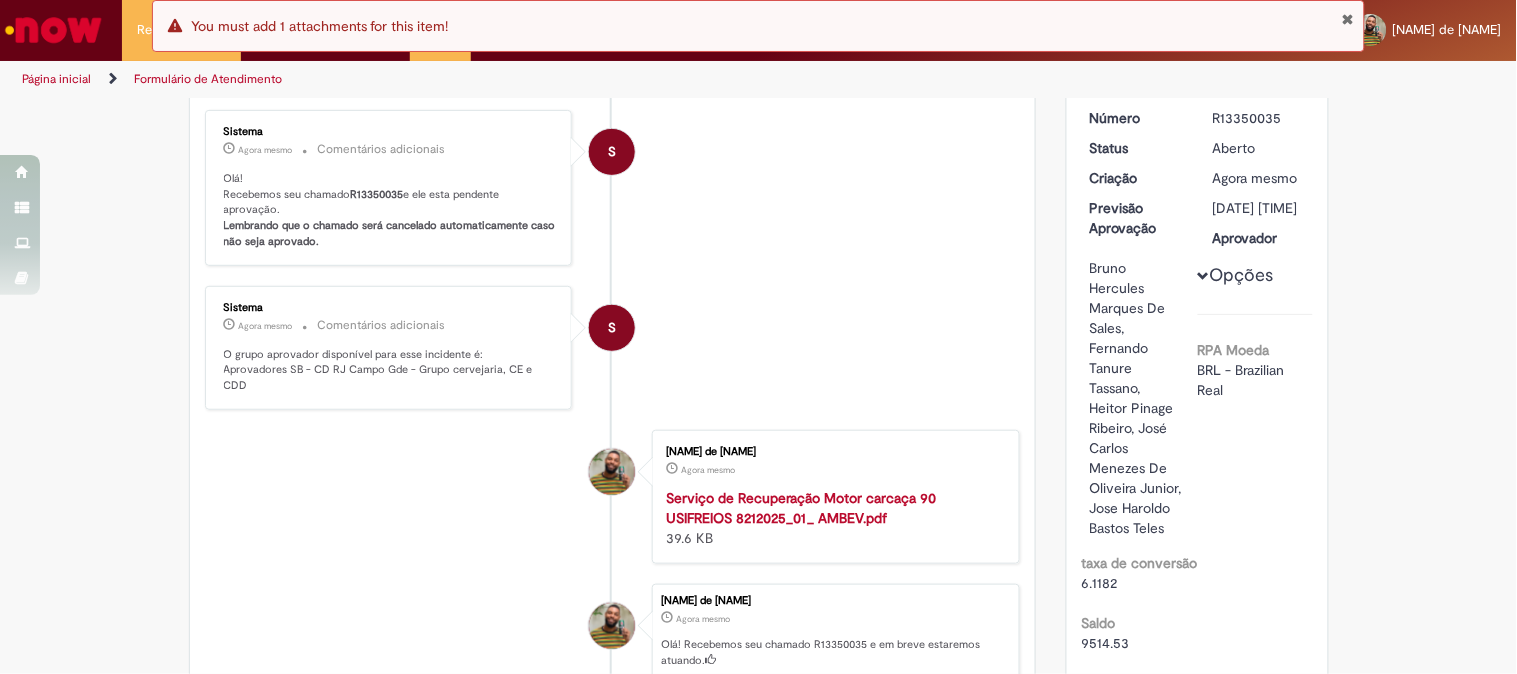 scroll, scrollTop: 111, scrollLeft: 0, axis: vertical 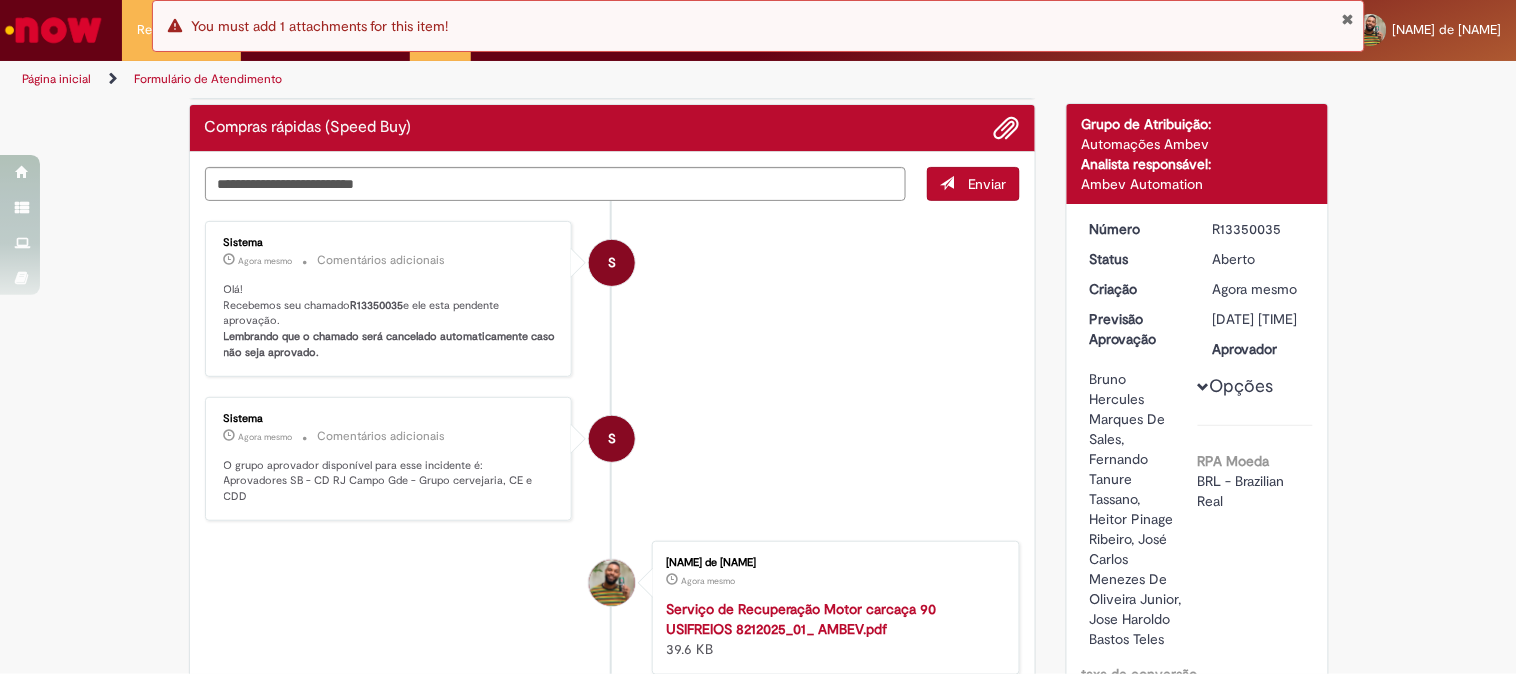 click at bounding box center (1347, 19) 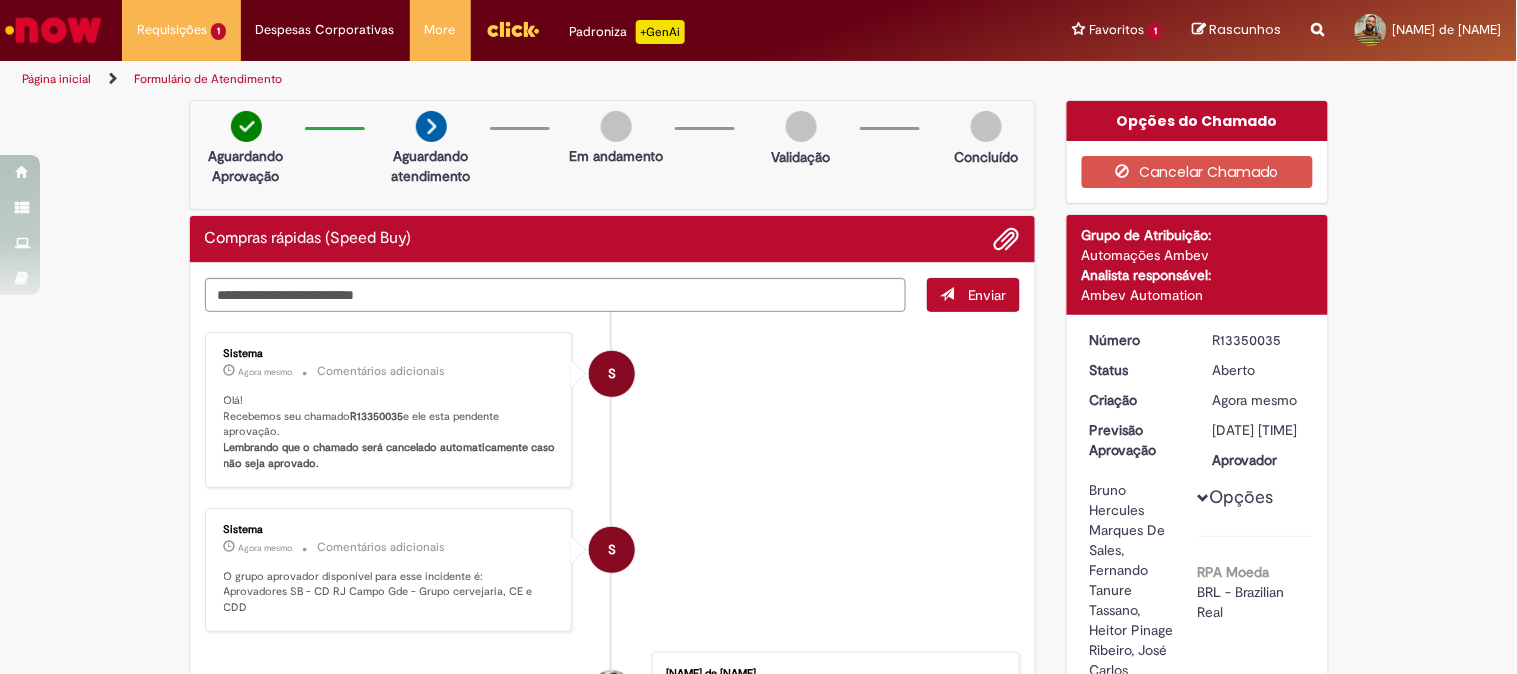 scroll, scrollTop: 111, scrollLeft: 0, axis: vertical 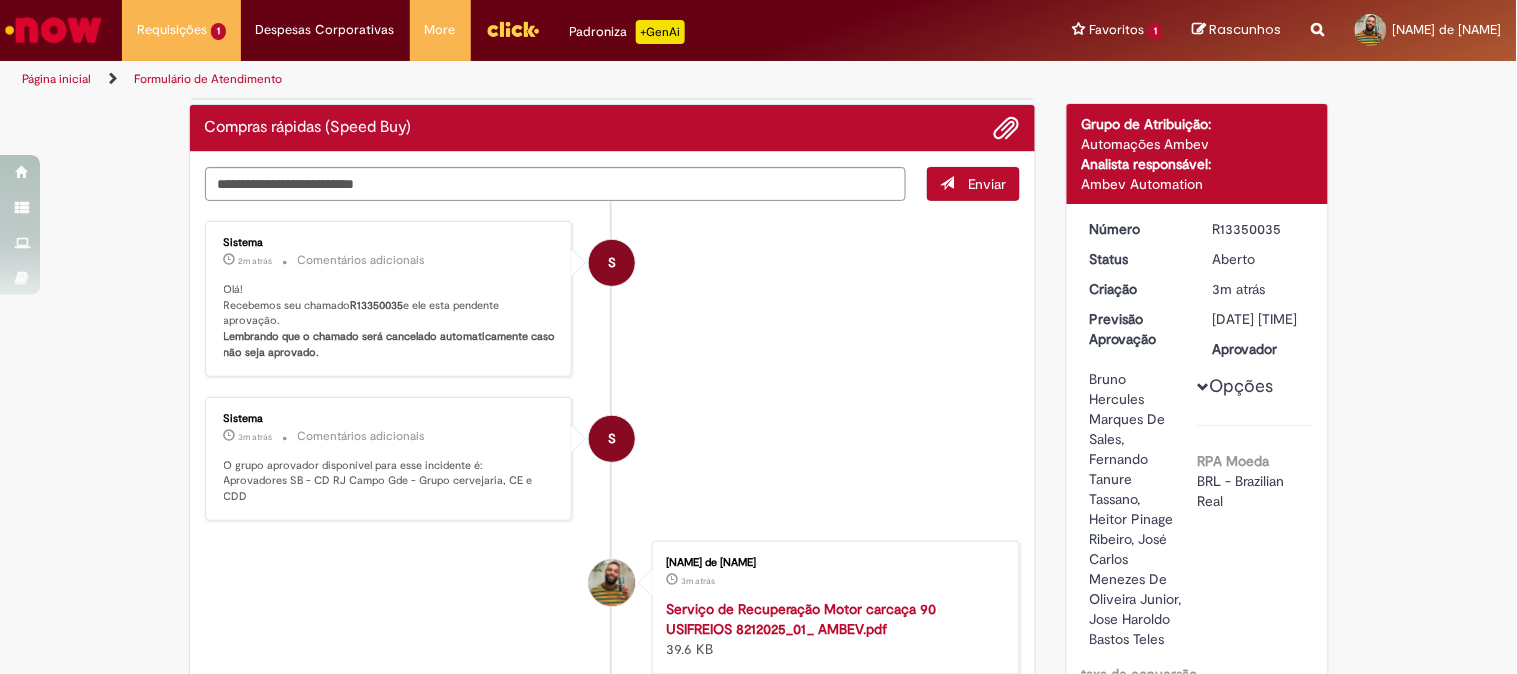 drag, startPoint x: 1206, startPoint y: 224, endPoint x: 1270, endPoint y: 227, distance: 64.070274 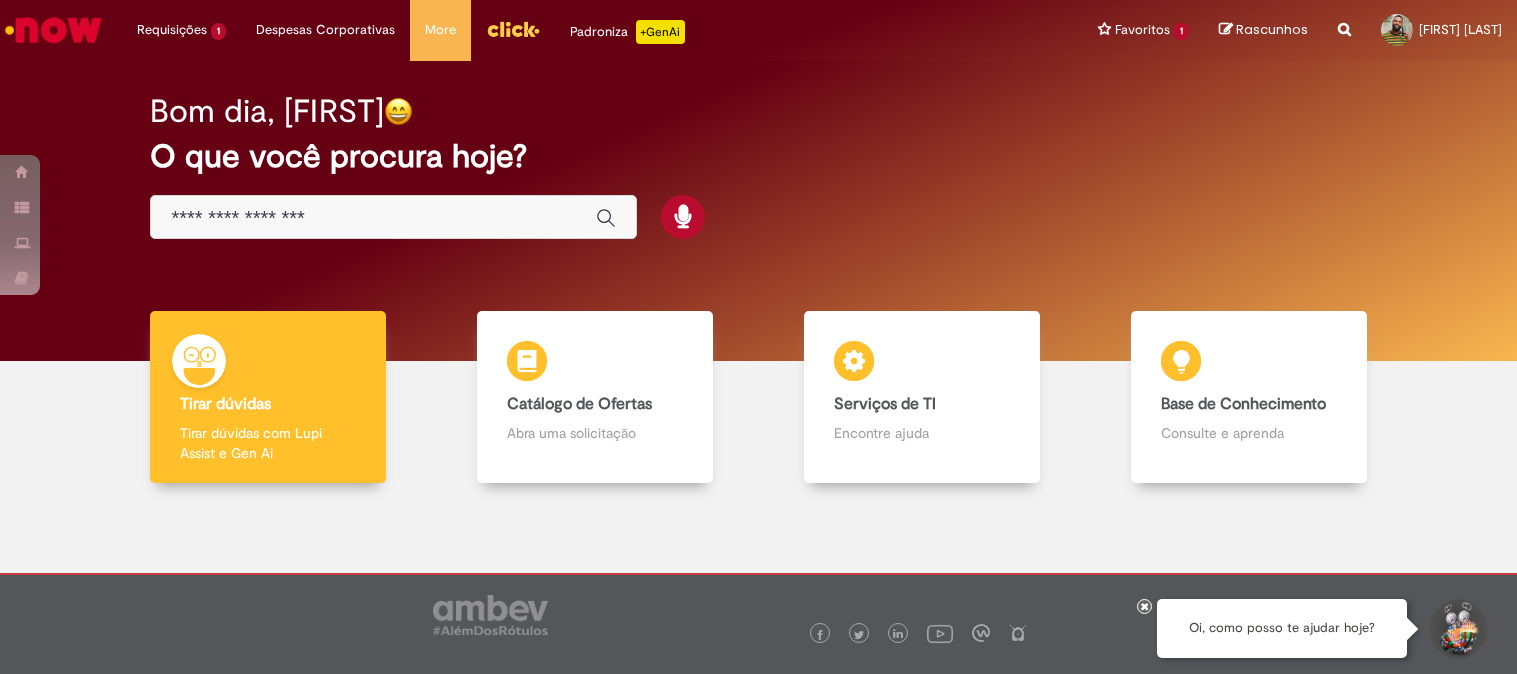 scroll, scrollTop: 0, scrollLeft: 0, axis: both 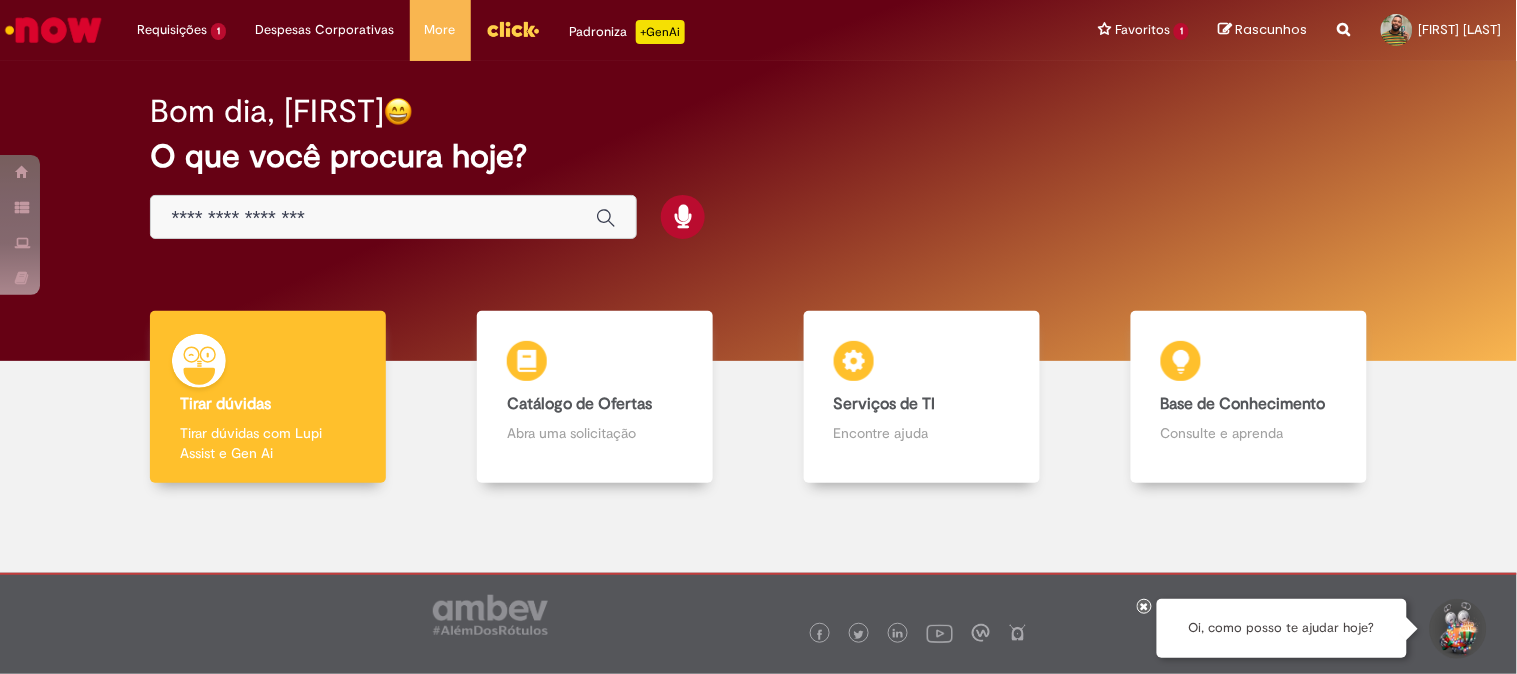 click at bounding box center (373, 218) 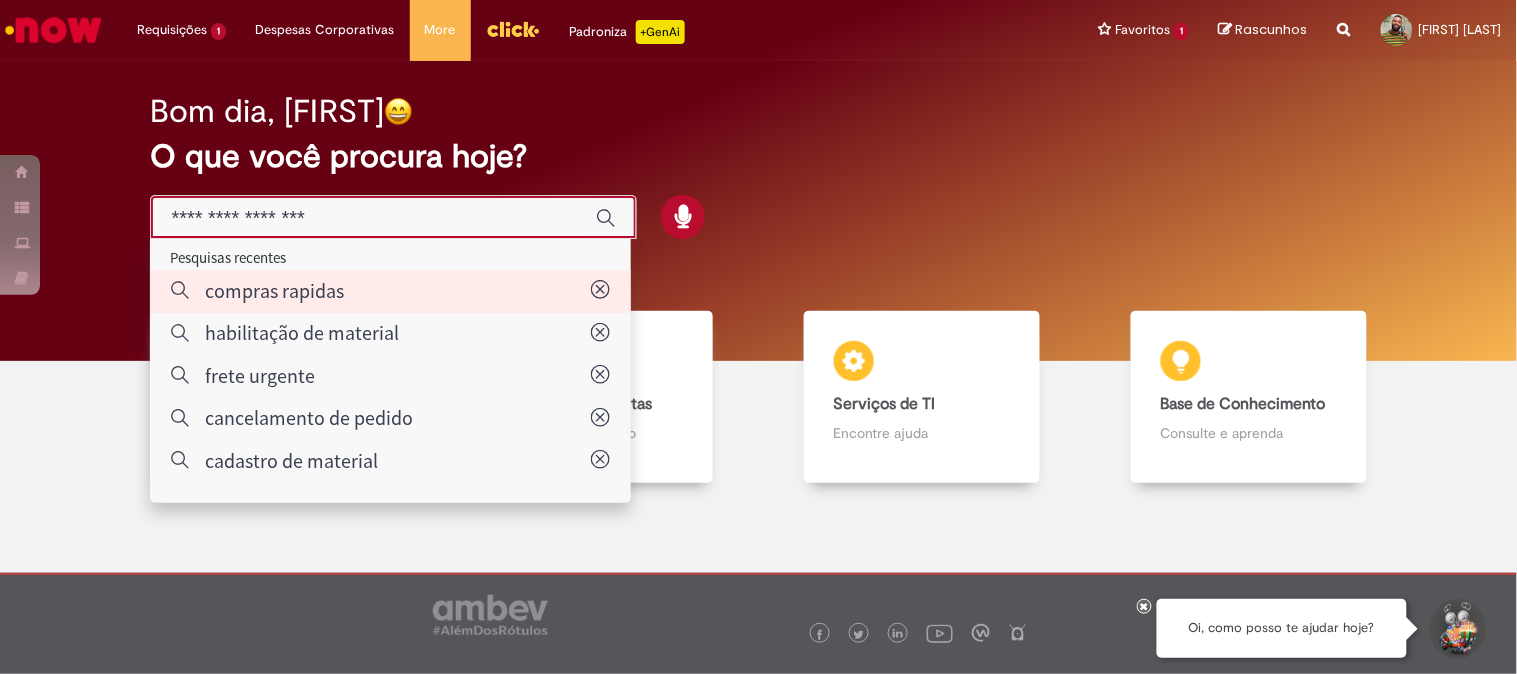 type on "**********" 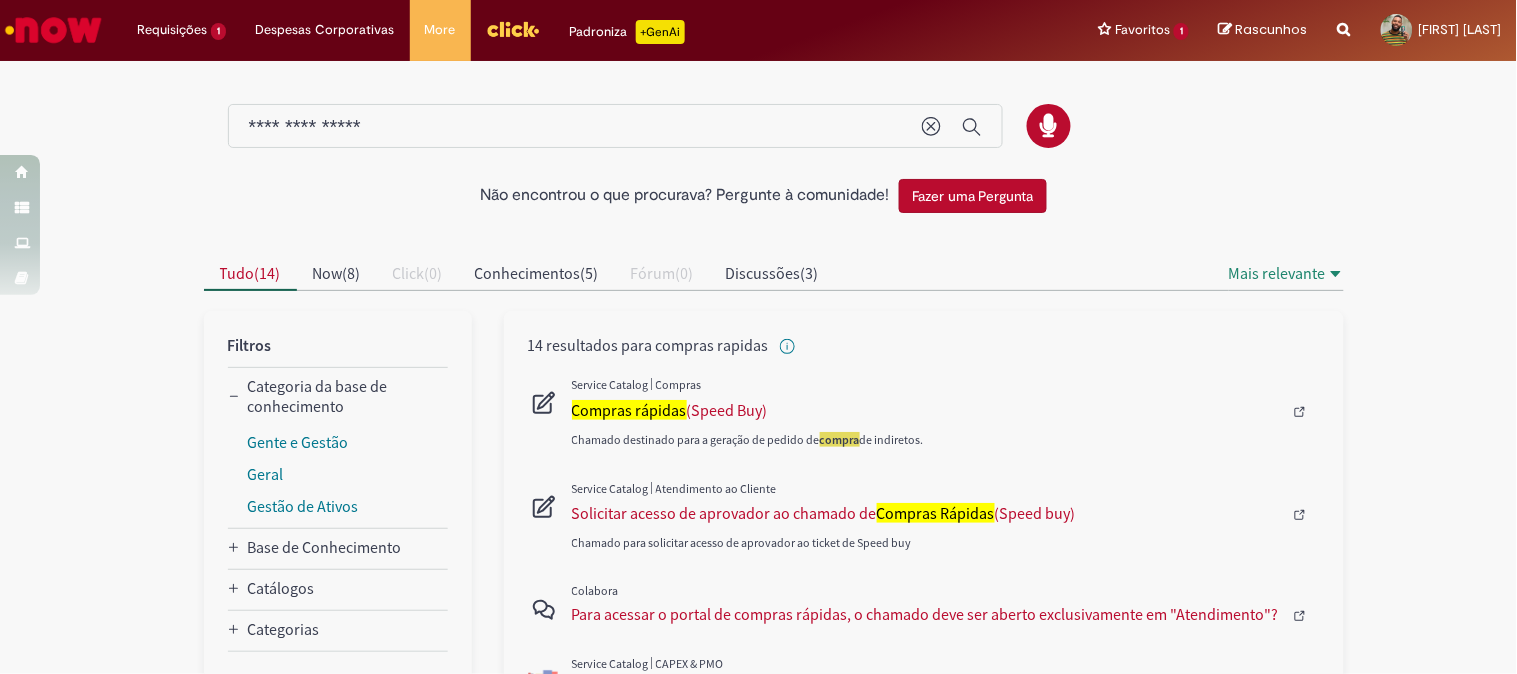 click on "Chamado destinado para a geração de pedido de  compra  de indiretos." at bounding box center [946, 427] 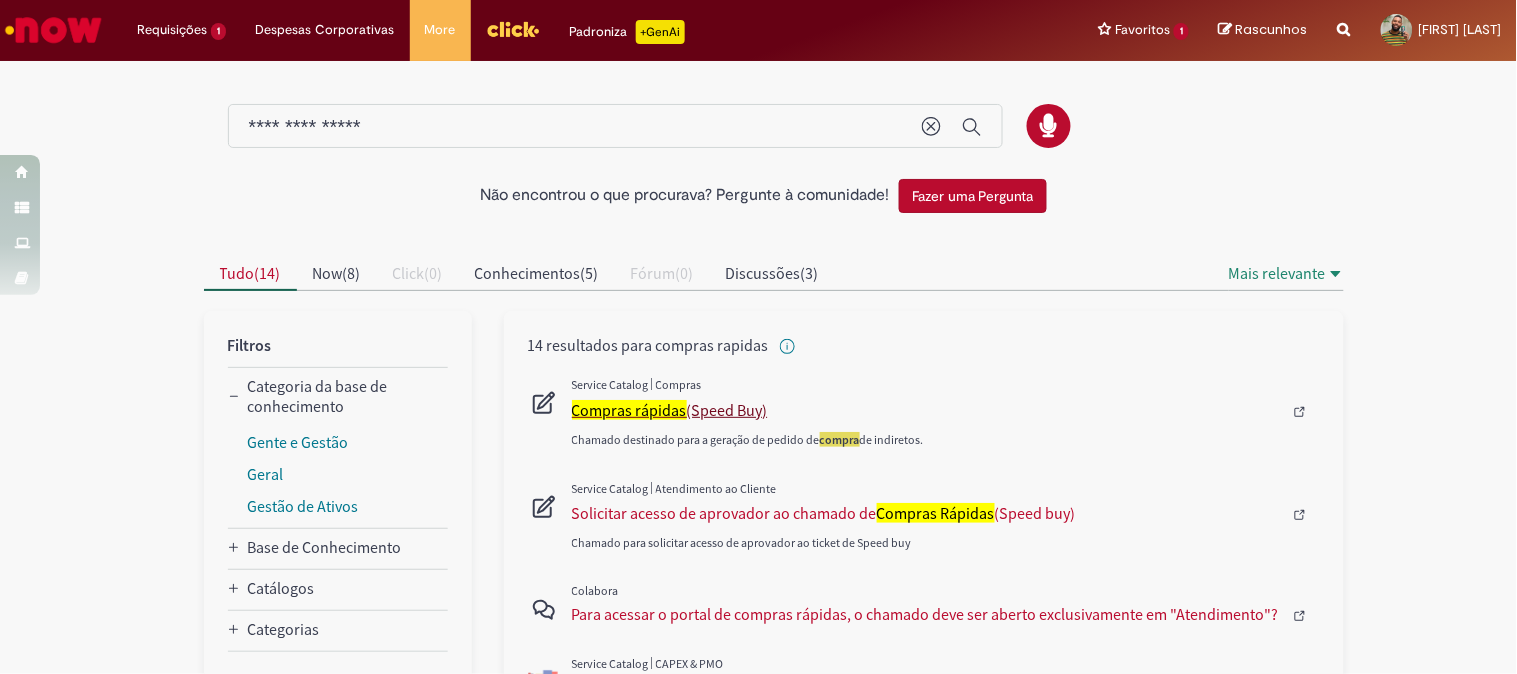 click on "Compras rápidas" at bounding box center [629, 410] 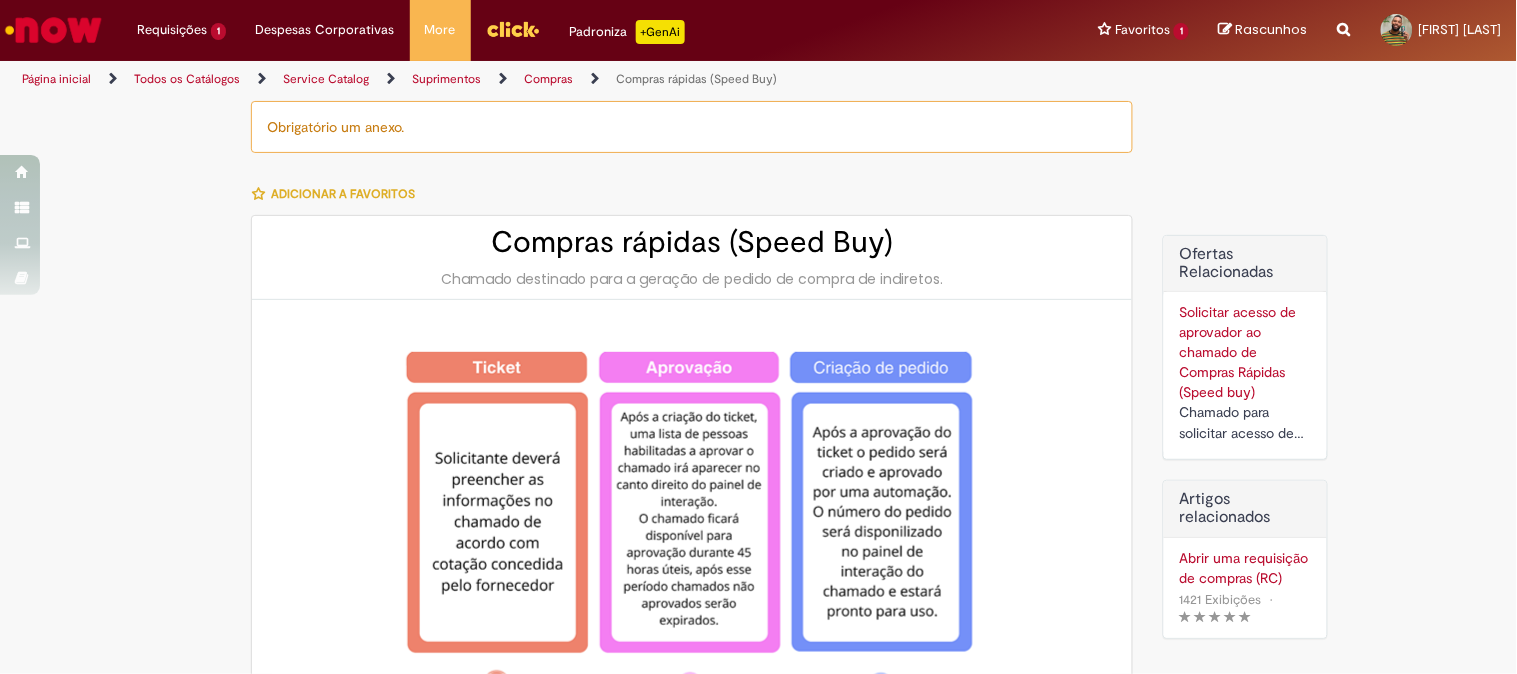 type on "********" 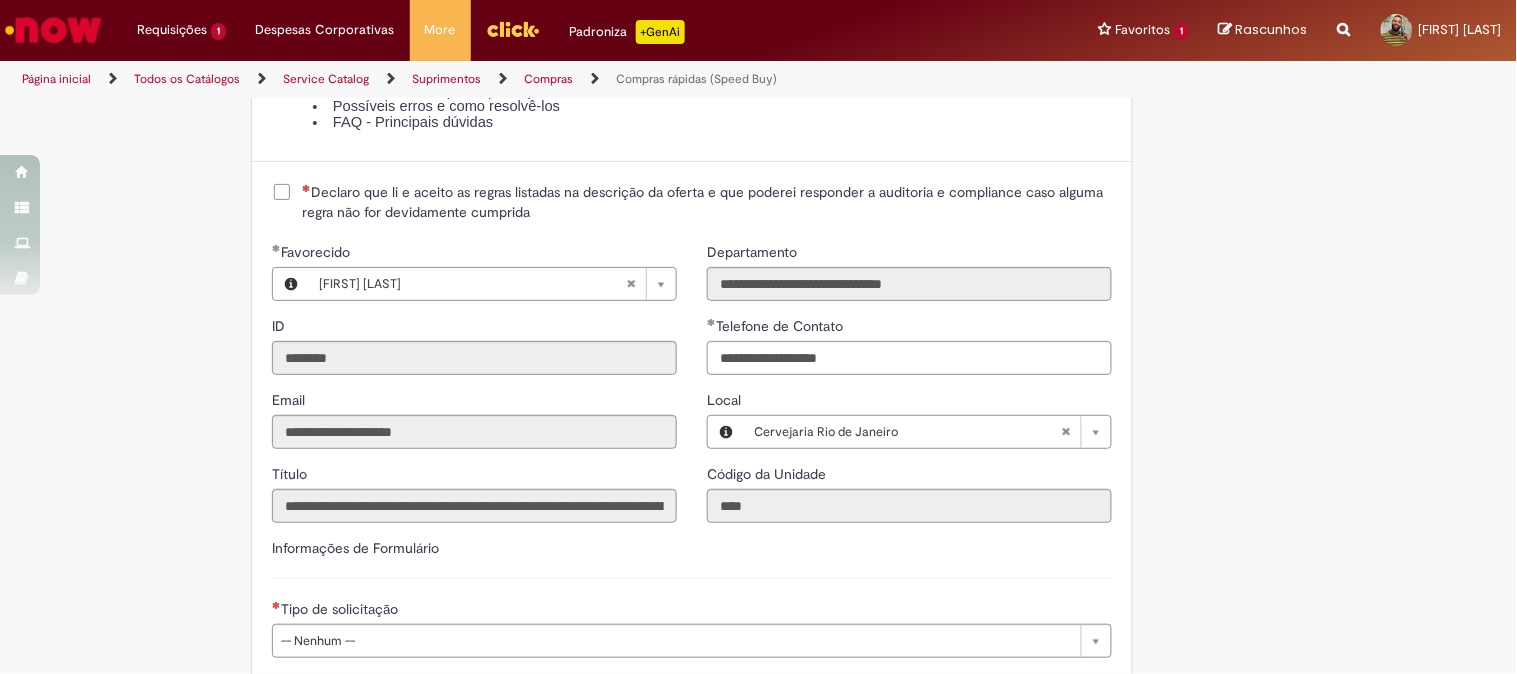 scroll, scrollTop: 2555, scrollLeft: 0, axis: vertical 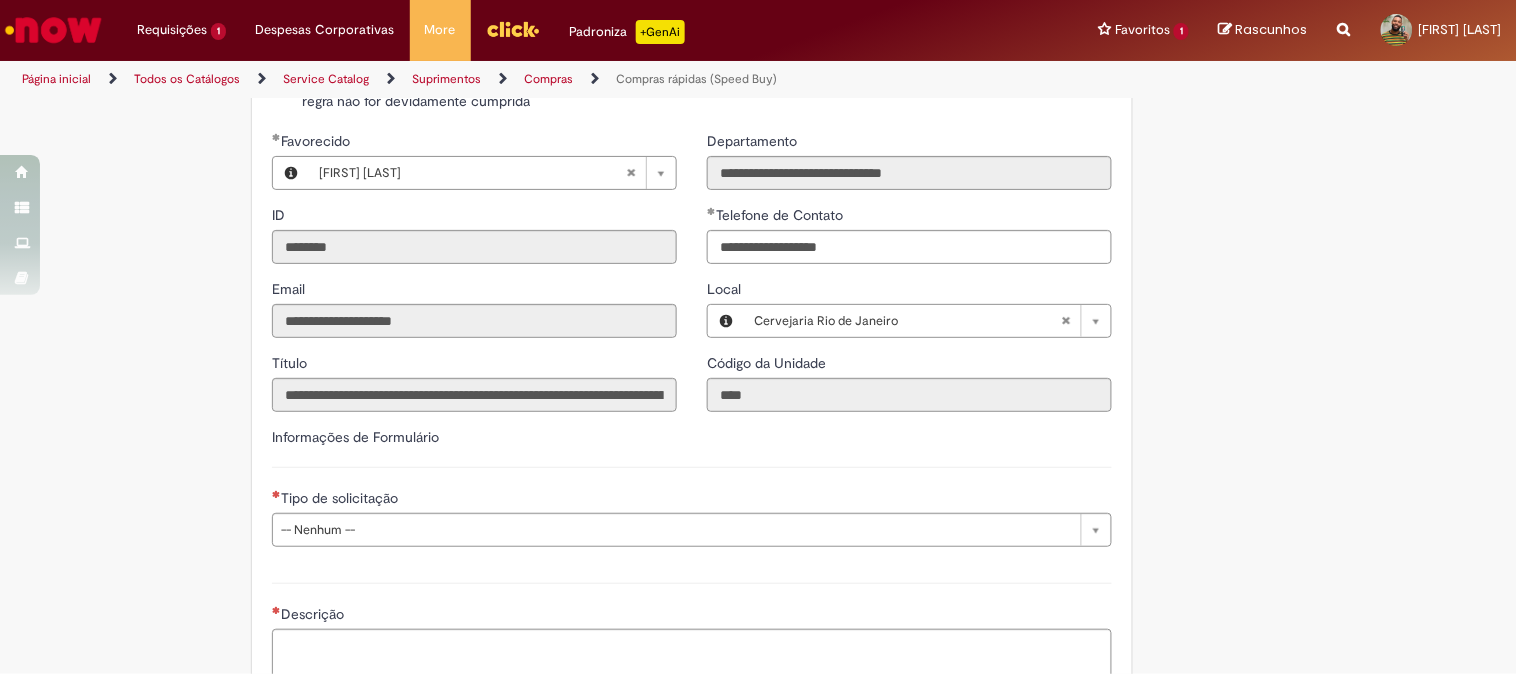 click on "Declaro que li e aceito as regras listadas na descrição da oferta e que poderei responder a auditoria e compliance caso alguma regra não for devidamente cumprida" at bounding box center (707, 91) 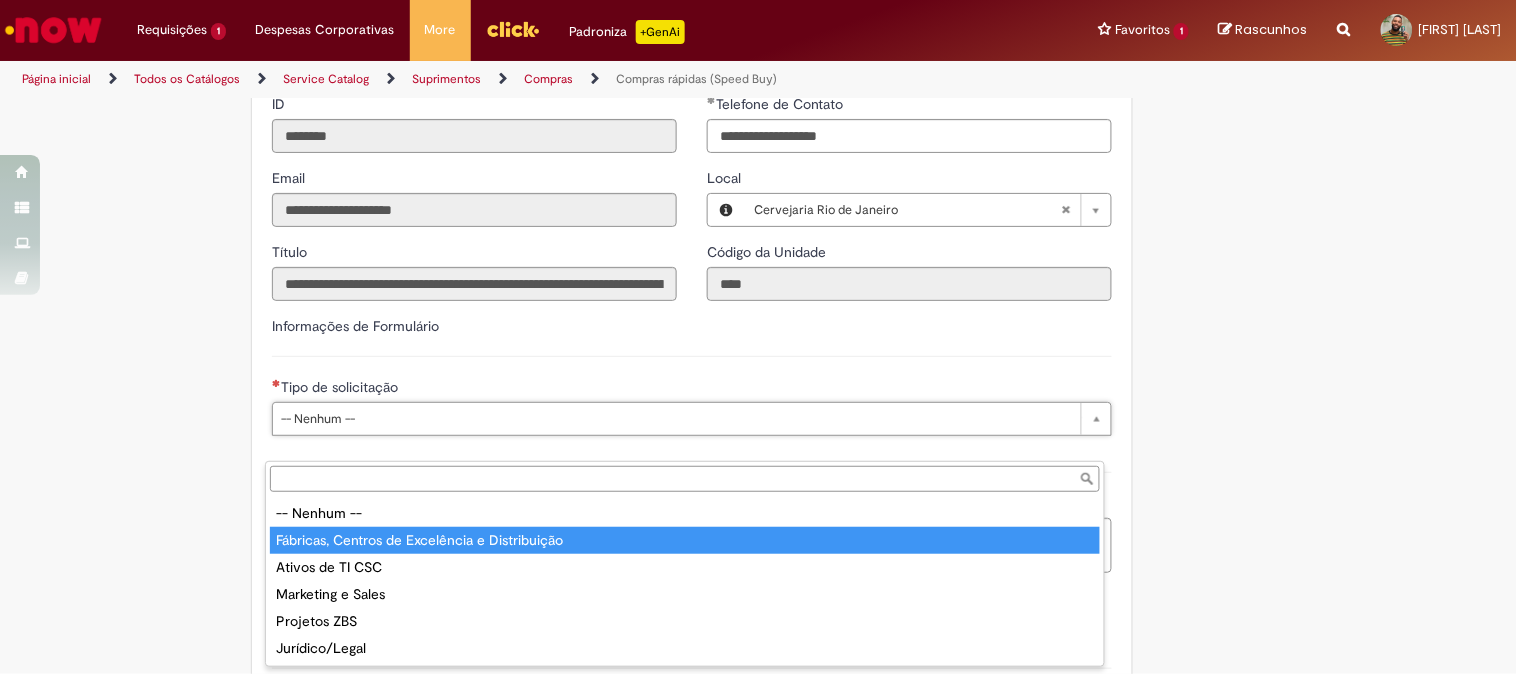 type on "**********" 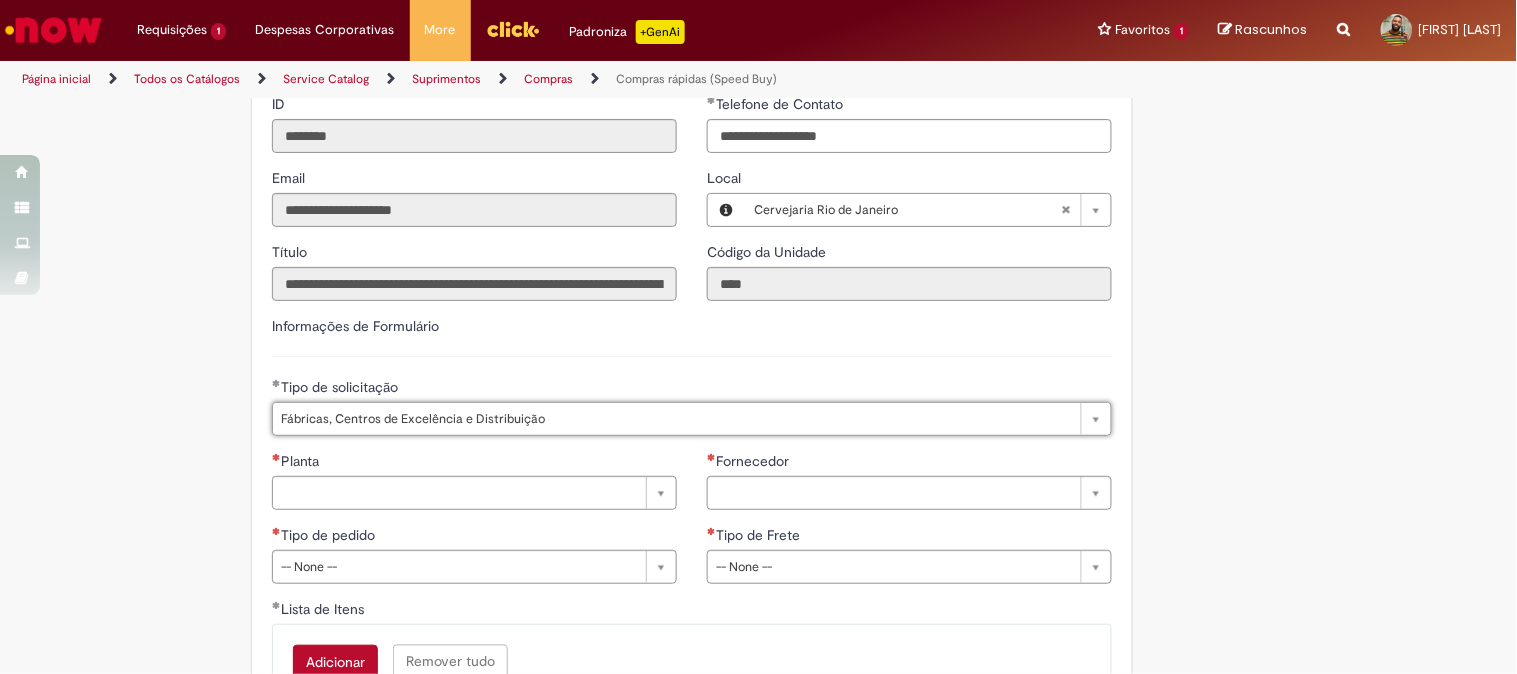 scroll, scrollTop: 2777, scrollLeft: 0, axis: vertical 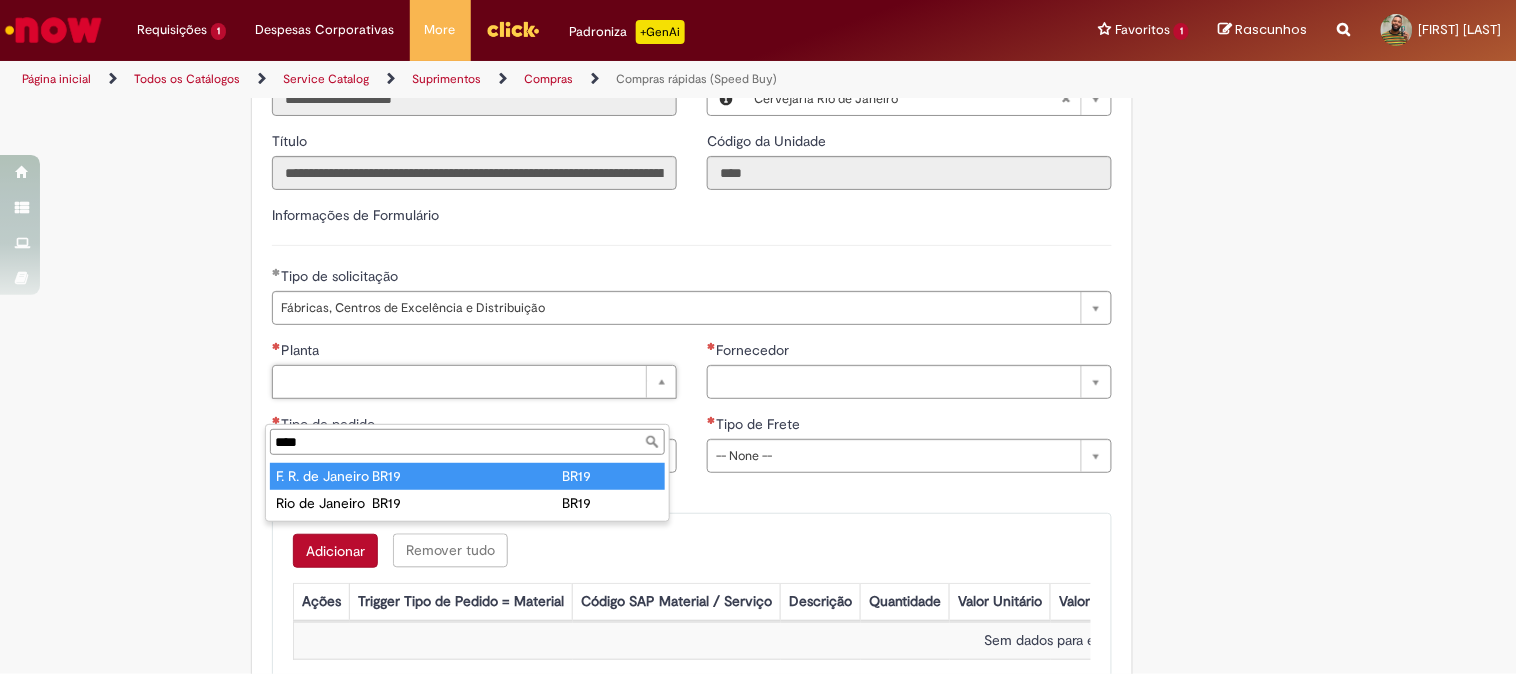 type on "****" 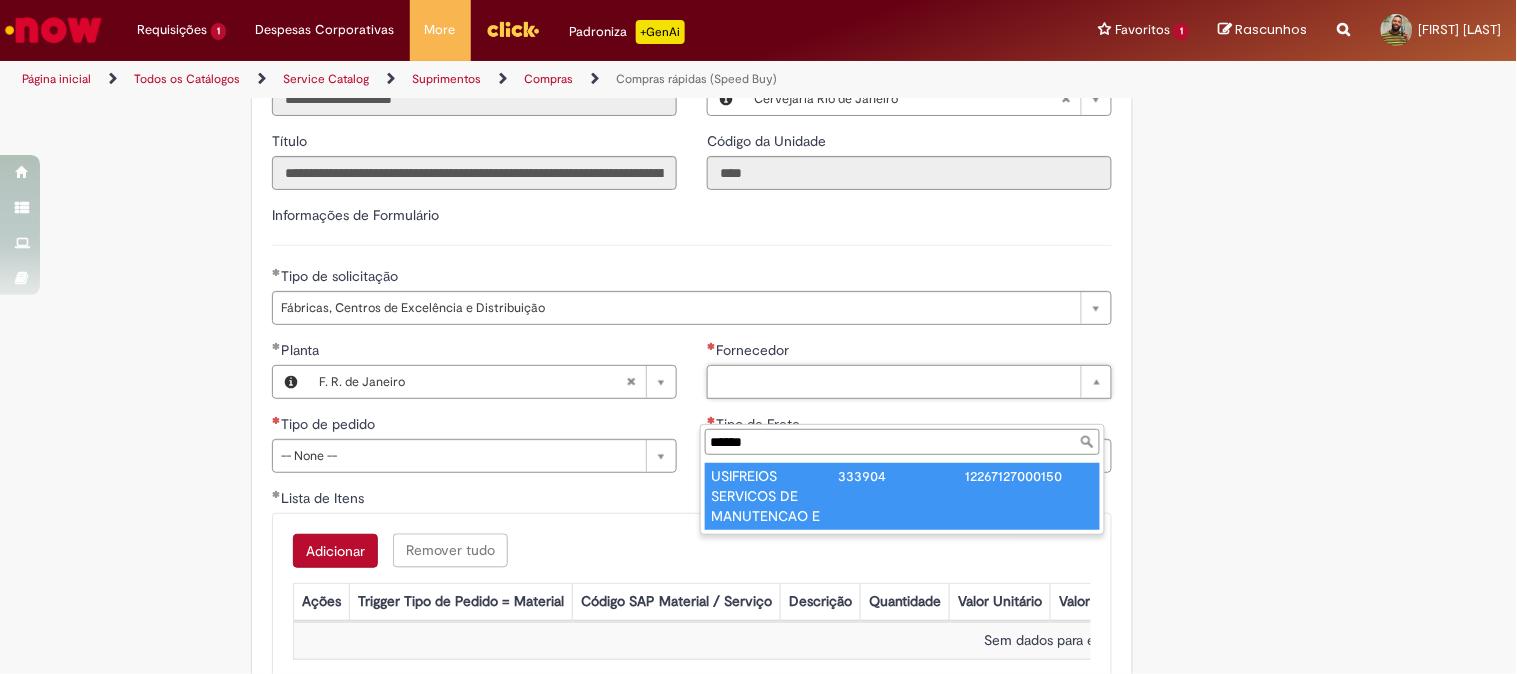 type on "******" 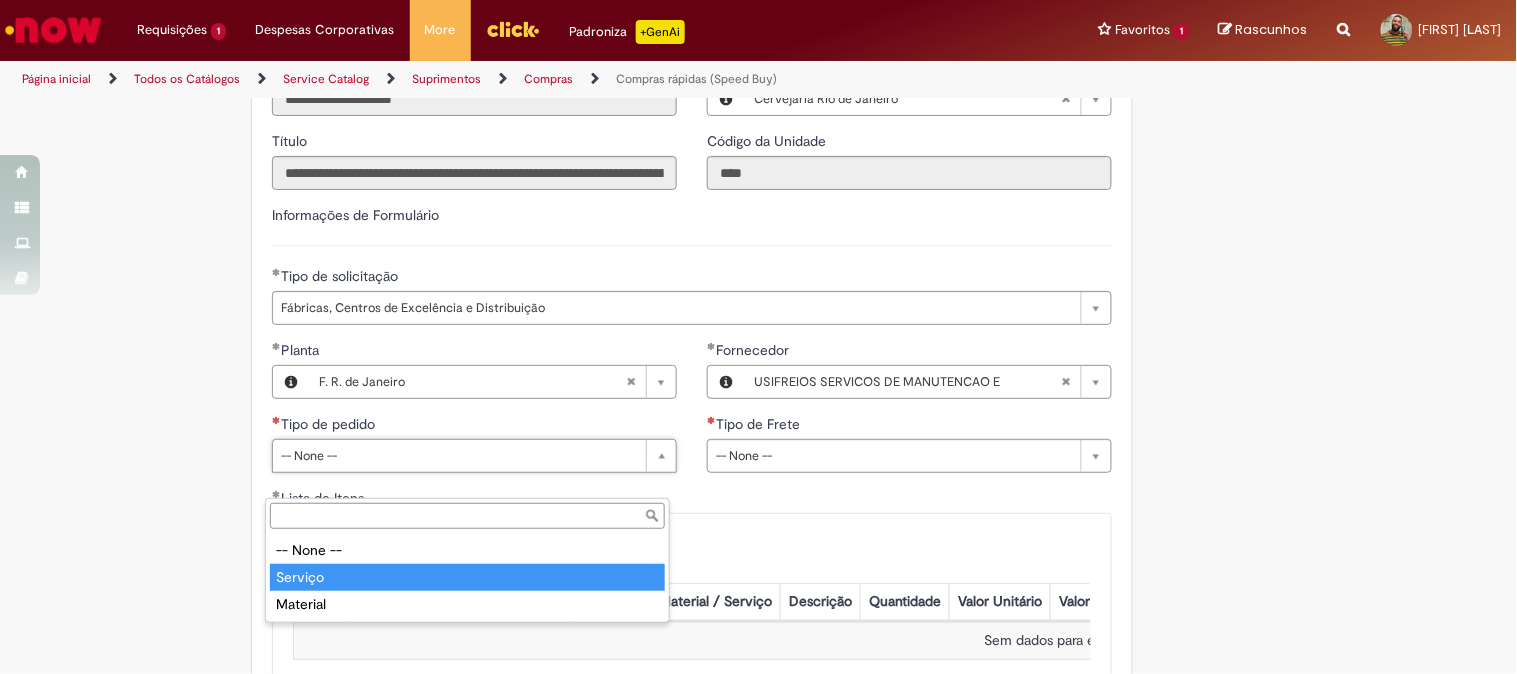 type on "*******" 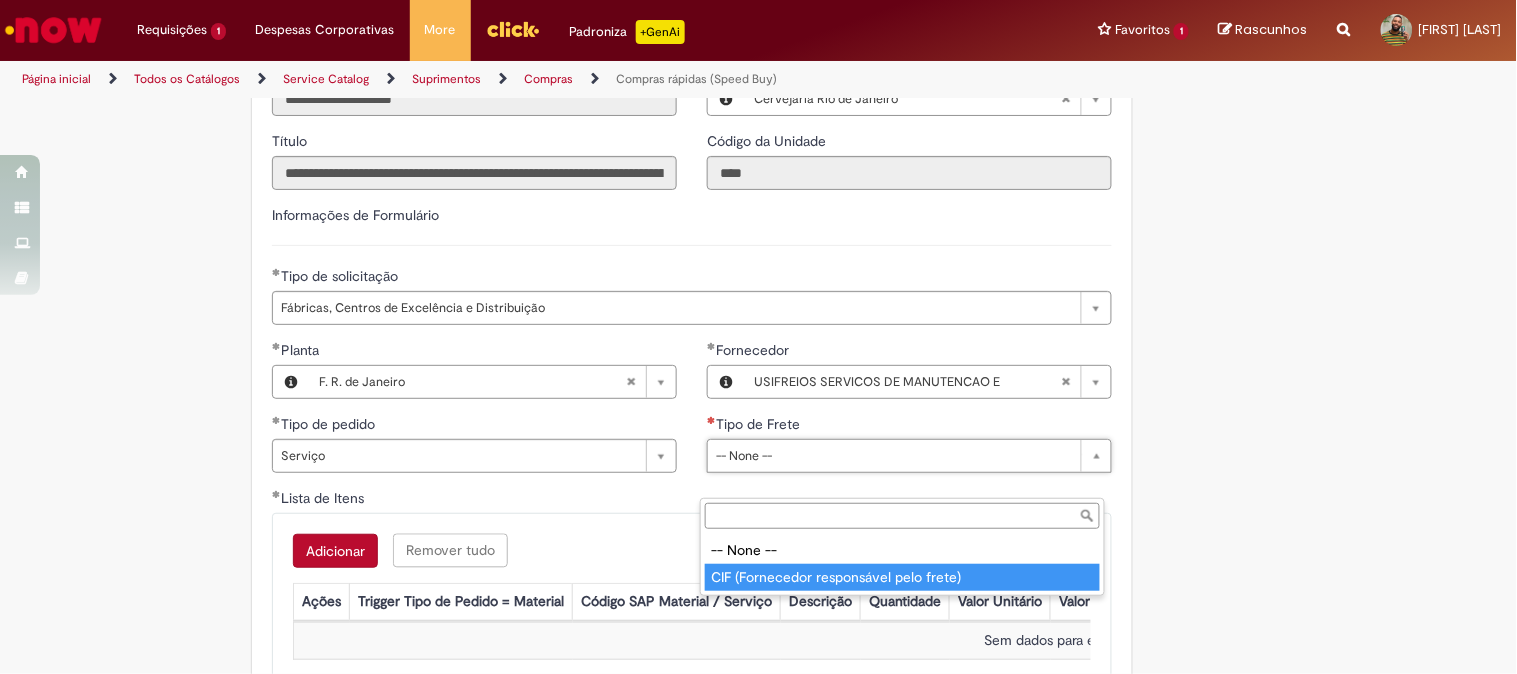 type on "**********" 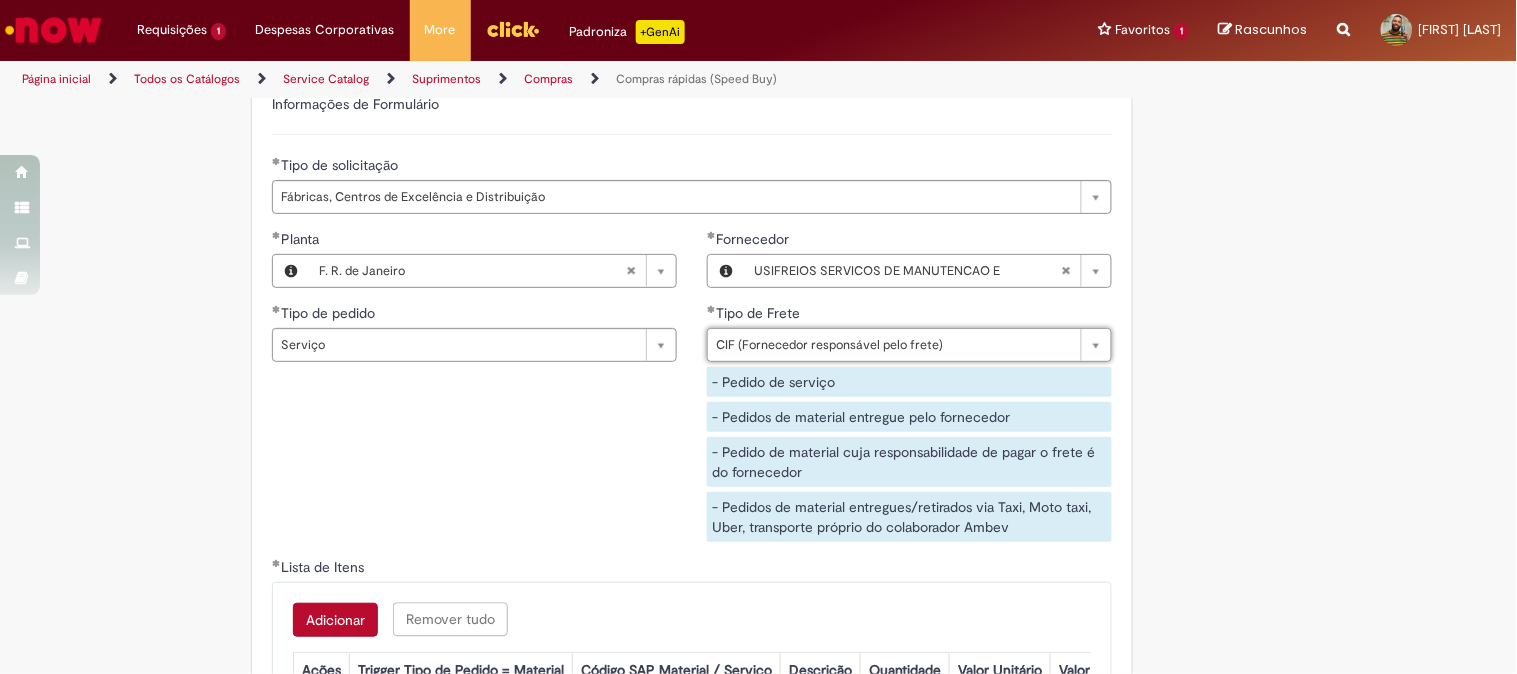 scroll, scrollTop: 3000, scrollLeft: 0, axis: vertical 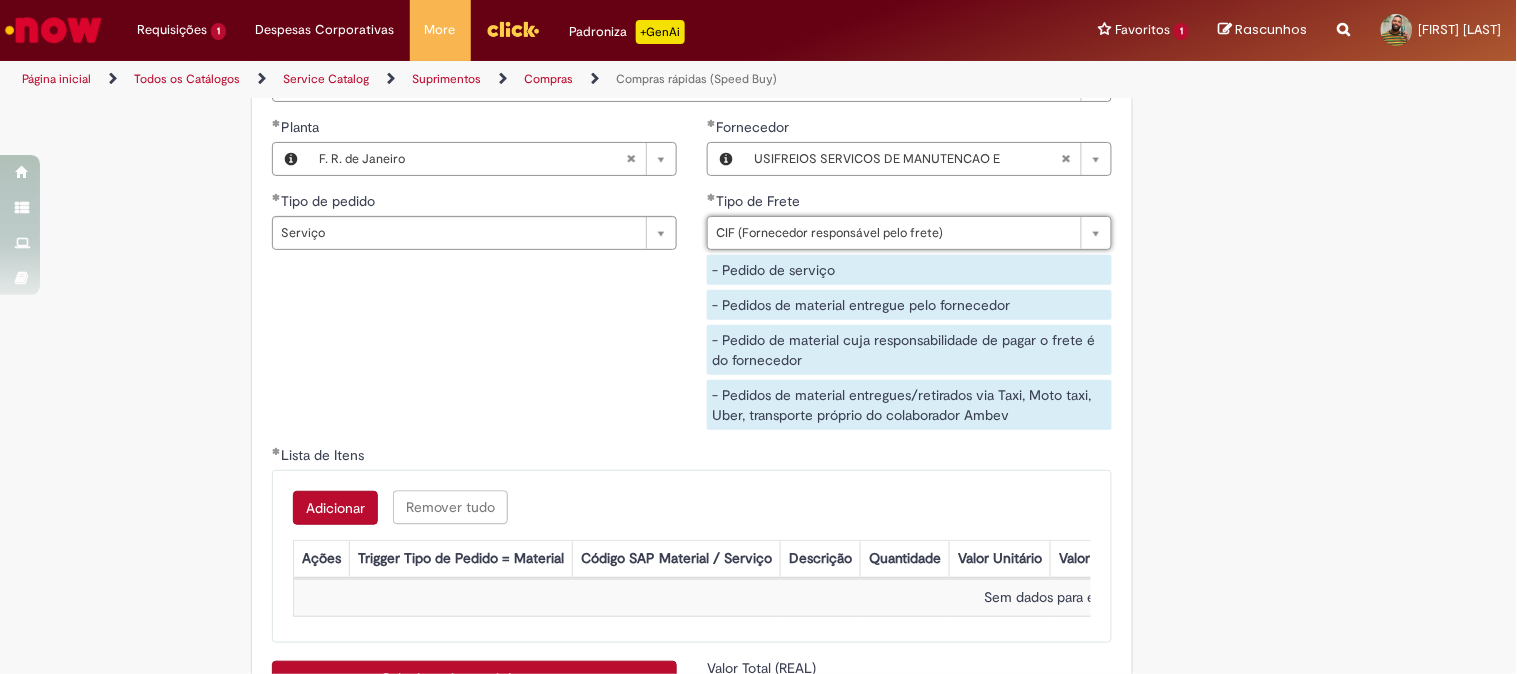 click on "Adicionar" at bounding box center [335, 508] 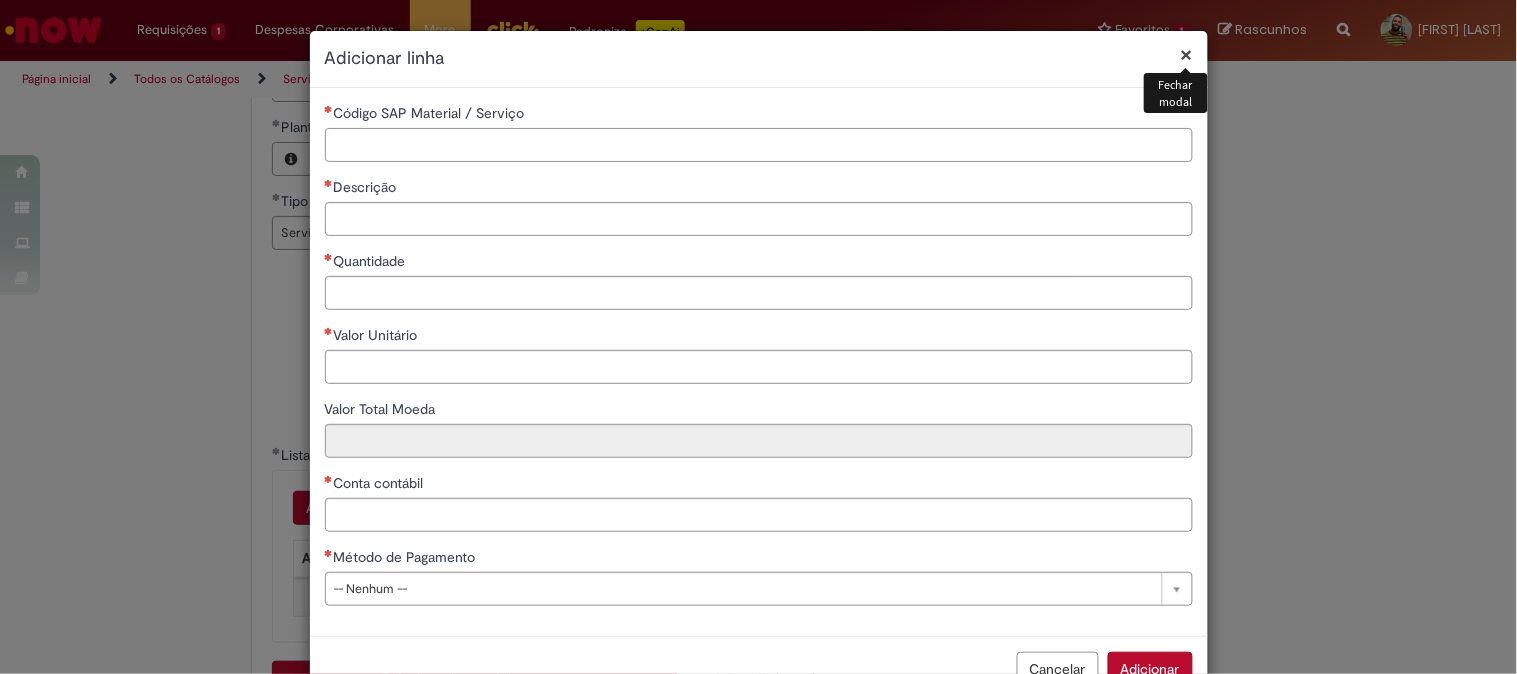click on "Código SAP Material / Serviço" at bounding box center [759, 145] 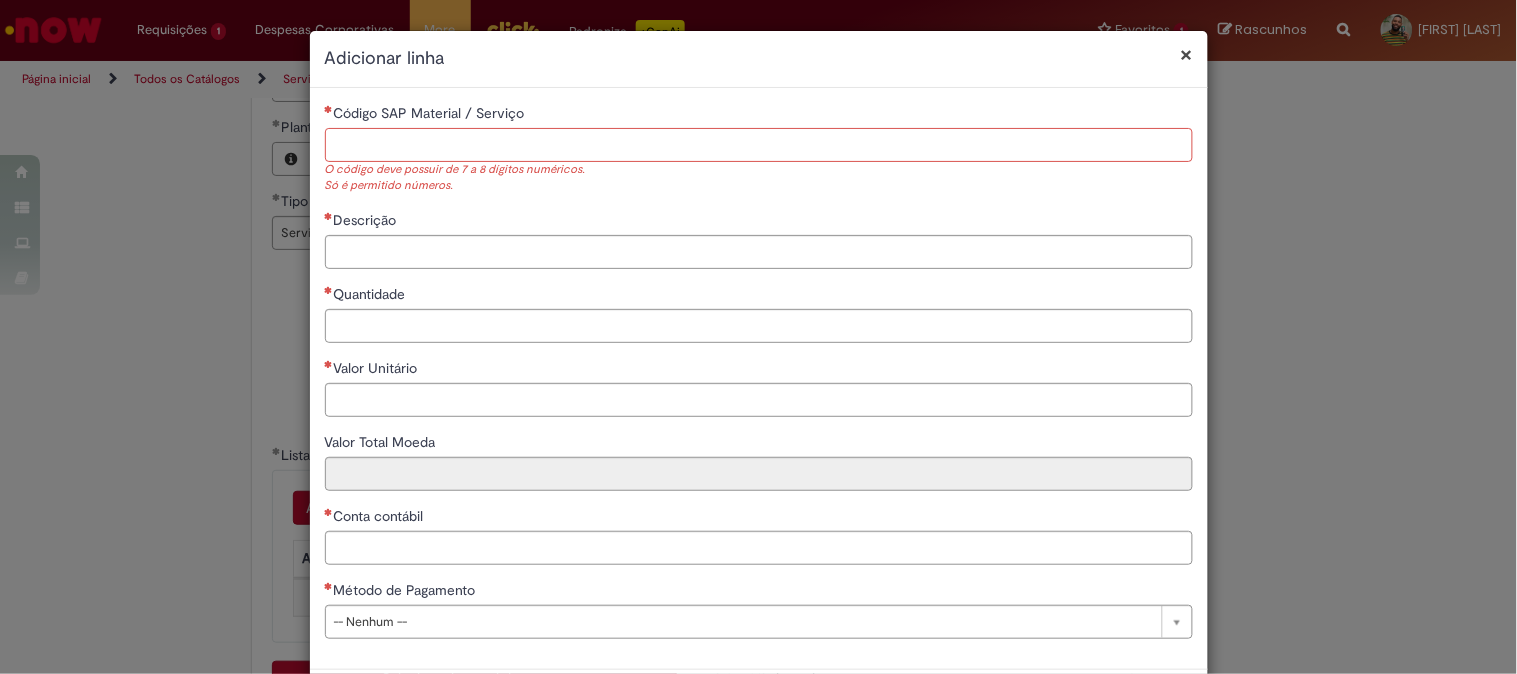 paste on "********" 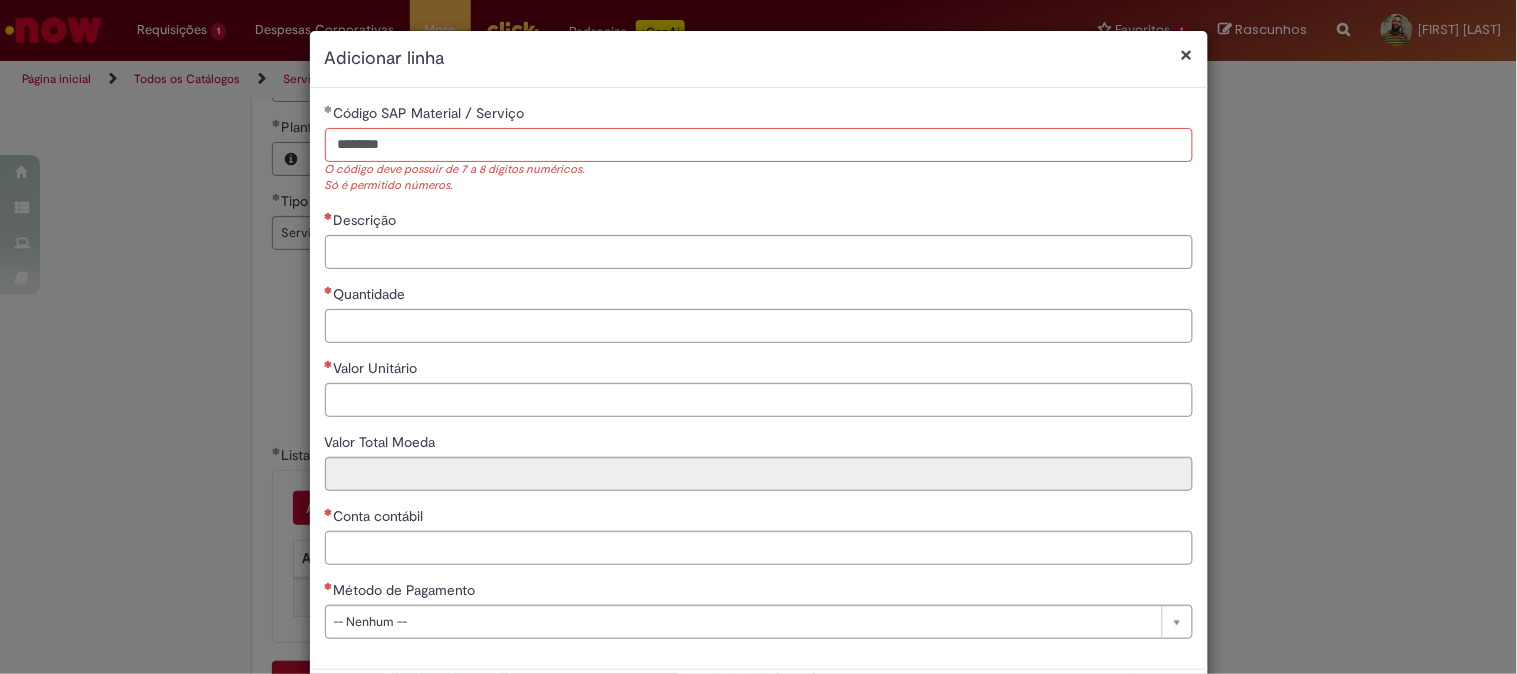 click on "********" at bounding box center (759, 145) 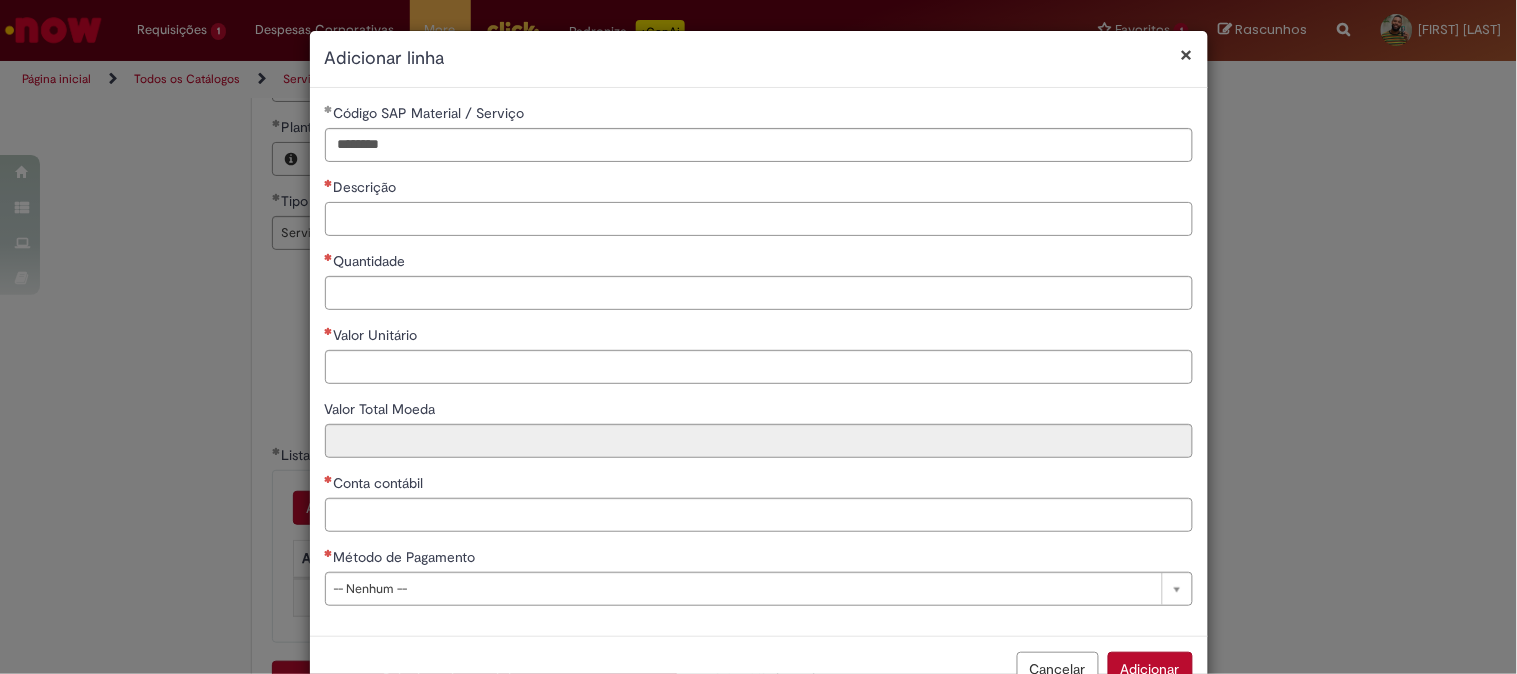 click on "Descrição" at bounding box center (759, 219) 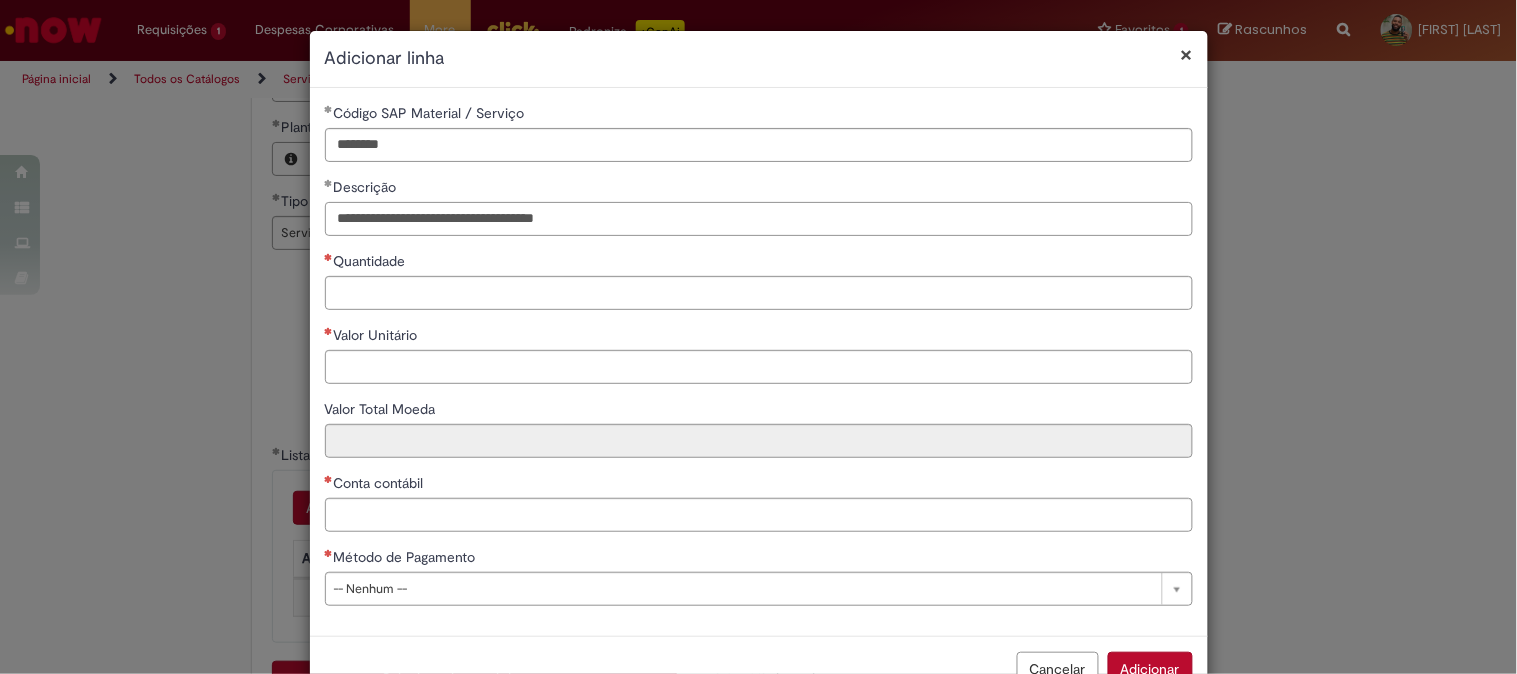 type on "**********" 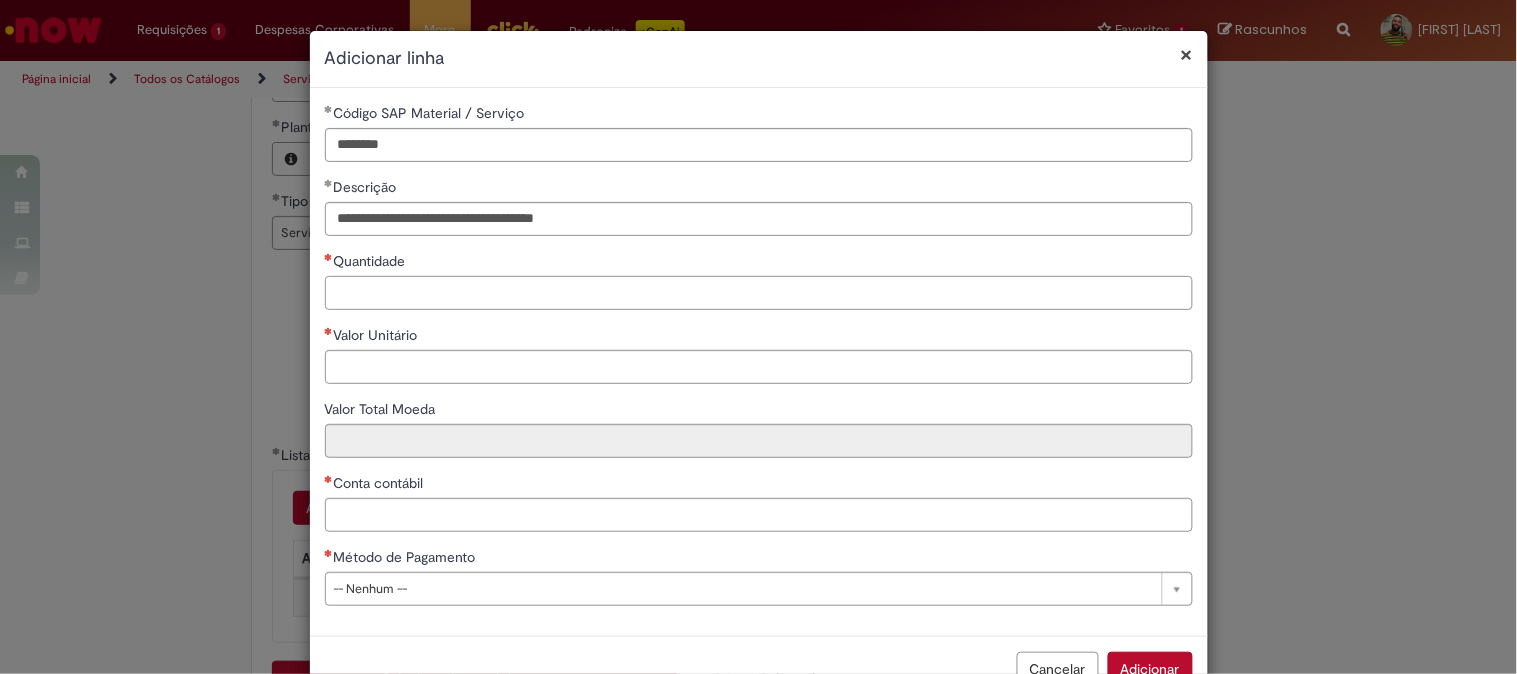 click on "Quantidade" at bounding box center [759, 293] 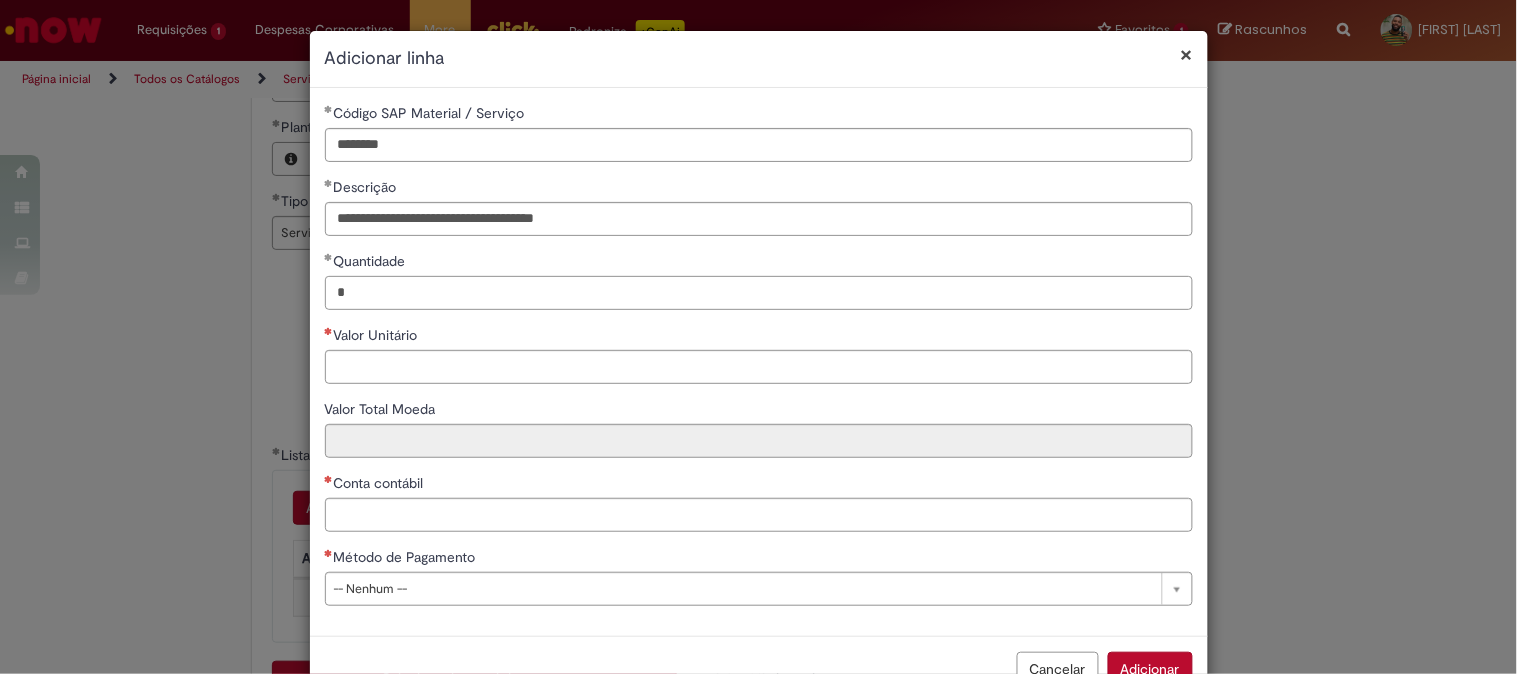 type on "*" 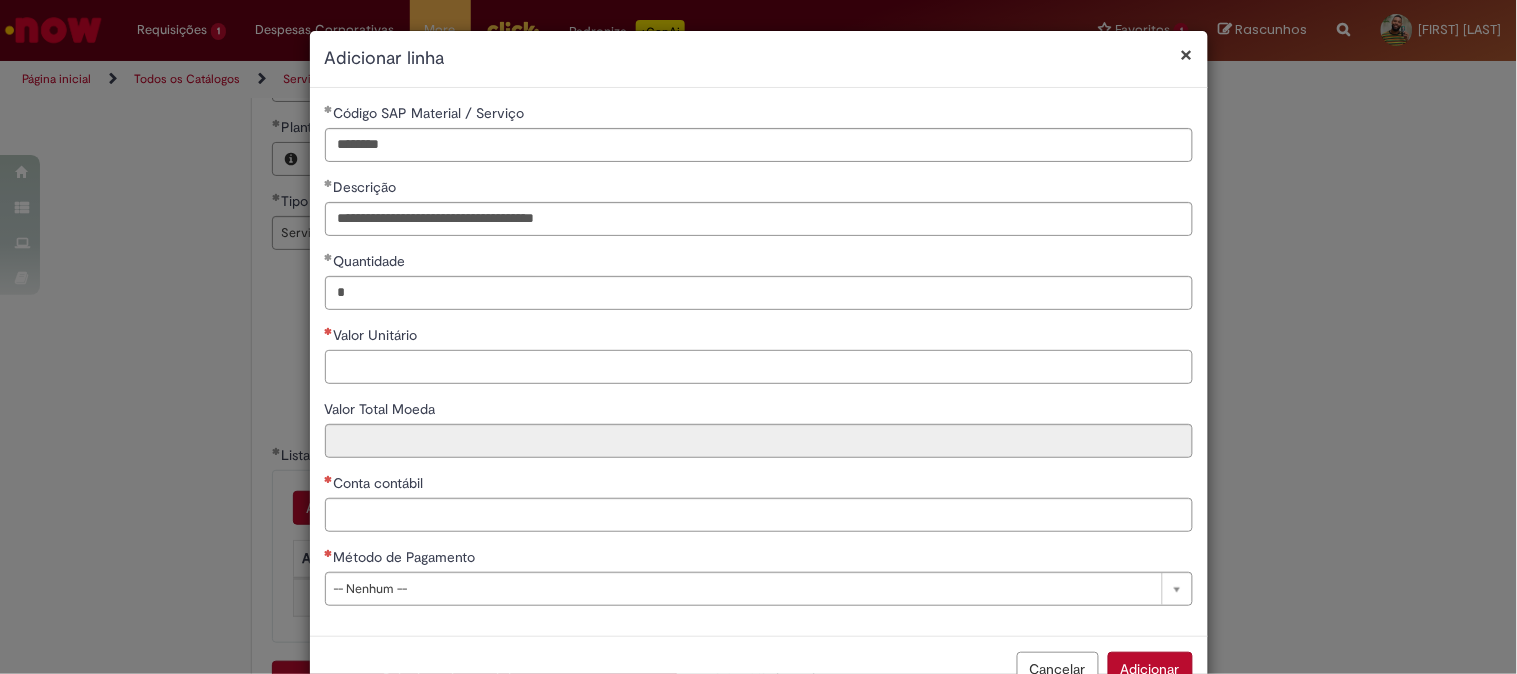 click on "Valor Unitário" at bounding box center (759, 367) 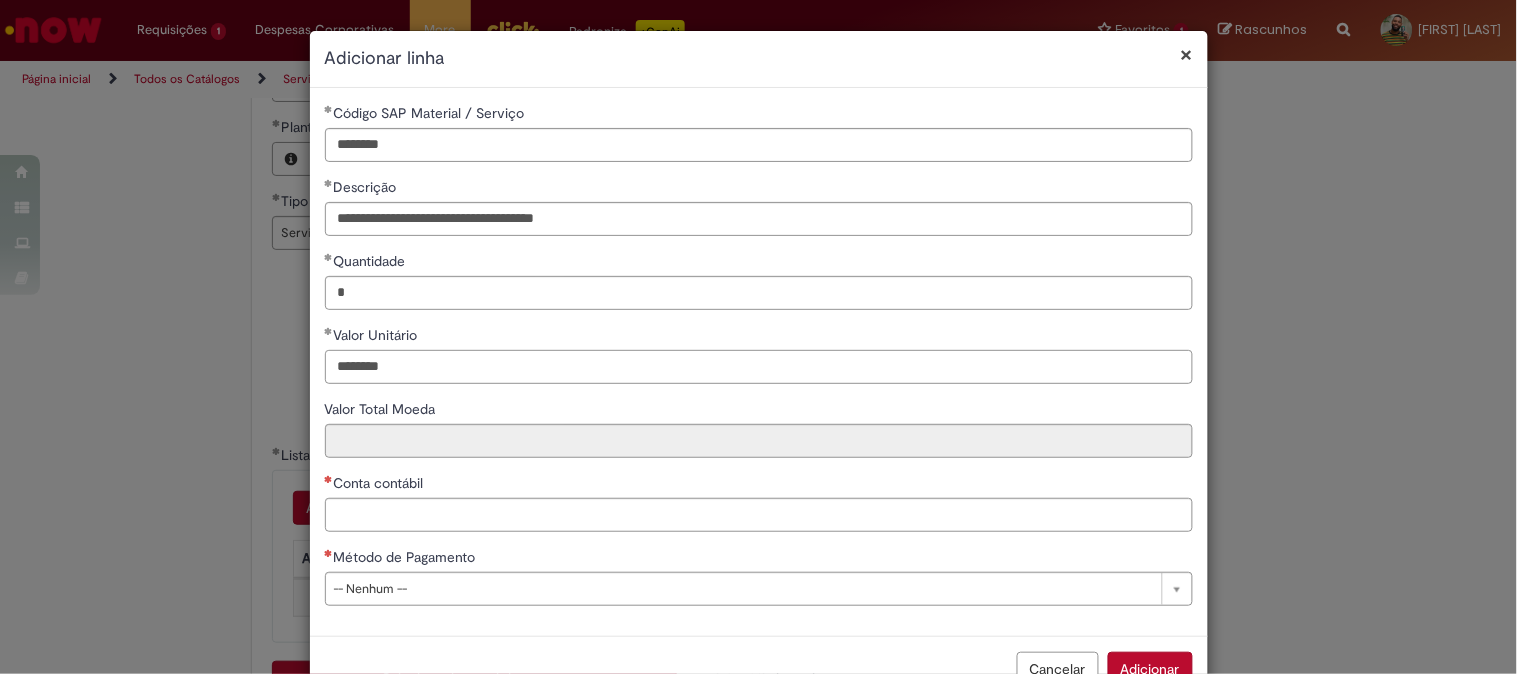 type on "********" 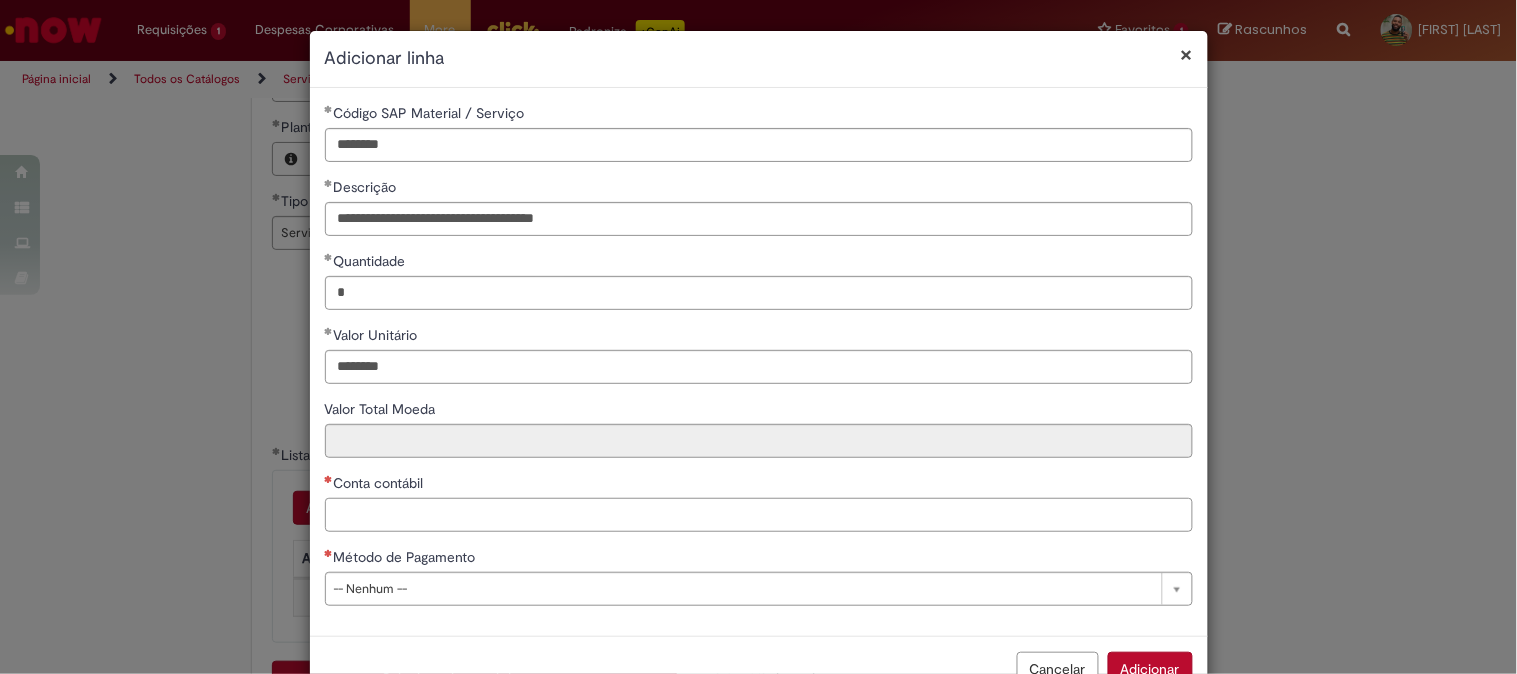 type on "********" 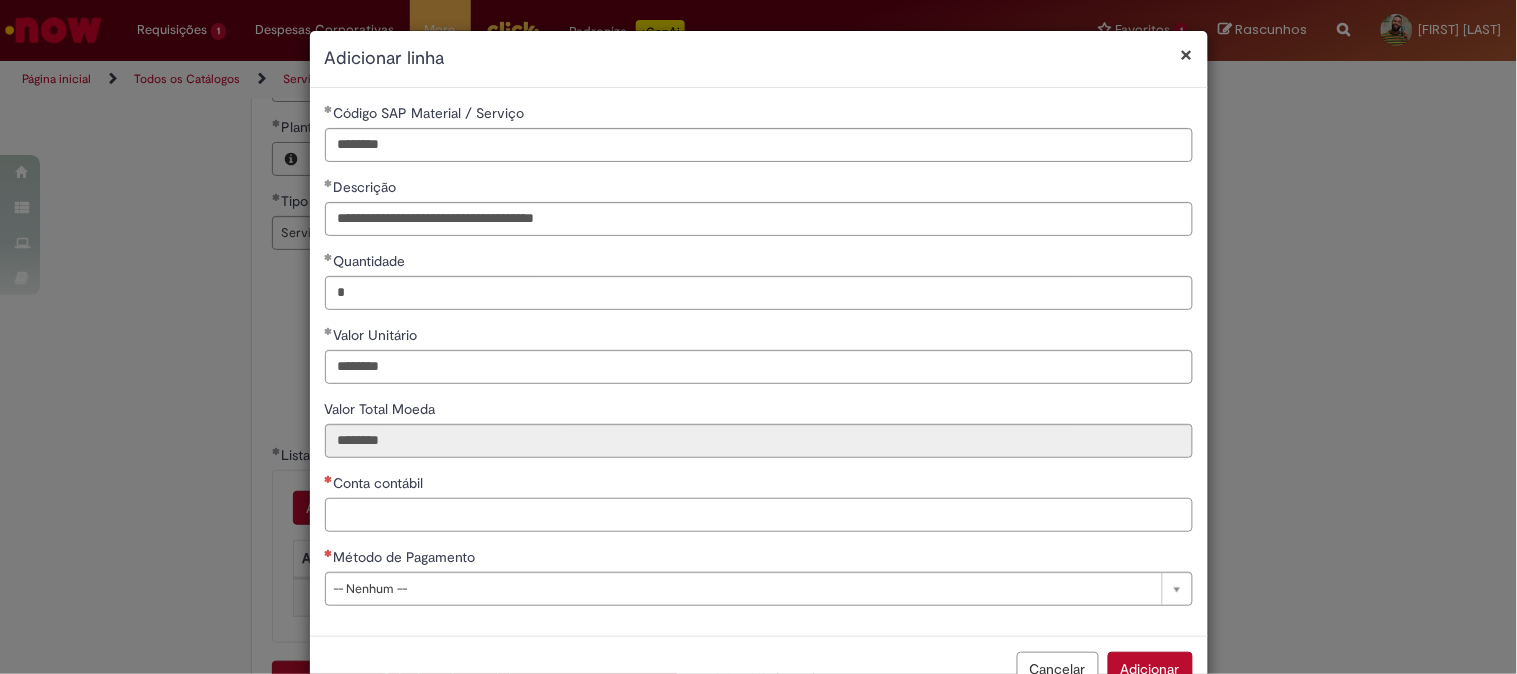 click on "Conta contábil" at bounding box center (759, 515) 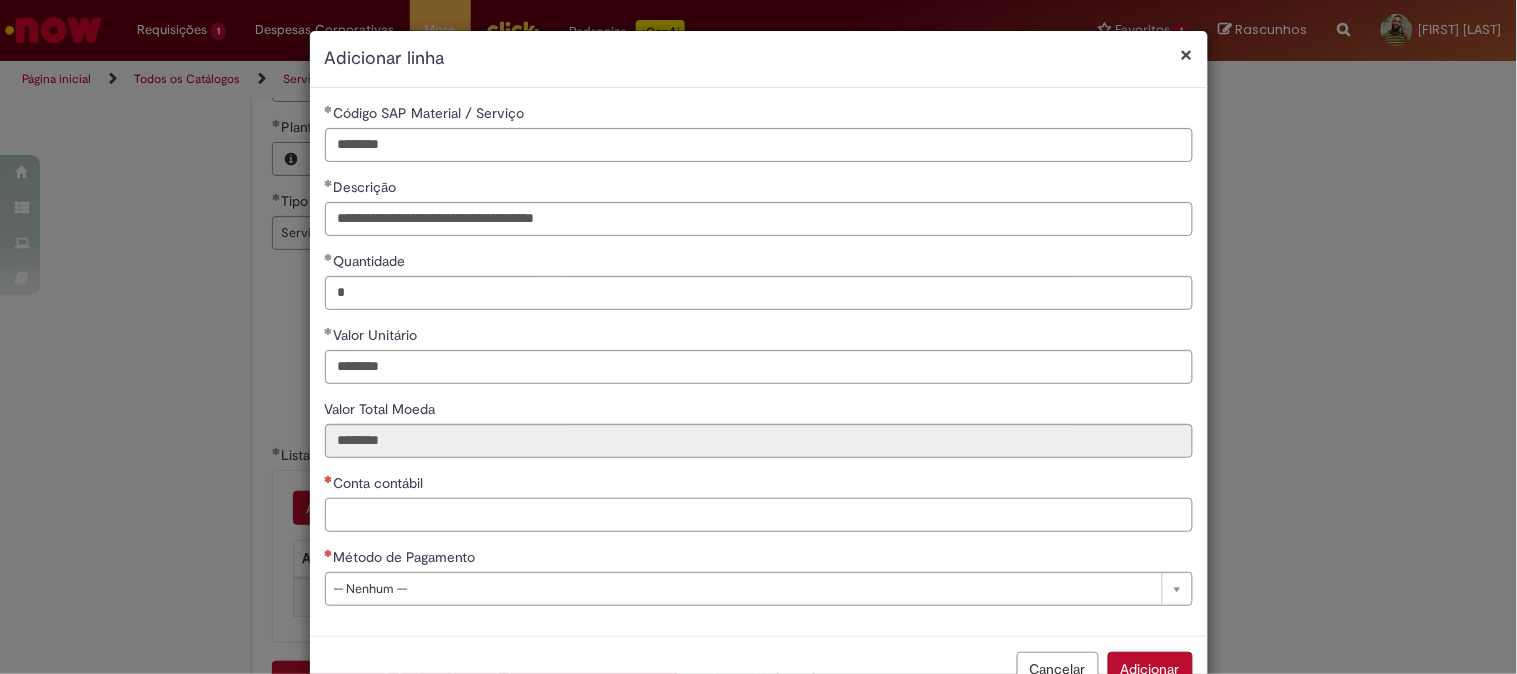 paste on "********" 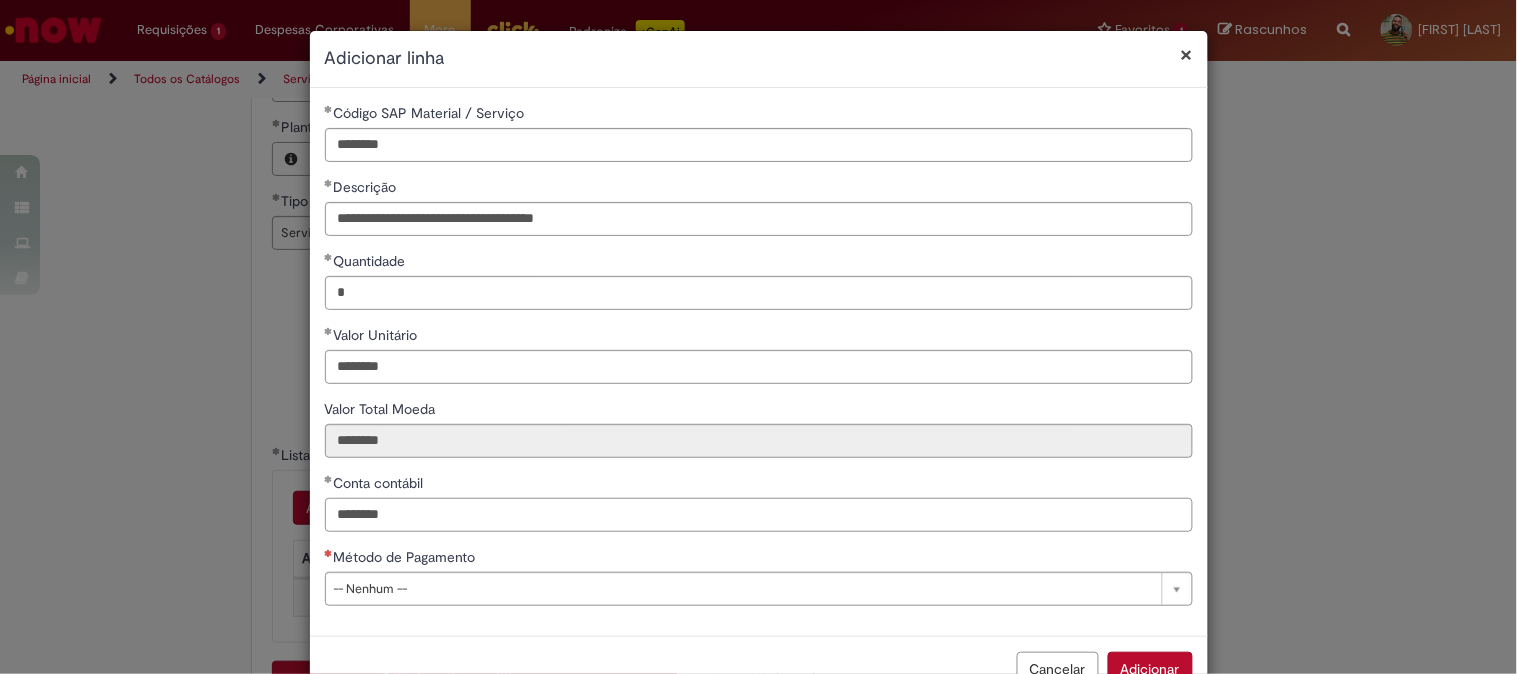 type on "********" 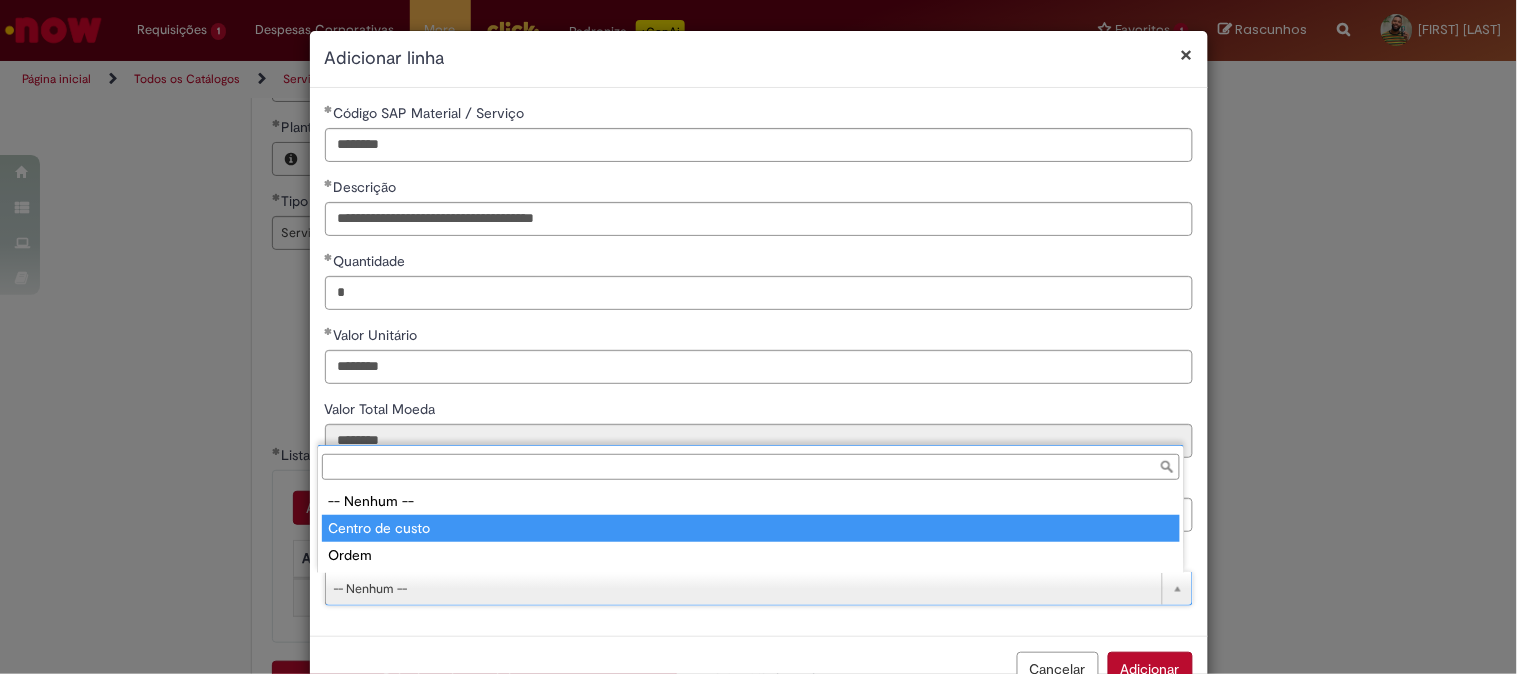 type on "**********" 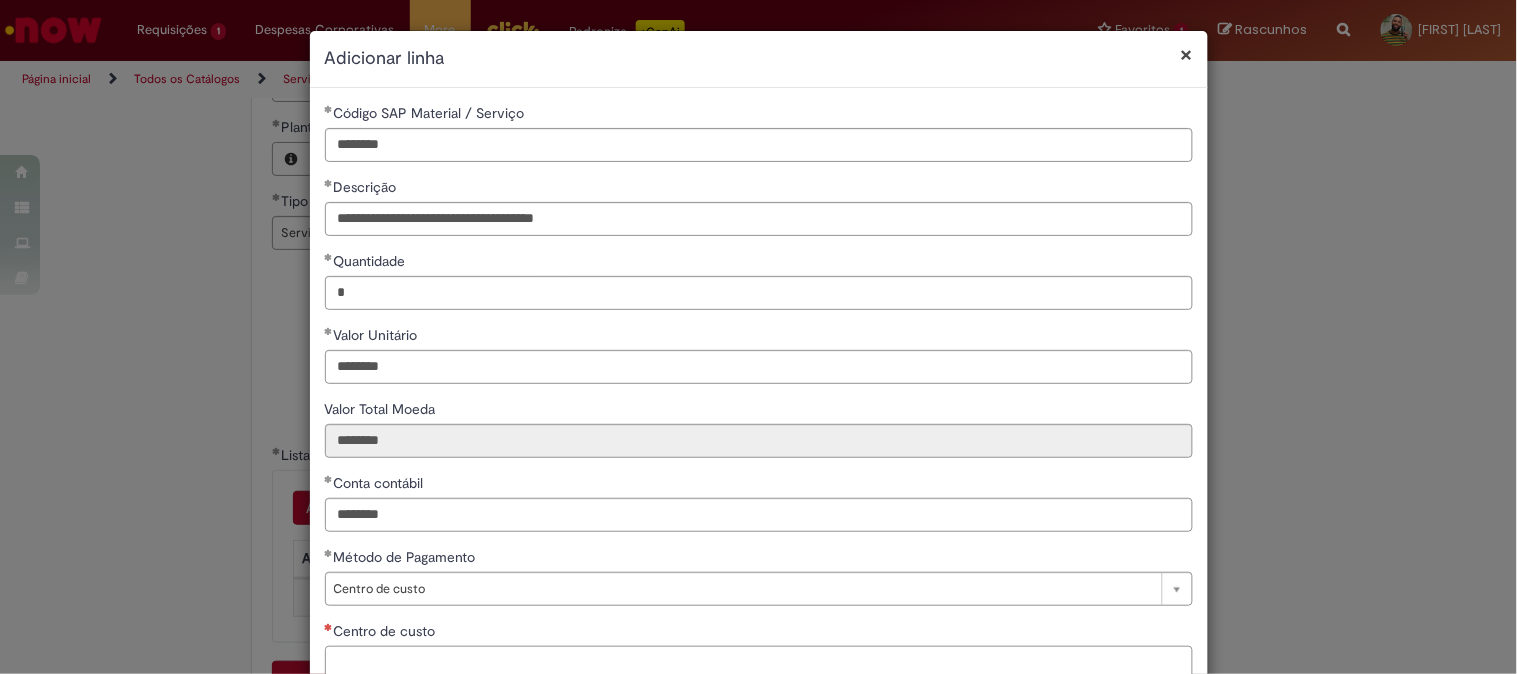 click on "Centro de custo" at bounding box center [759, 663] 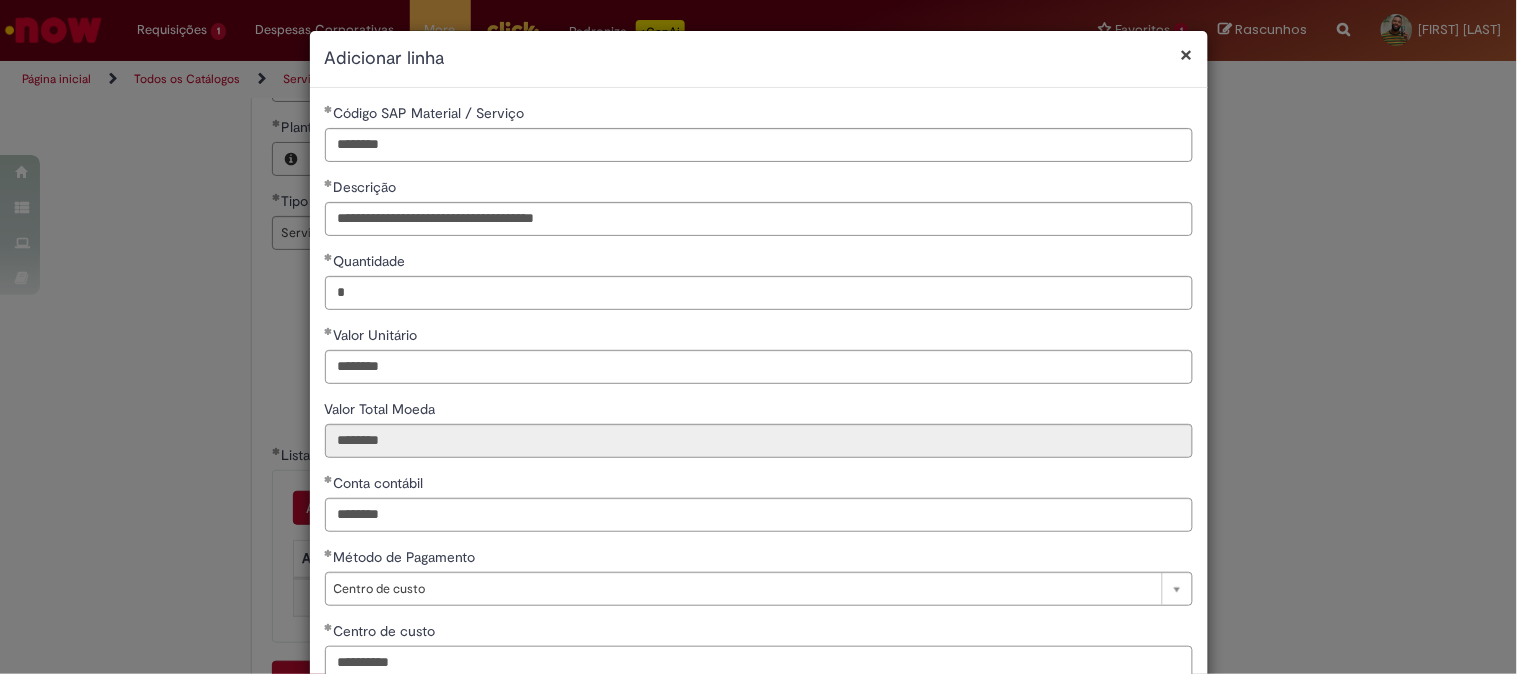 scroll, scrollTop: 111, scrollLeft: 0, axis: vertical 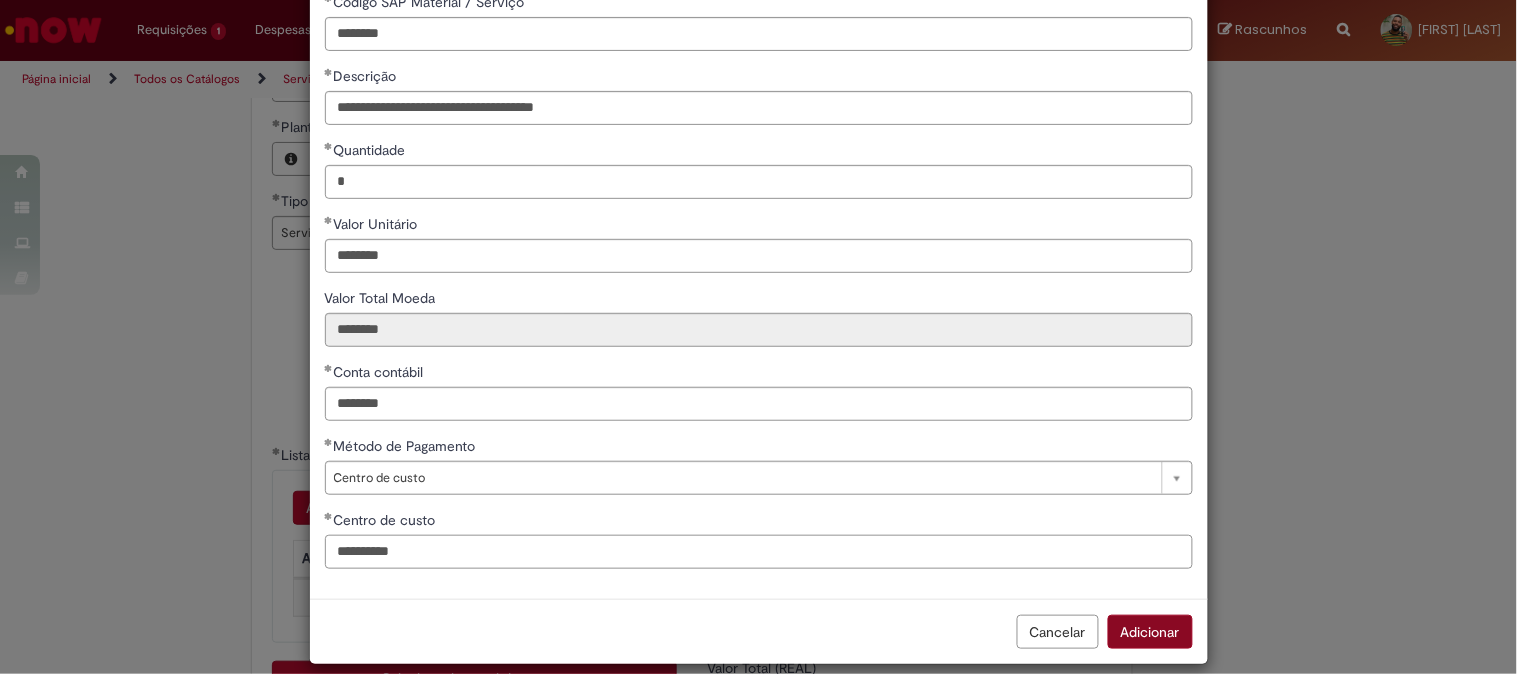 type on "**********" 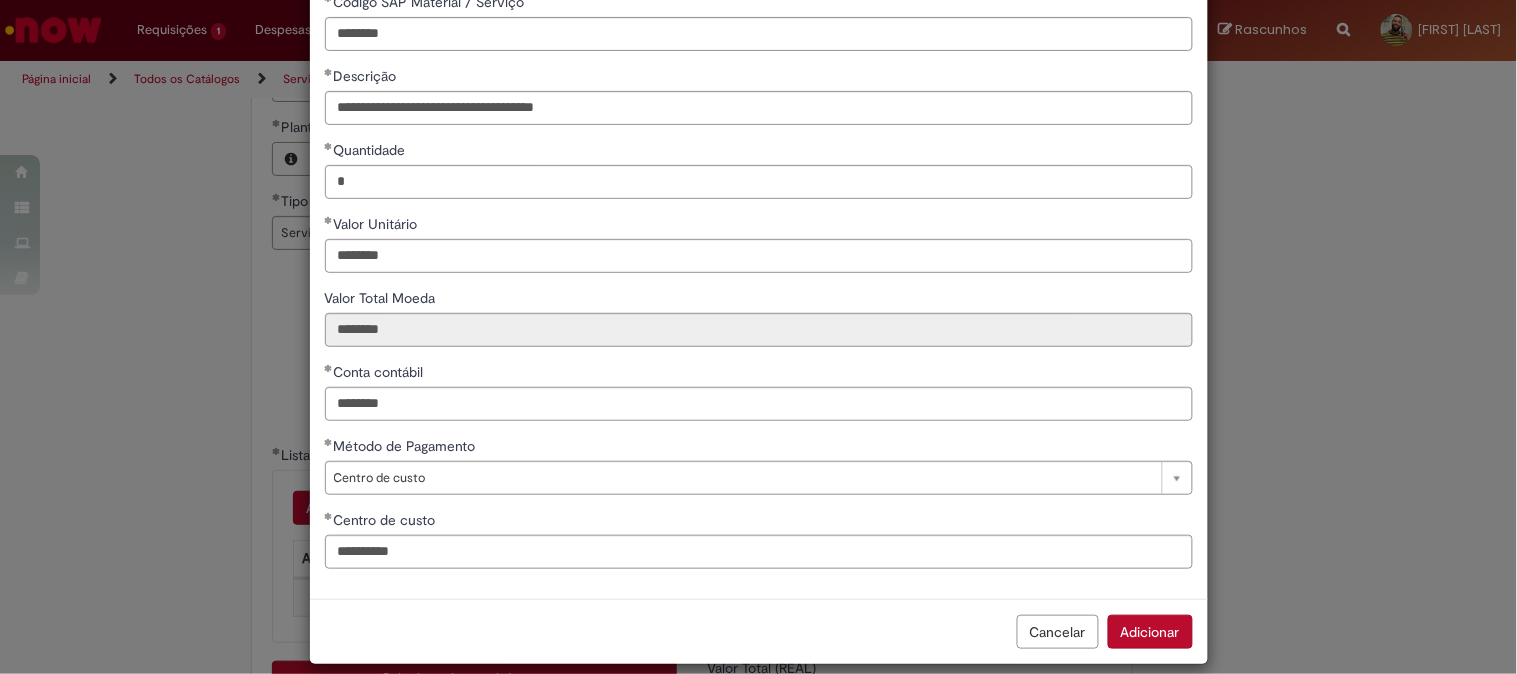 click on "Adicionar" at bounding box center [1150, 632] 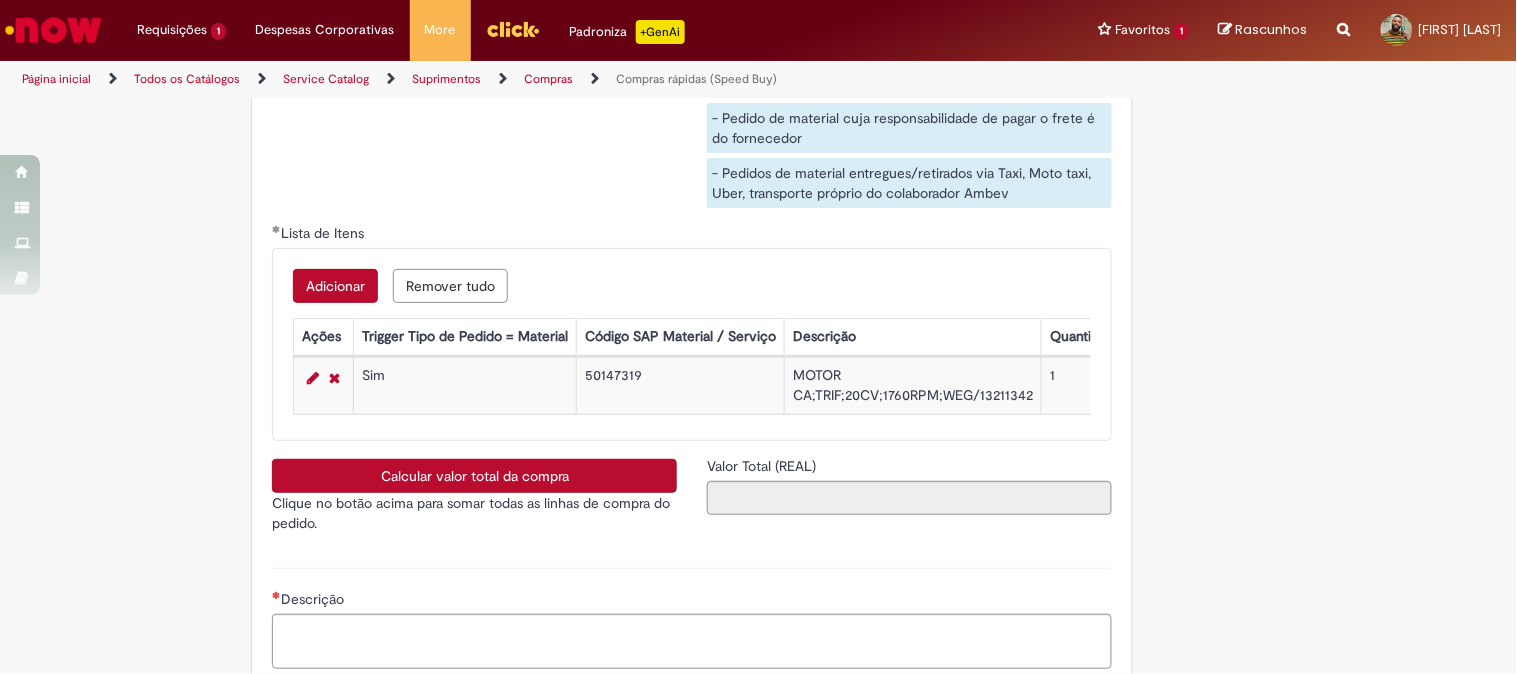 scroll, scrollTop: 3333, scrollLeft: 0, axis: vertical 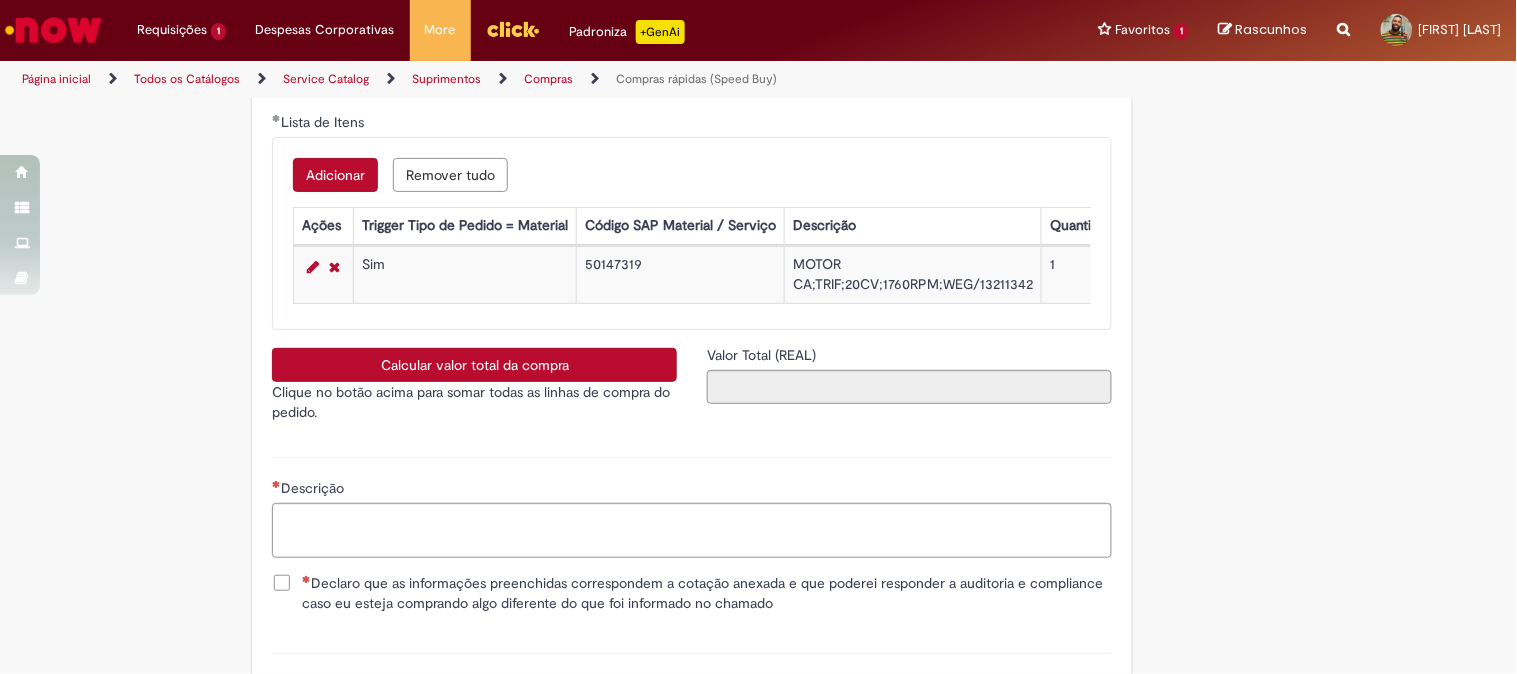 click on "Calcular valor total da compra" at bounding box center (474, 365) 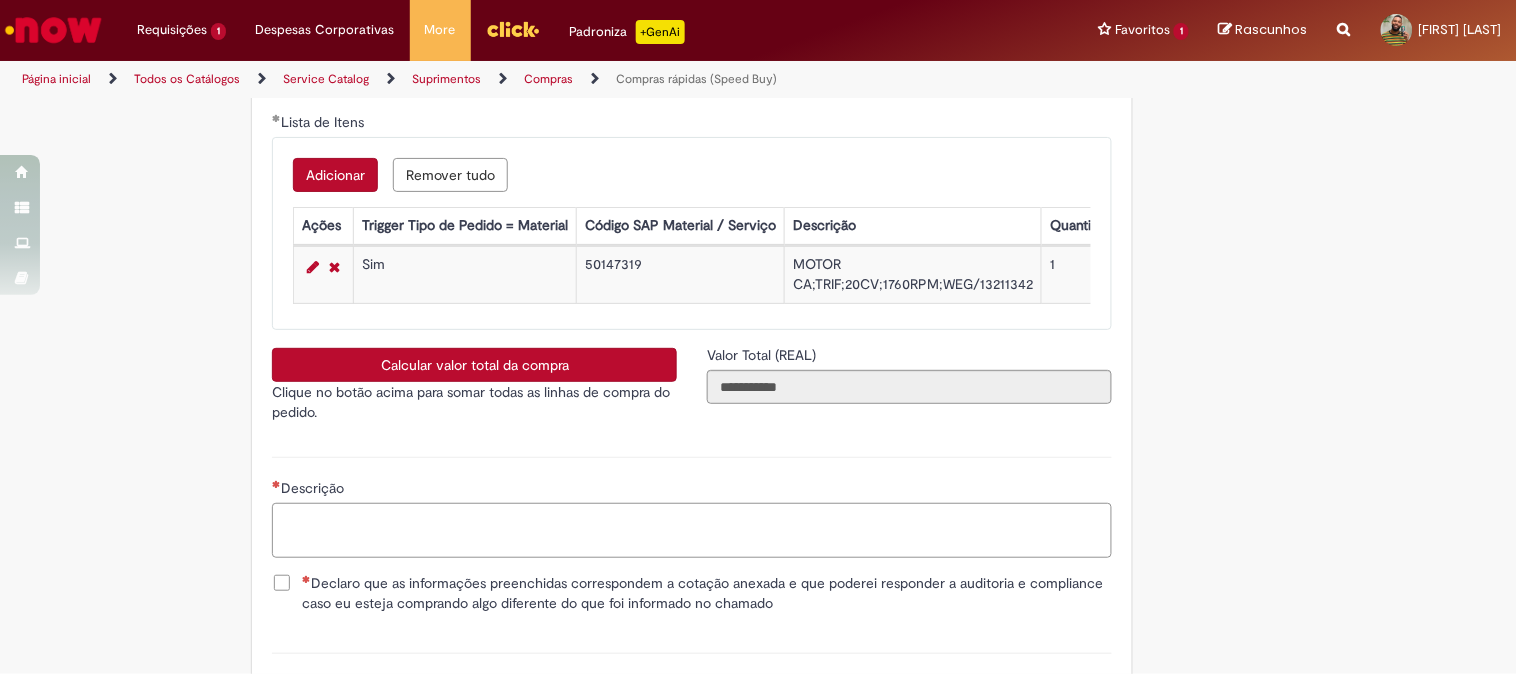 click on "Descrição" at bounding box center [692, 530] 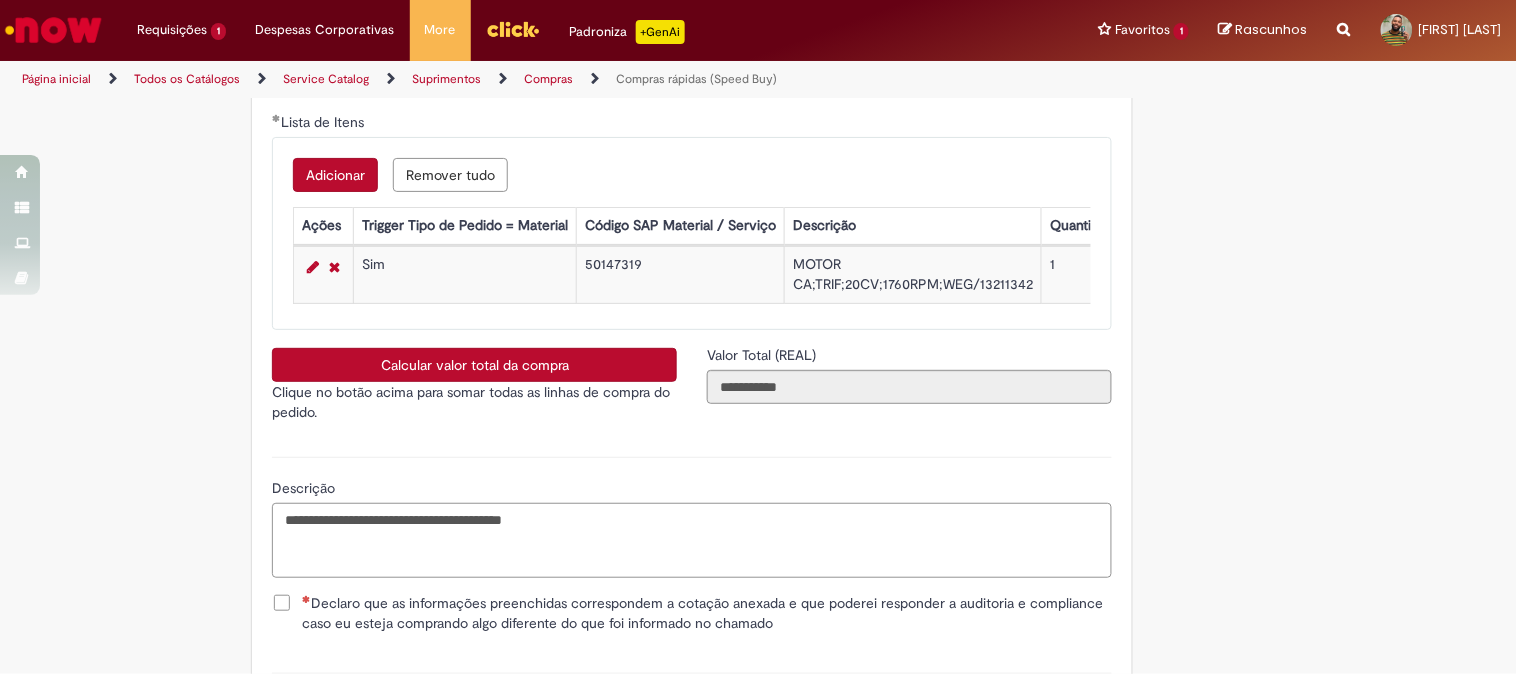 paste on "**********" 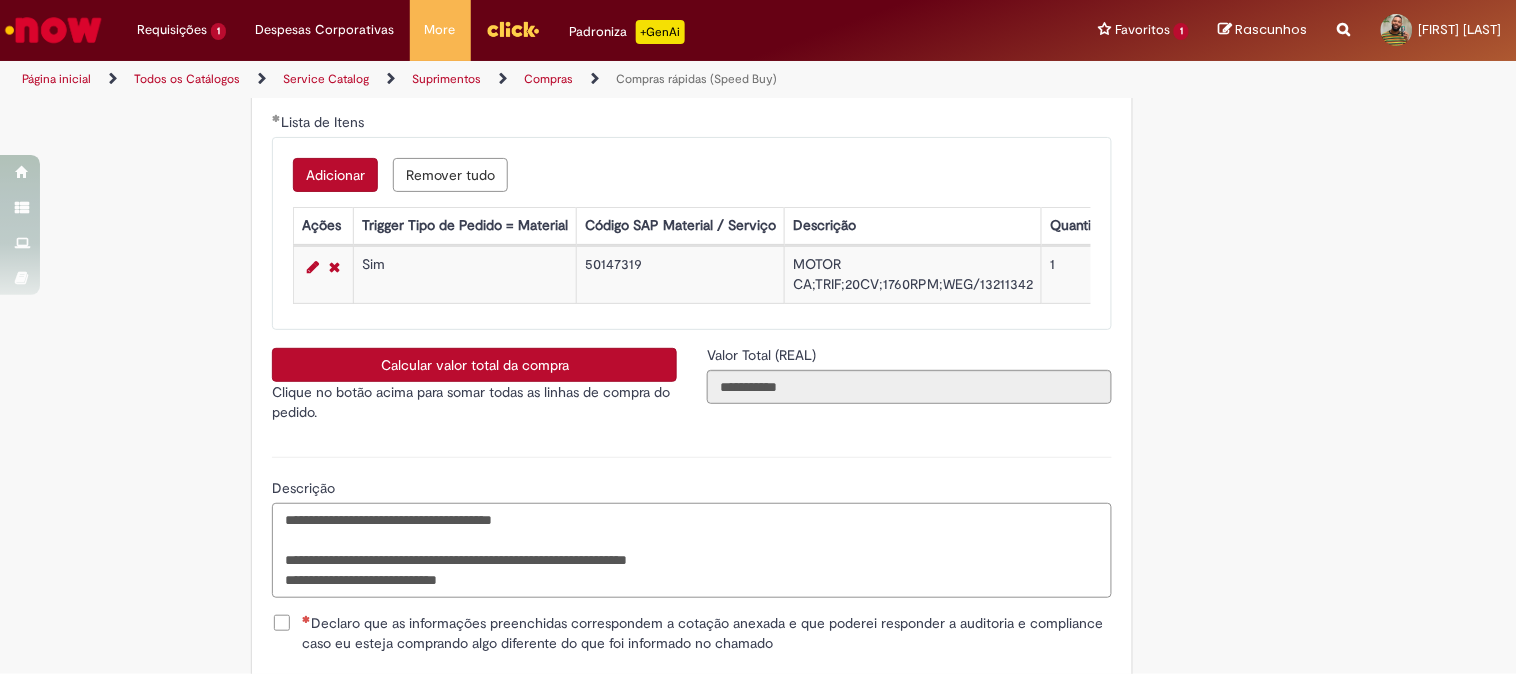 scroll, scrollTop: 3444, scrollLeft: 0, axis: vertical 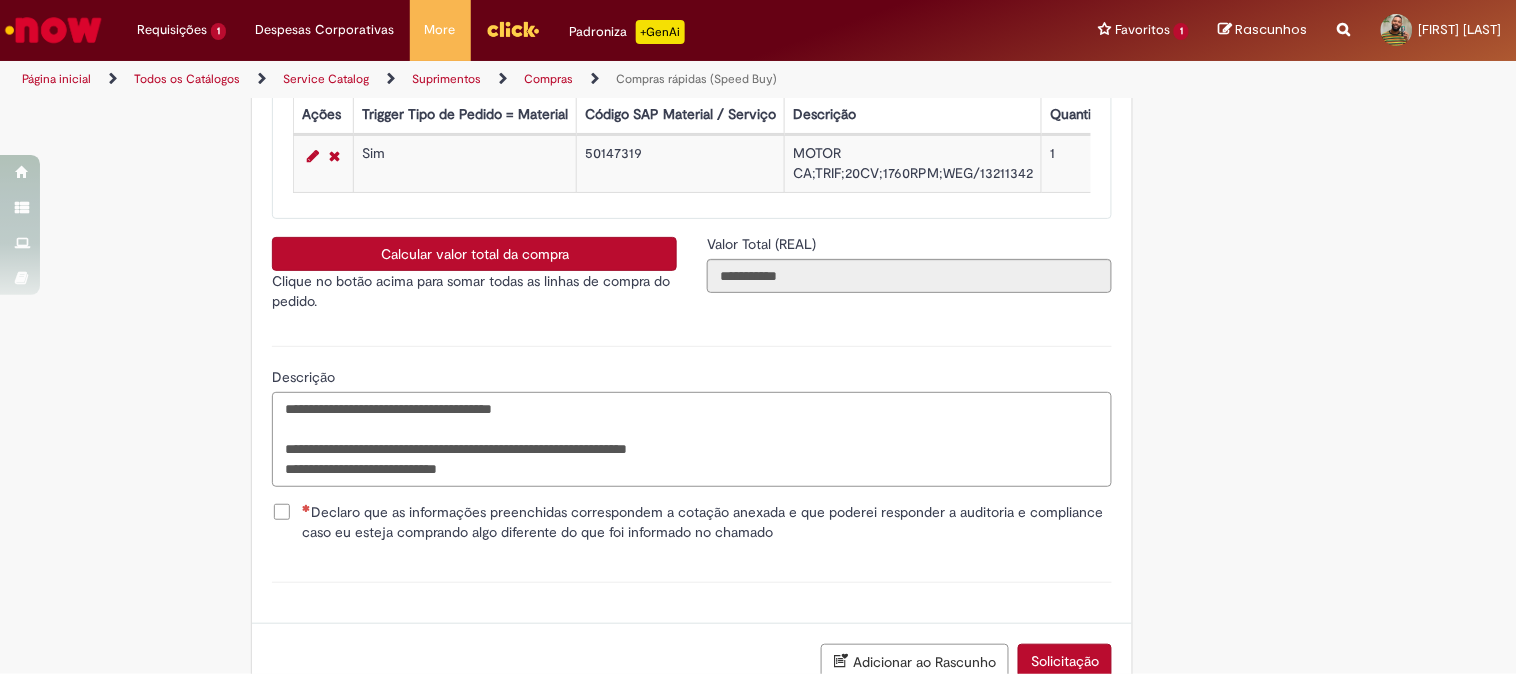 type on "**********" 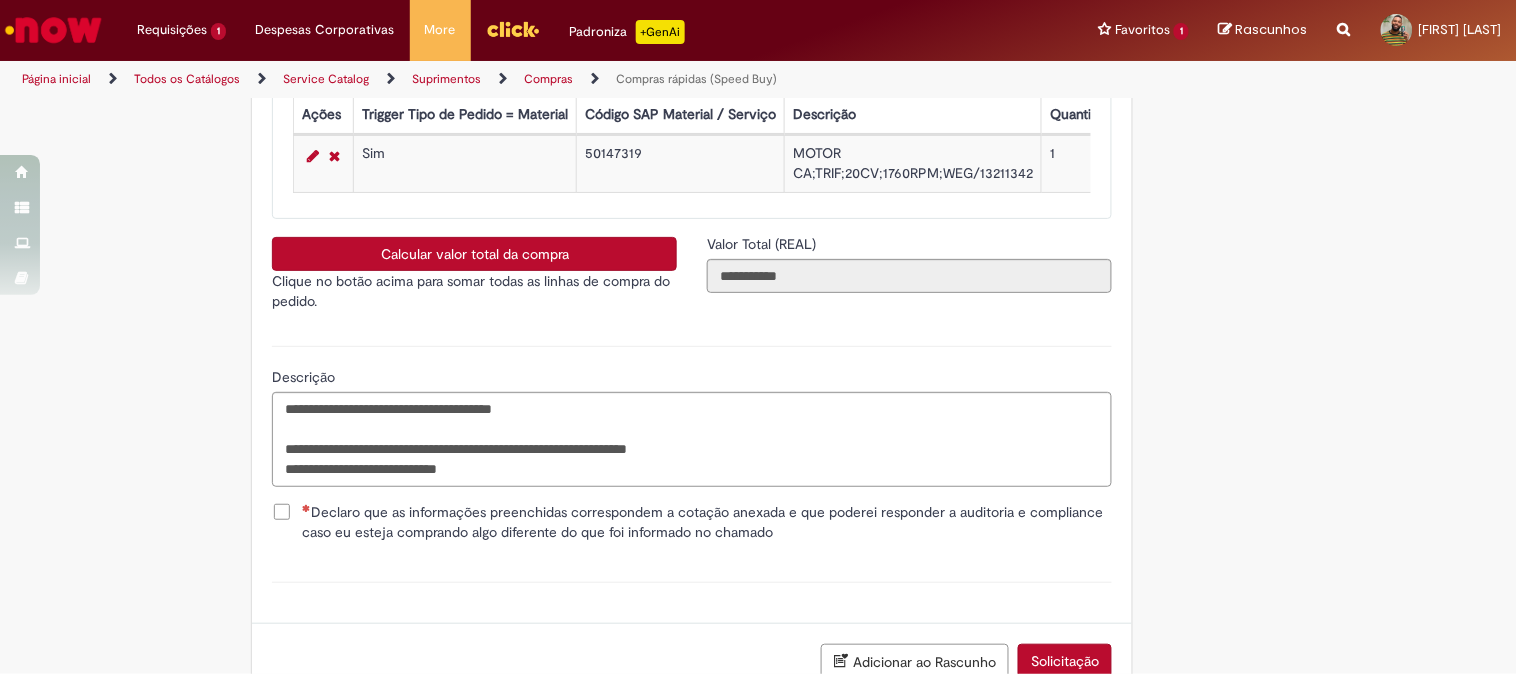 click on "Declaro que as informações preenchidas correspondem a cotação anexada e que poderei responder a auditoria e compliance caso eu esteja comprando algo diferente do que foi informado no chamado" at bounding box center (707, 522) 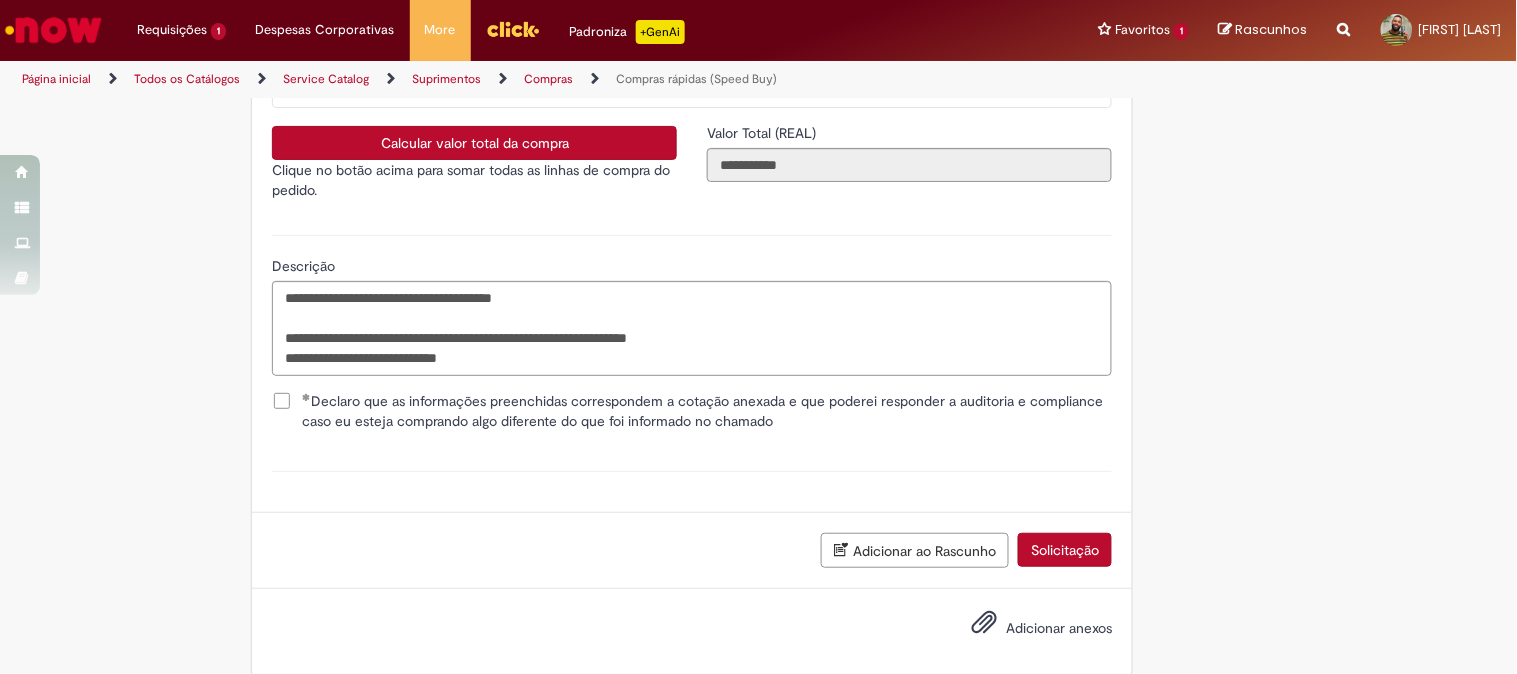 scroll, scrollTop: 3626, scrollLeft: 0, axis: vertical 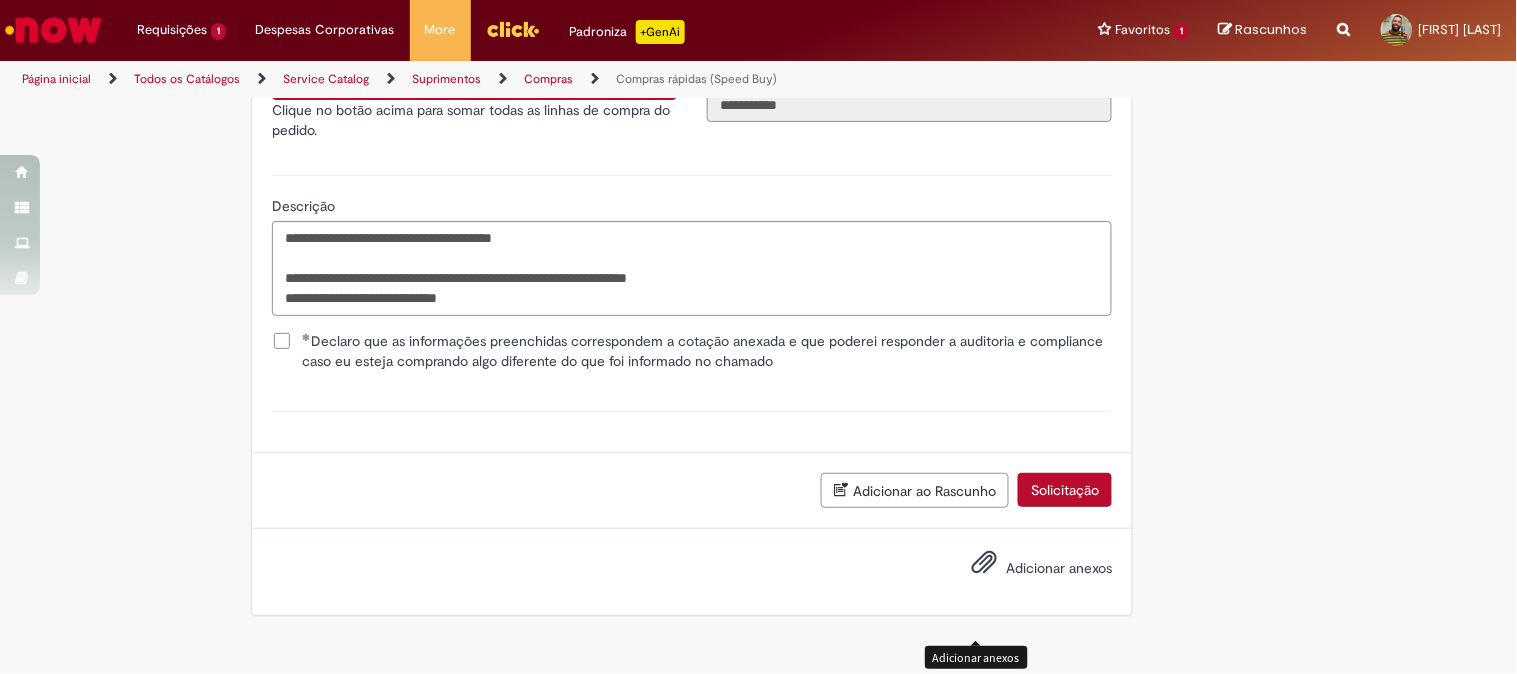 click at bounding box center (984, 563) 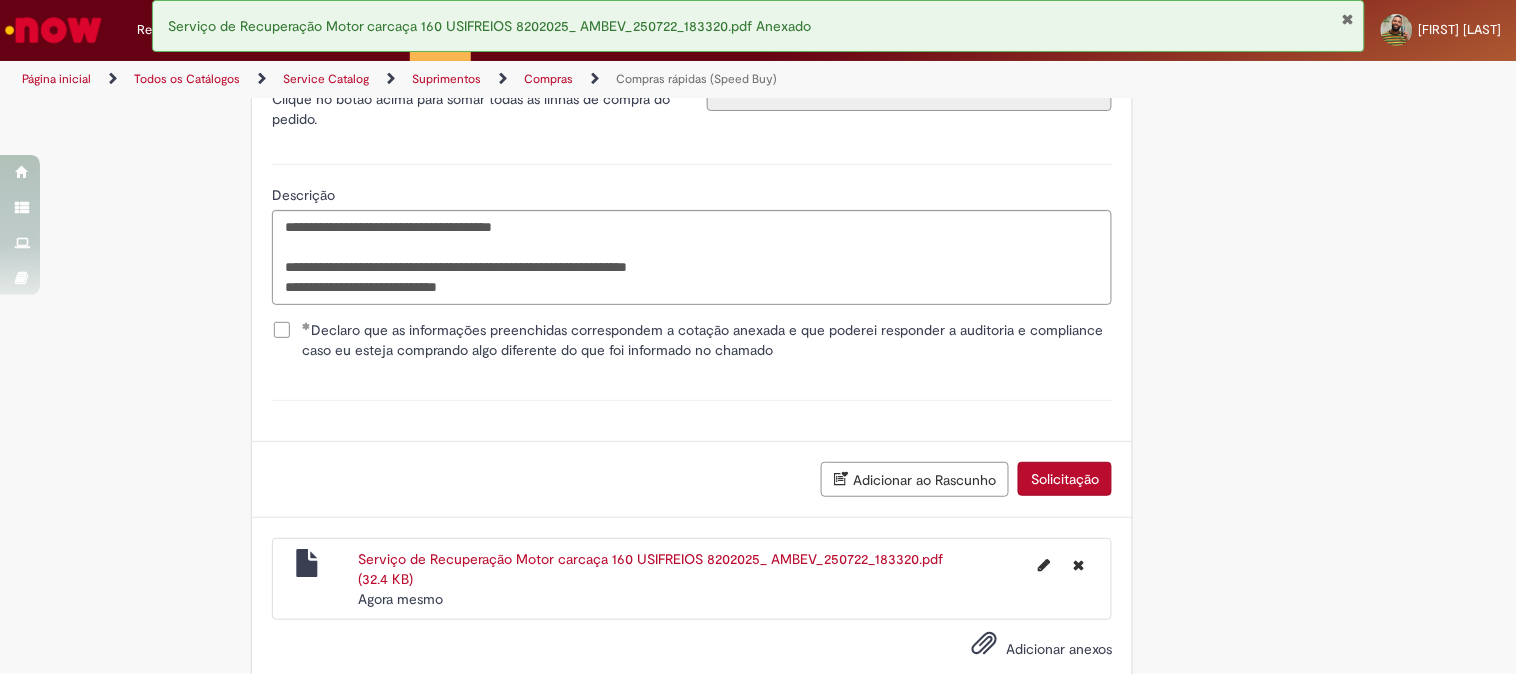 scroll, scrollTop: 3718, scrollLeft: 0, axis: vertical 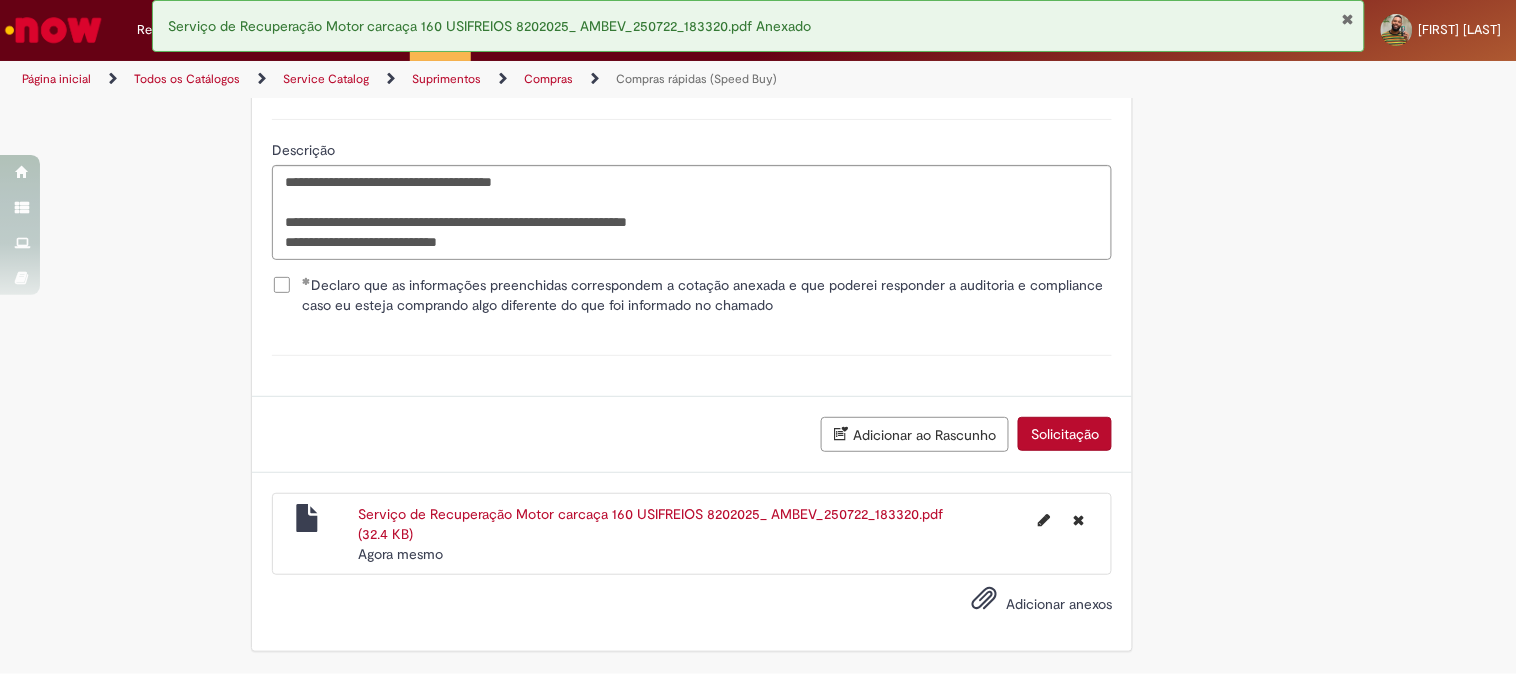 click at bounding box center (1347, 19) 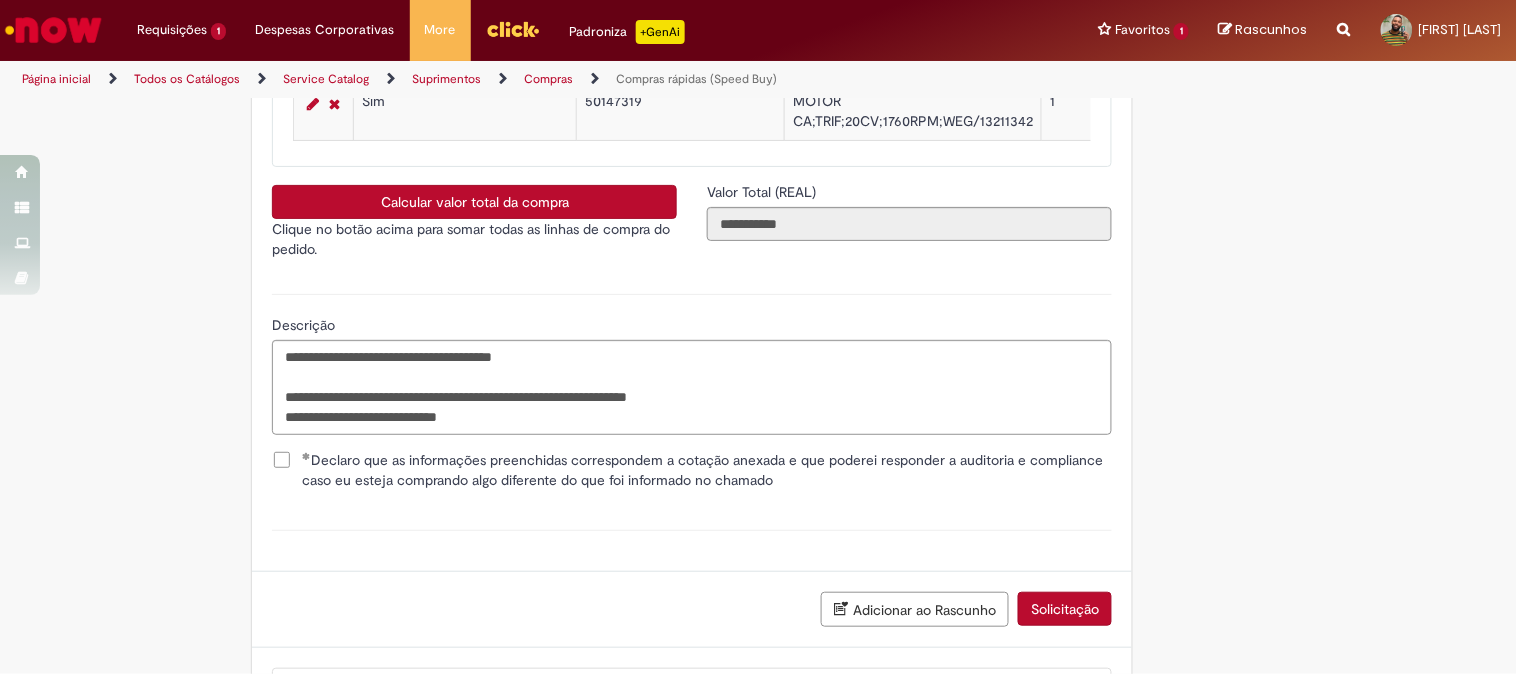 scroll, scrollTop: 3718, scrollLeft: 0, axis: vertical 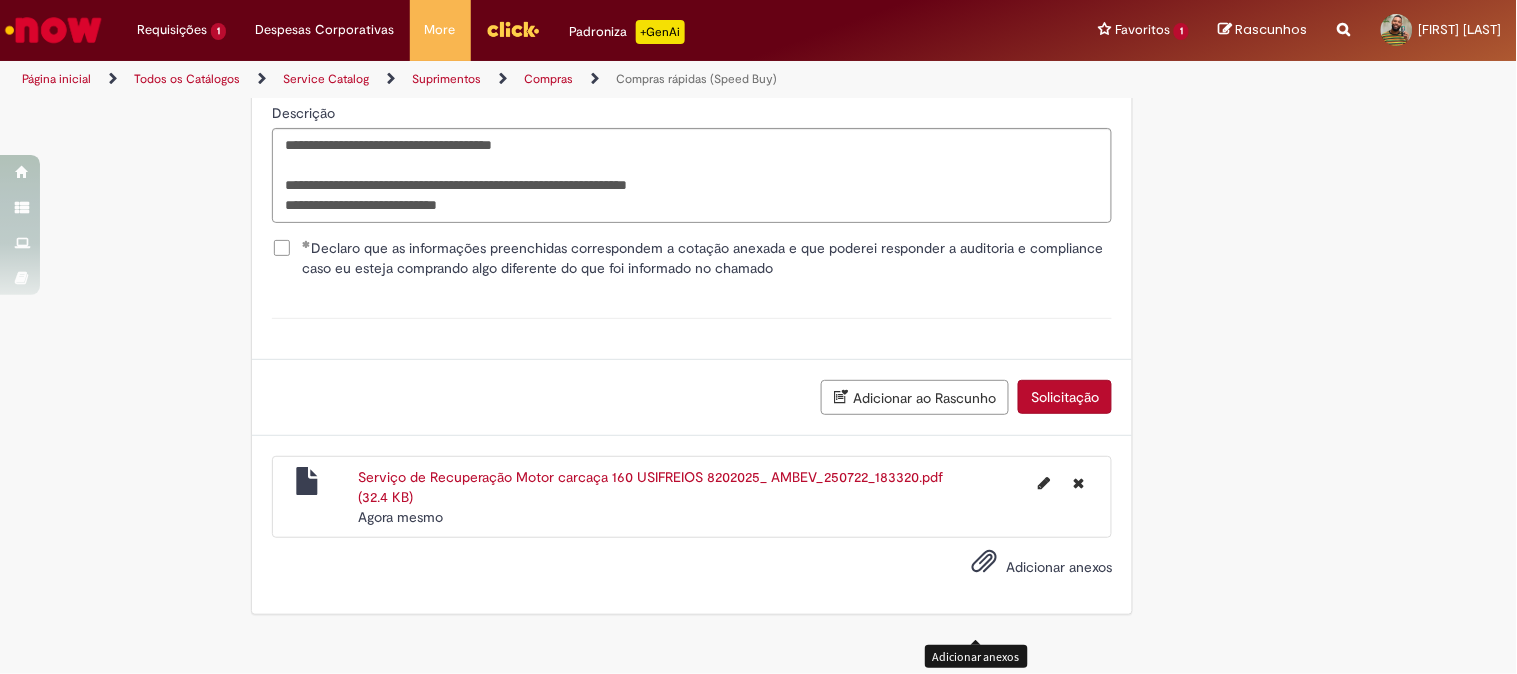 click on "Solicitação" at bounding box center [1065, 397] 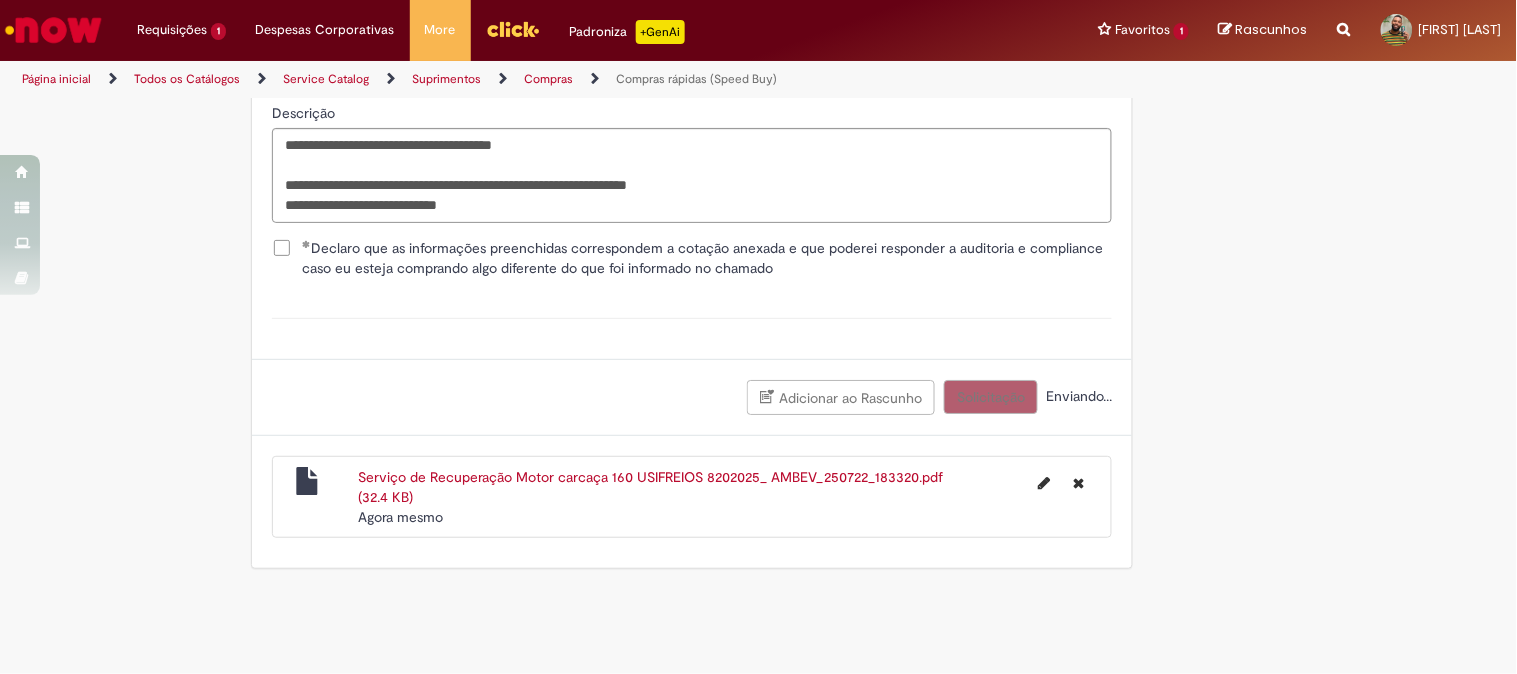 scroll, scrollTop: 3672, scrollLeft: 0, axis: vertical 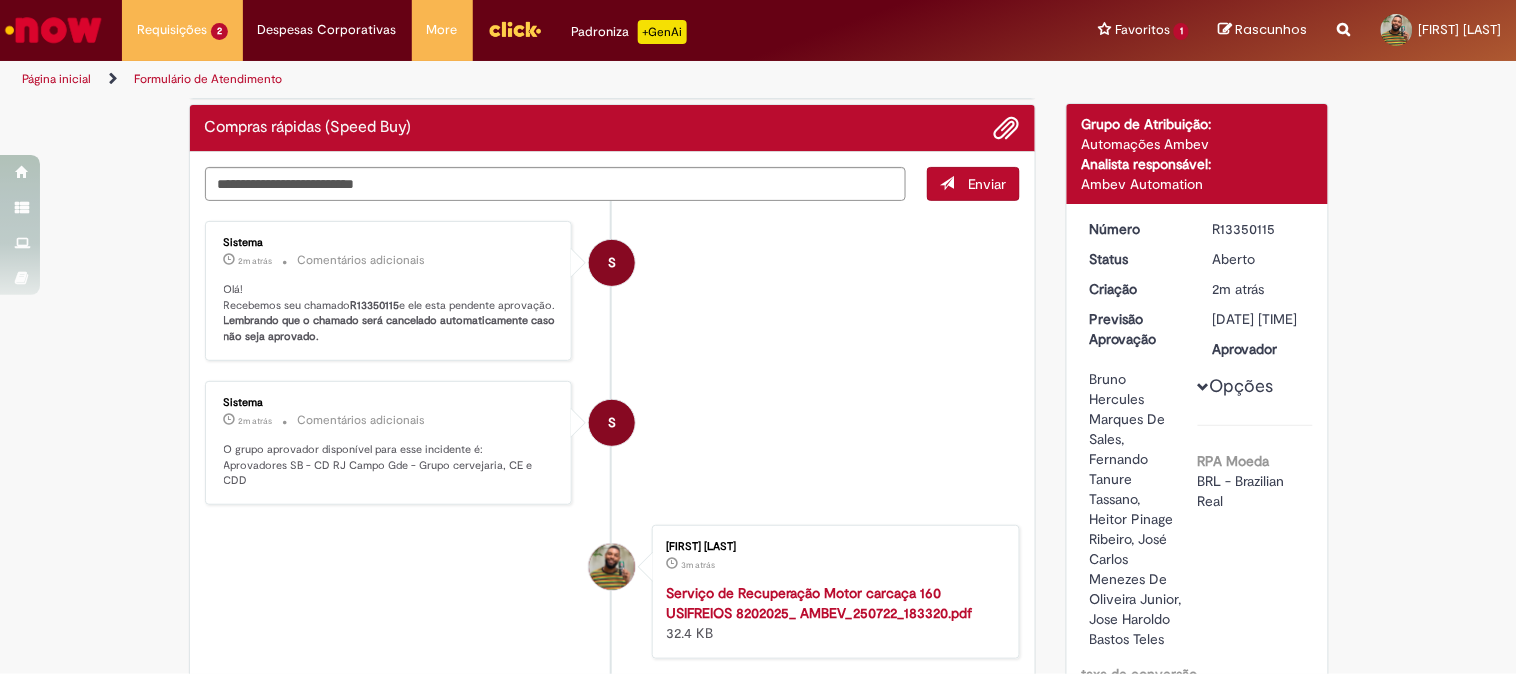 drag, startPoint x: 1205, startPoint y: 226, endPoint x: 1273, endPoint y: 231, distance: 68.18358 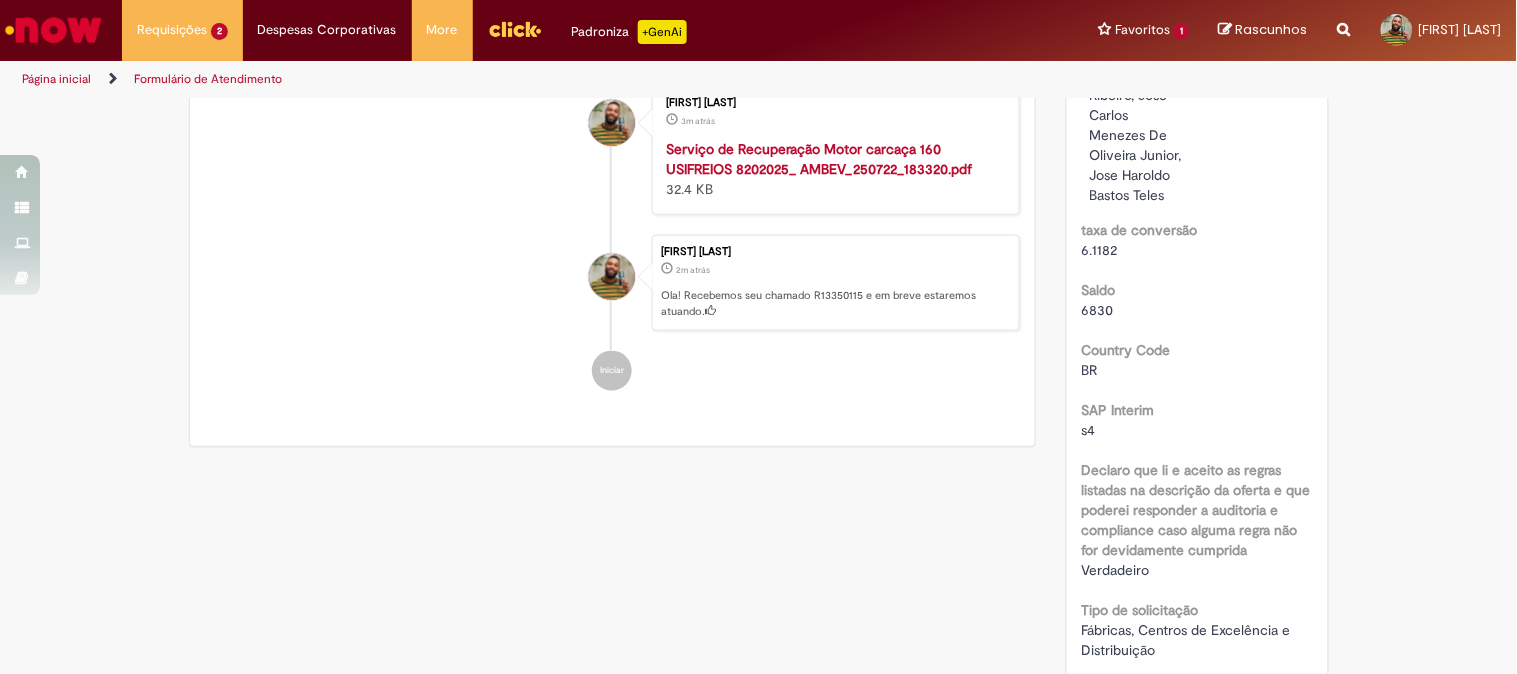 scroll, scrollTop: 444, scrollLeft: 0, axis: vertical 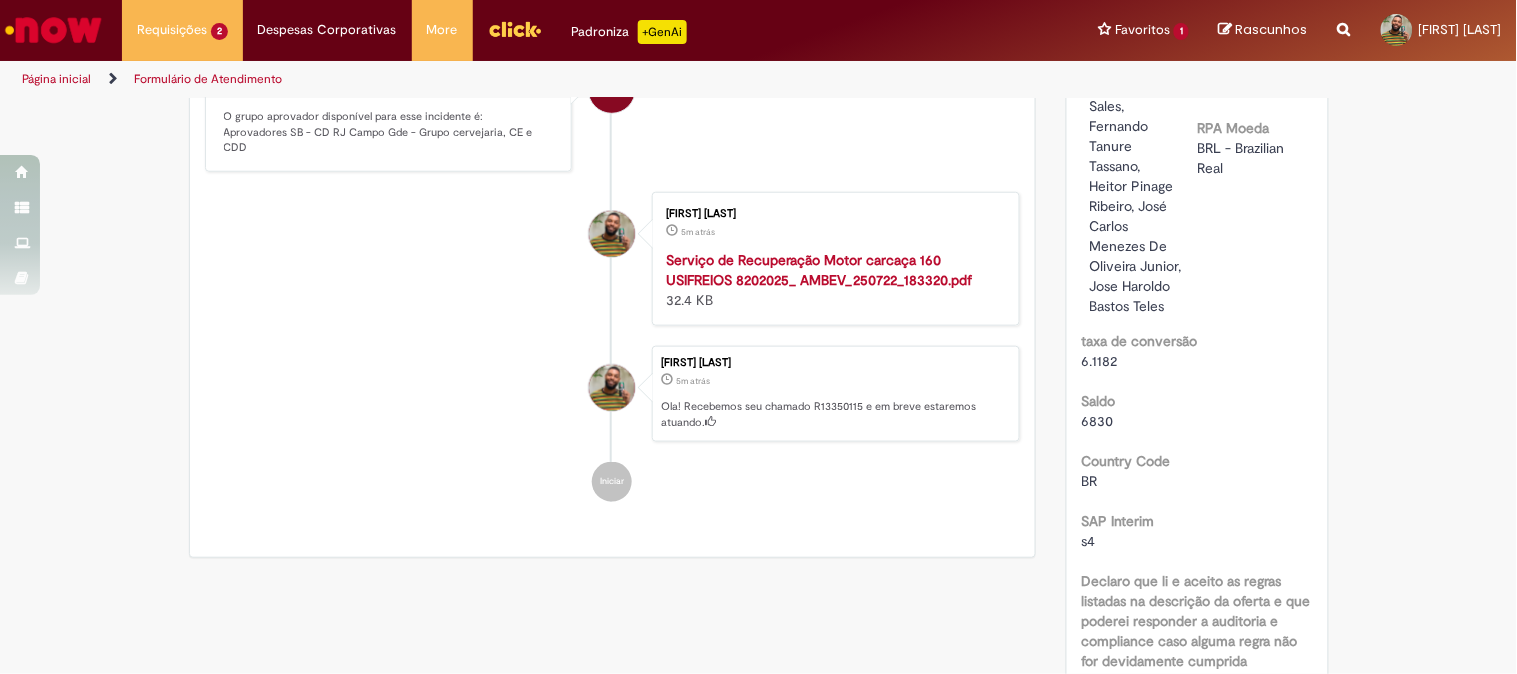 click at bounding box center (53, 30) 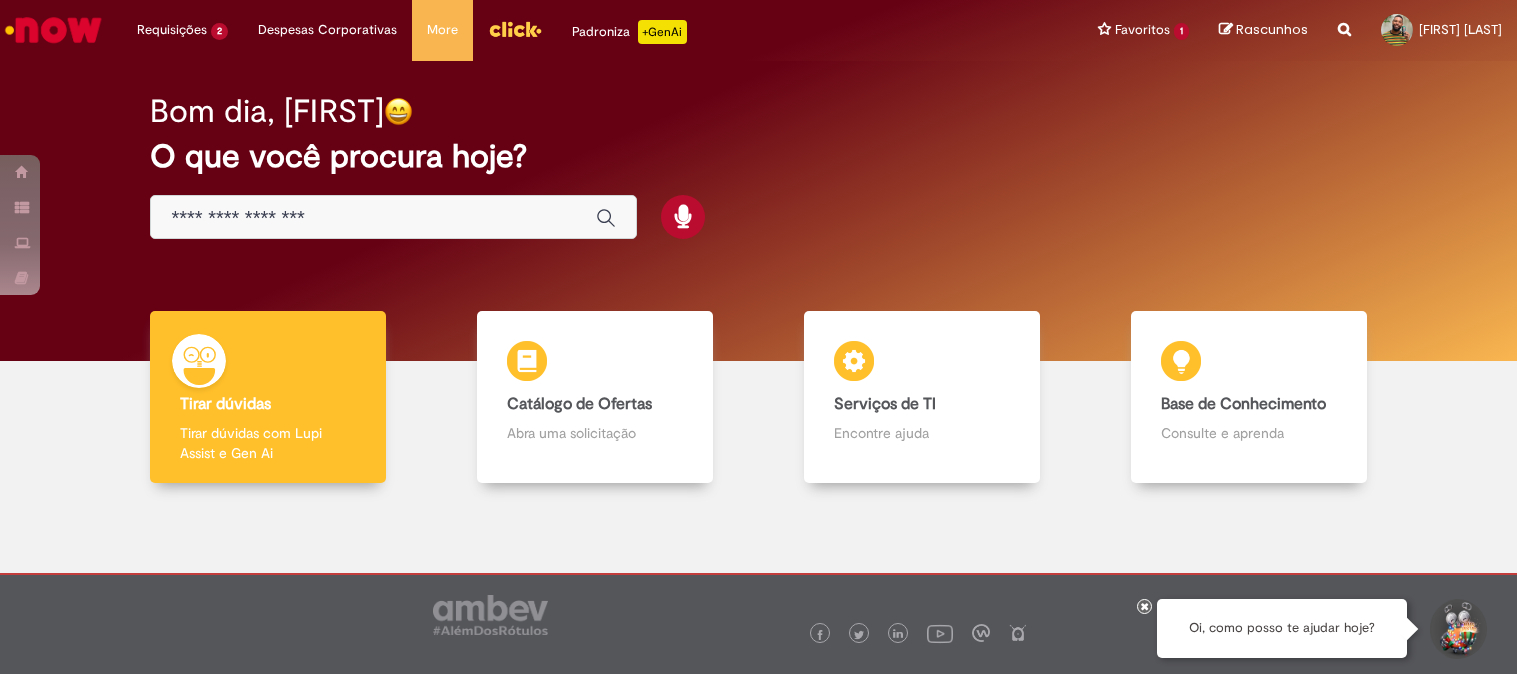 scroll, scrollTop: 0, scrollLeft: 0, axis: both 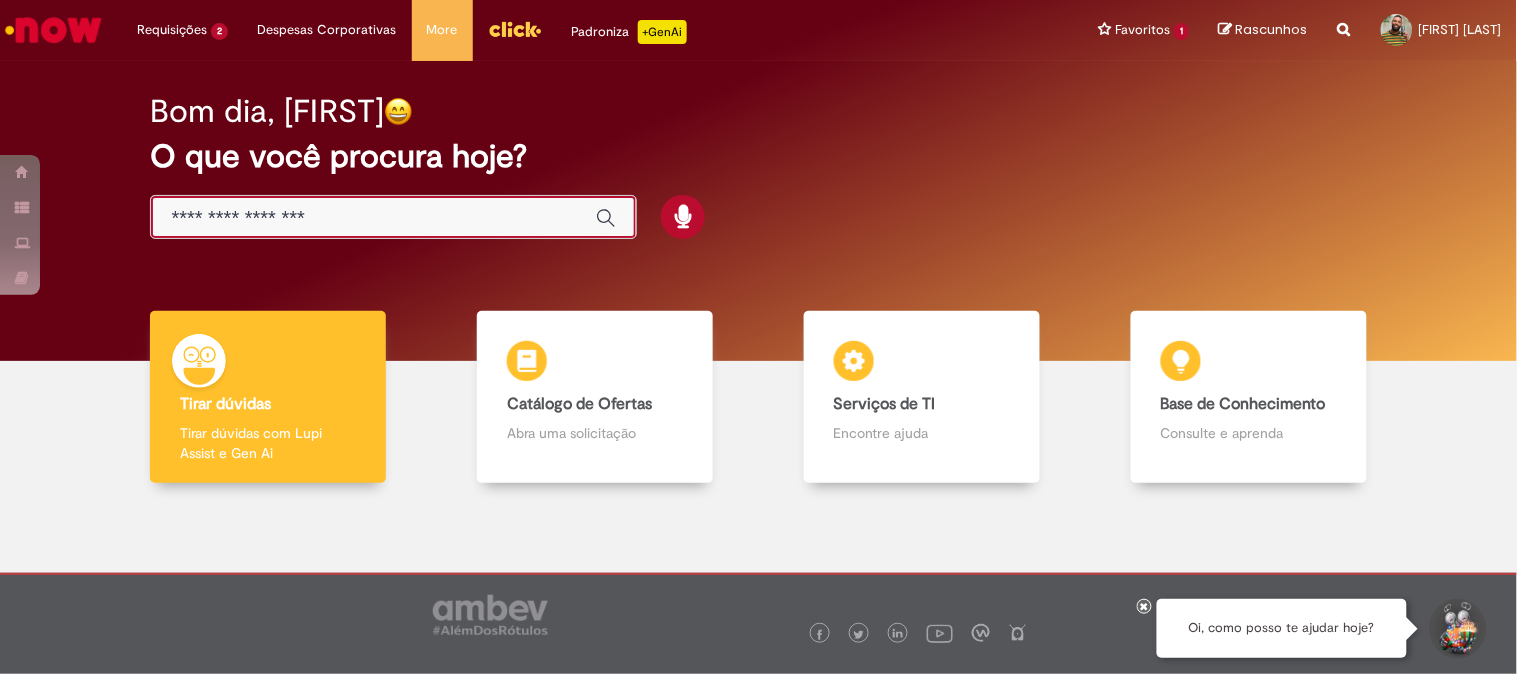 click at bounding box center [373, 218] 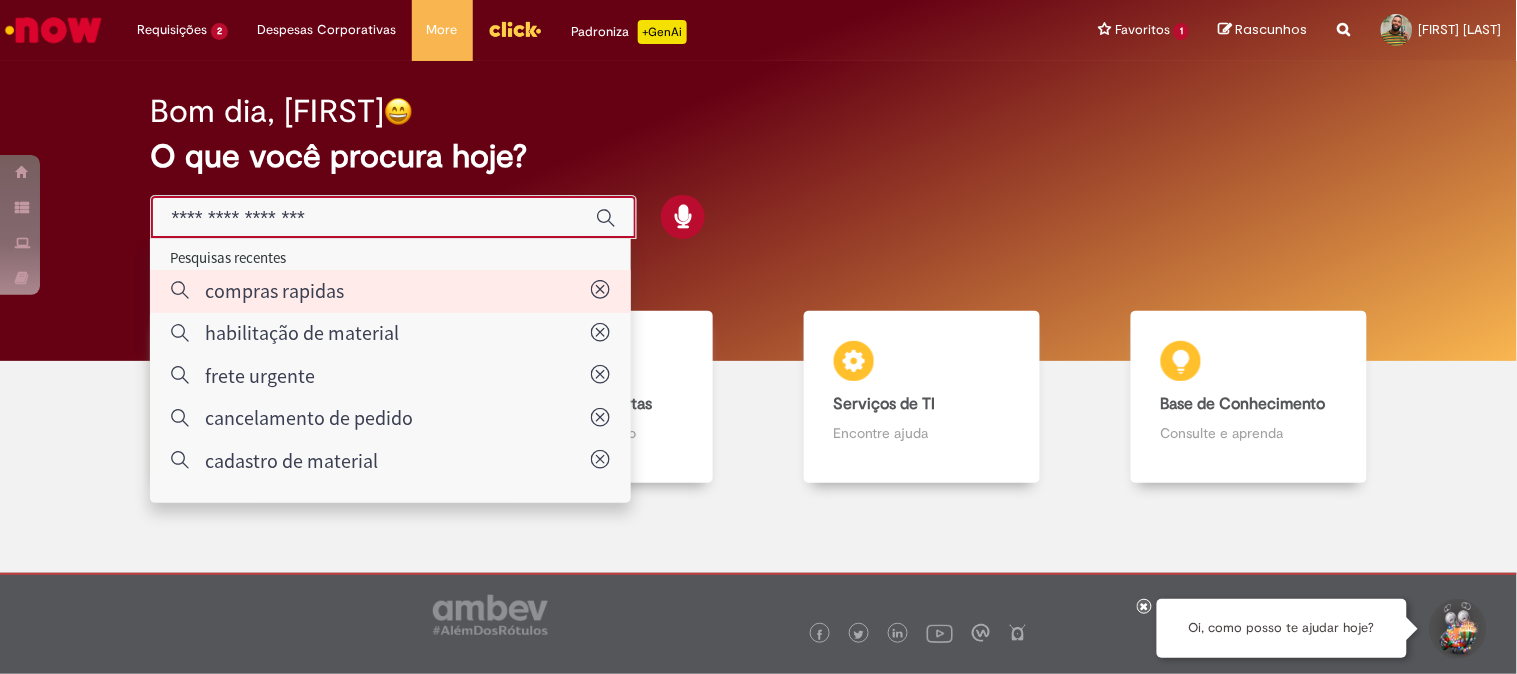 type on "**********" 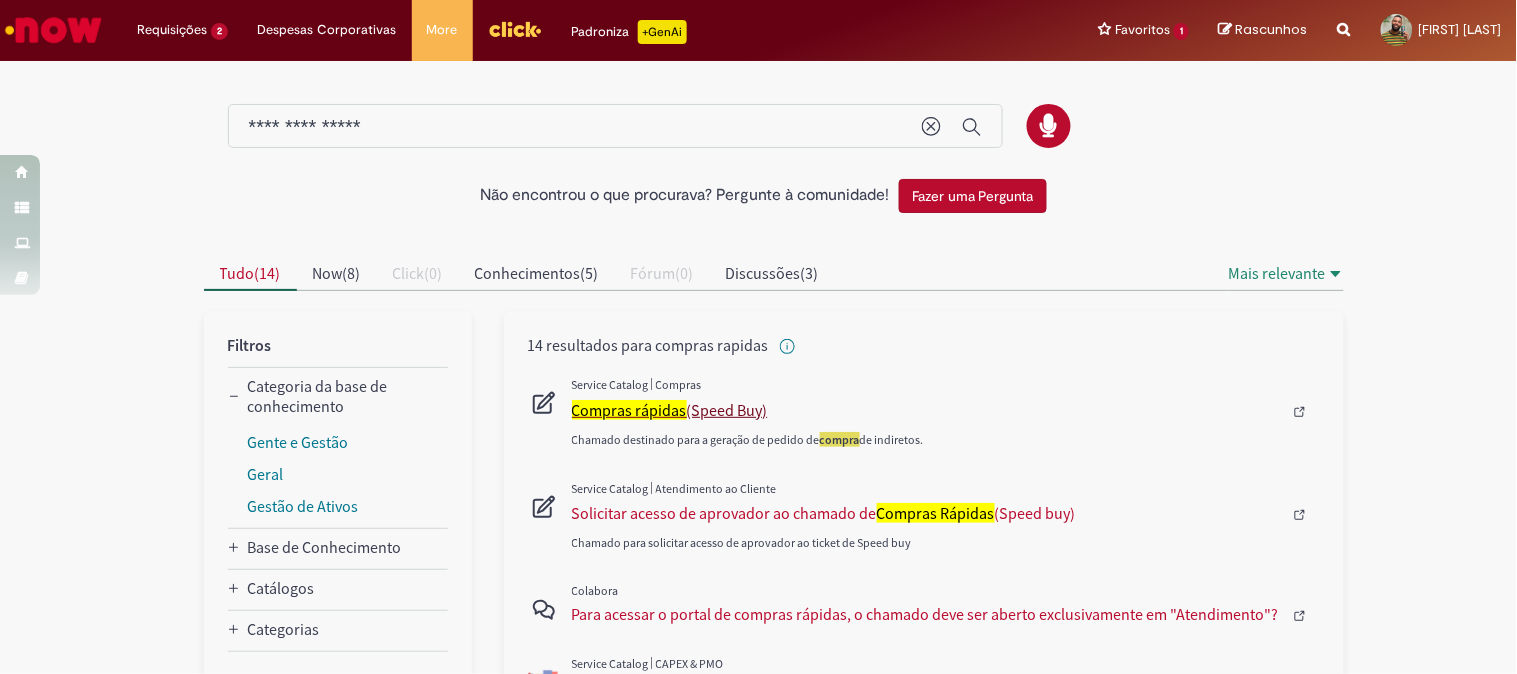 click on "Compras rápidas" at bounding box center [629, 410] 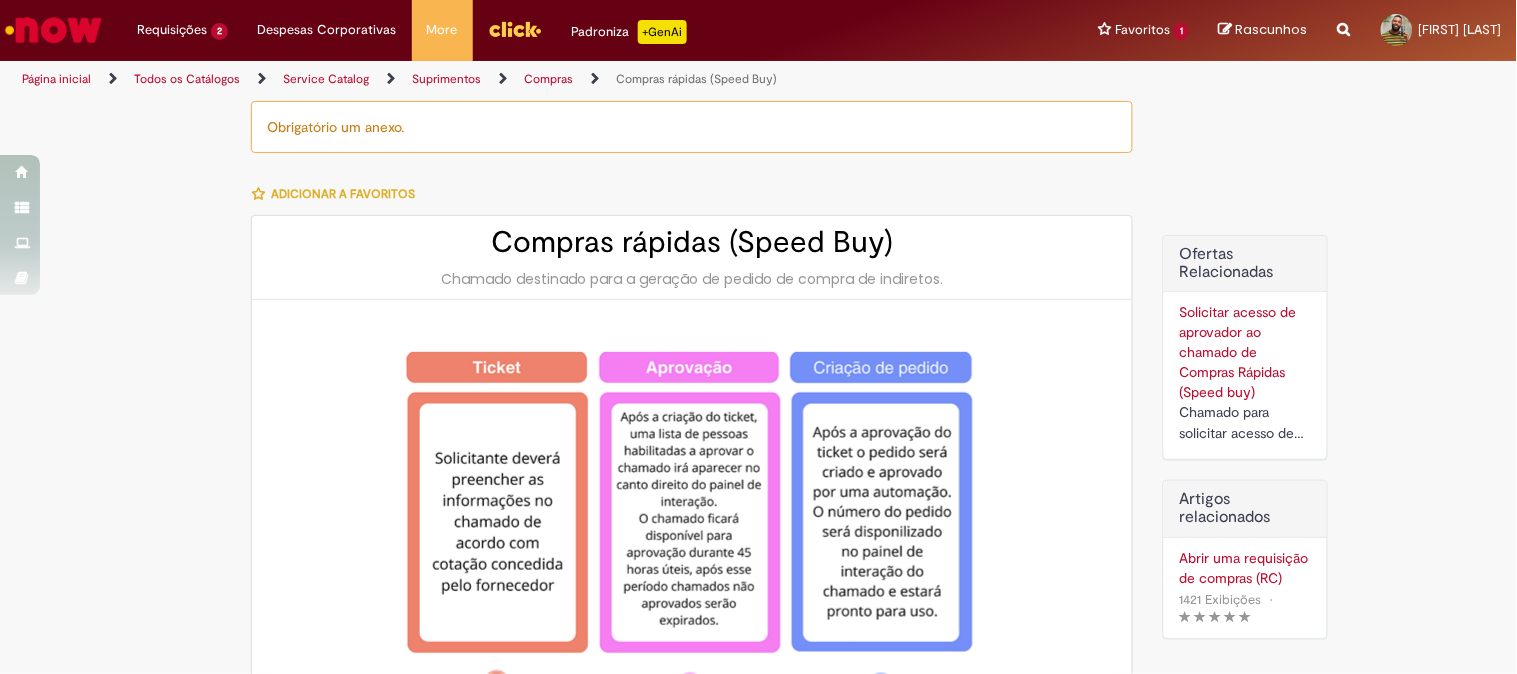 type on "********" 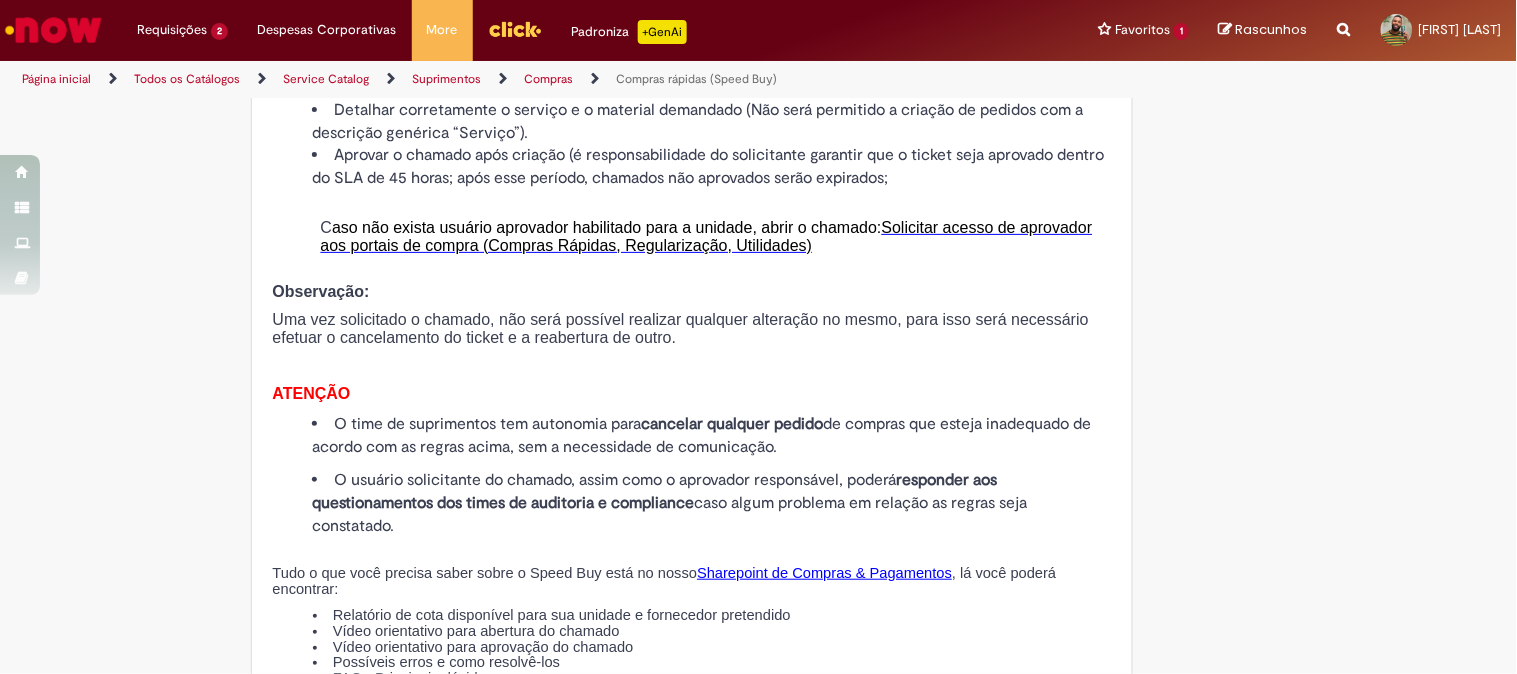 scroll, scrollTop: 2222, scrollLeft: 0, axis: vertical 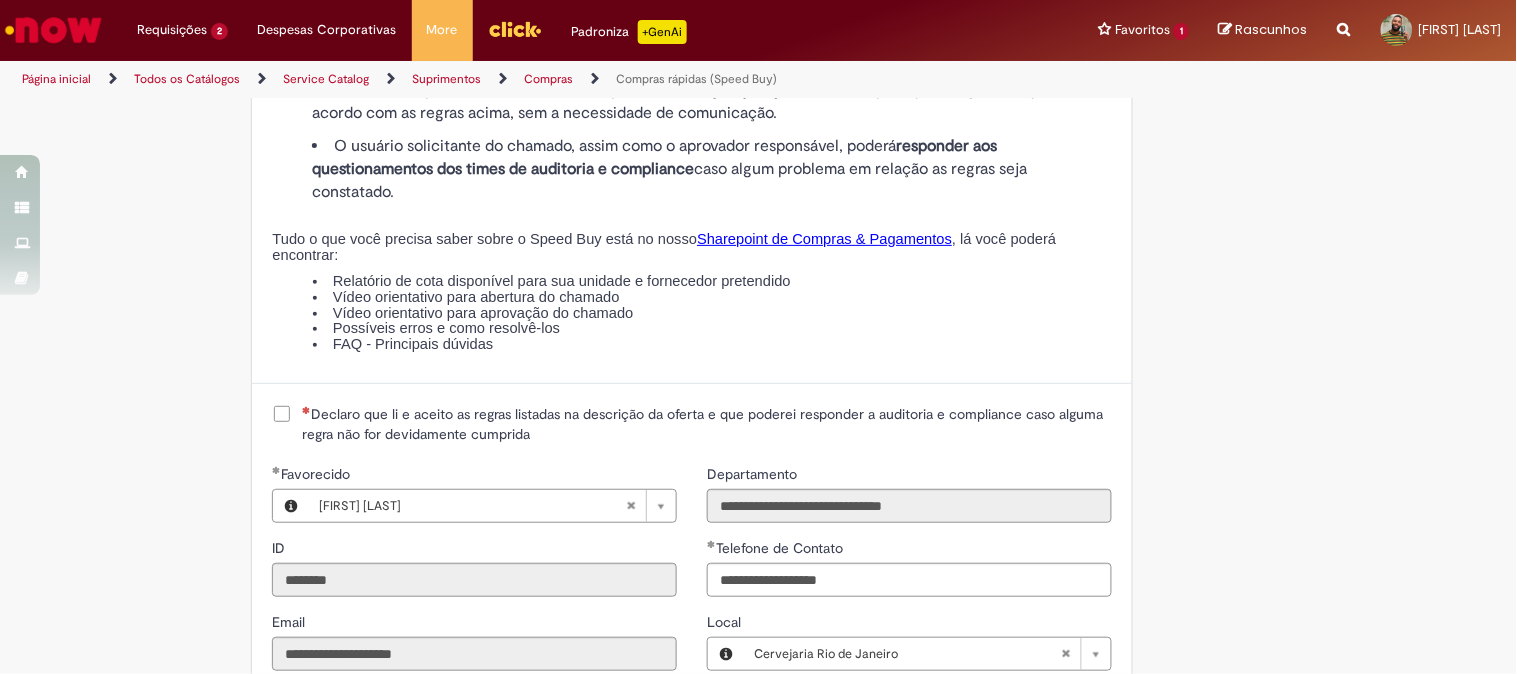 click on "Declaro que li e aceito as regras listadas na descrição da oferta e que poderei responder a auditoria e compliance caso alguma regra não for devidamente cumprida" at bounding box center (707, 424) 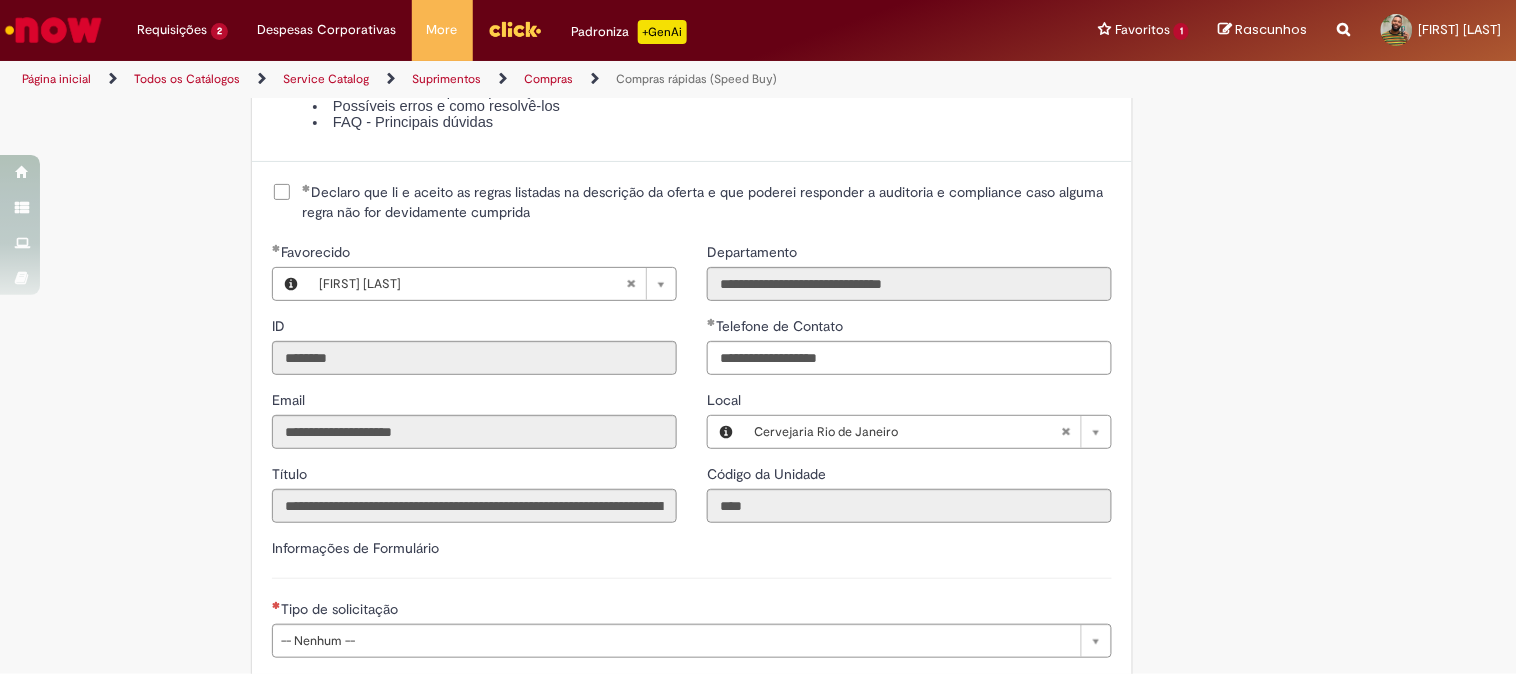 scroll, scrollTop: 2666, scrollLeft: 0, axis: vertical 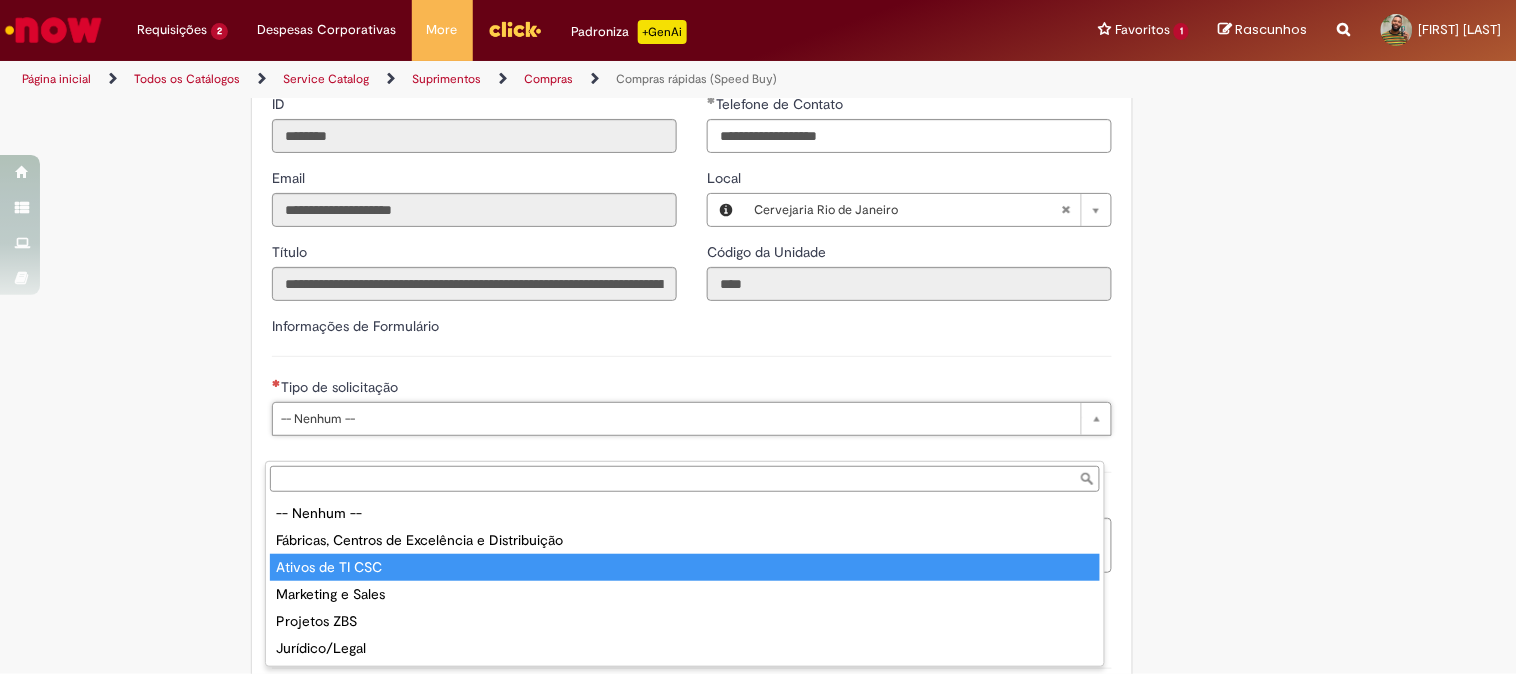 type on "**********" 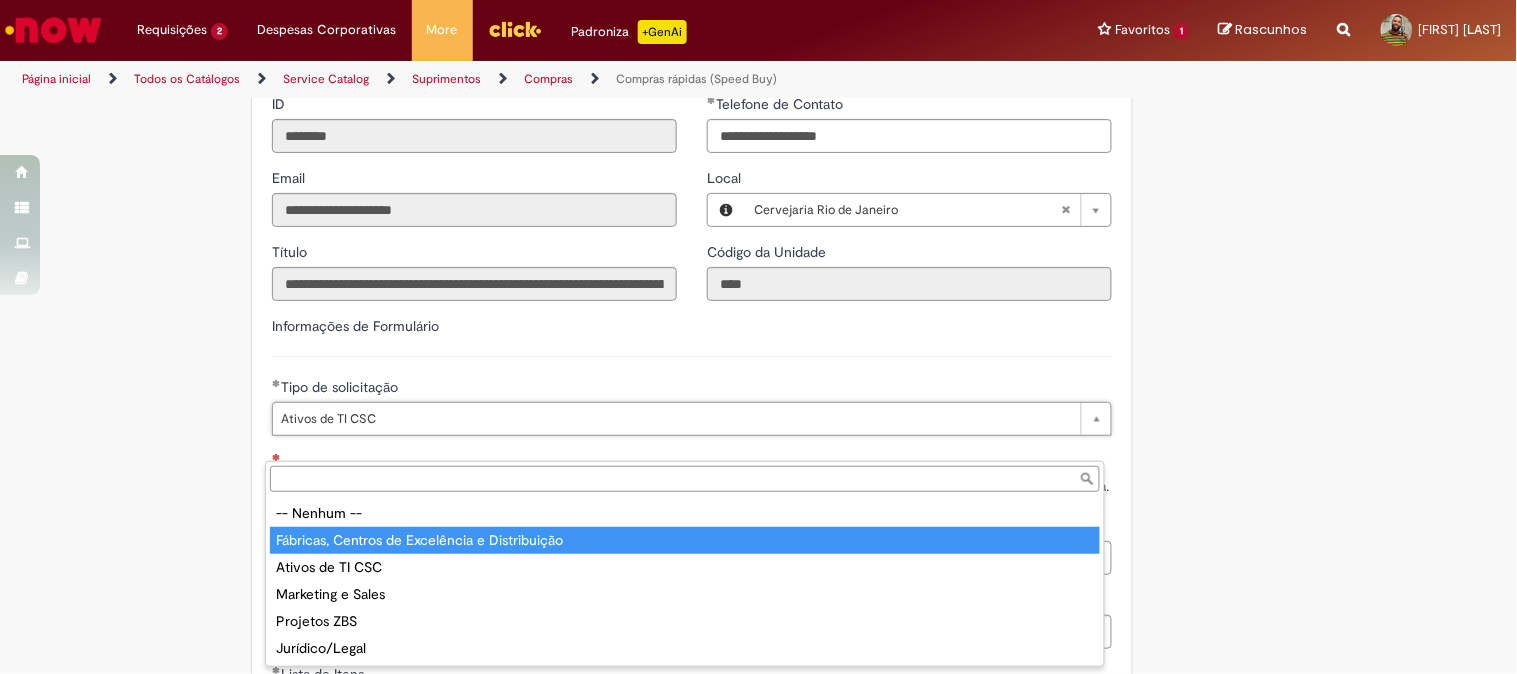 type on "**********" 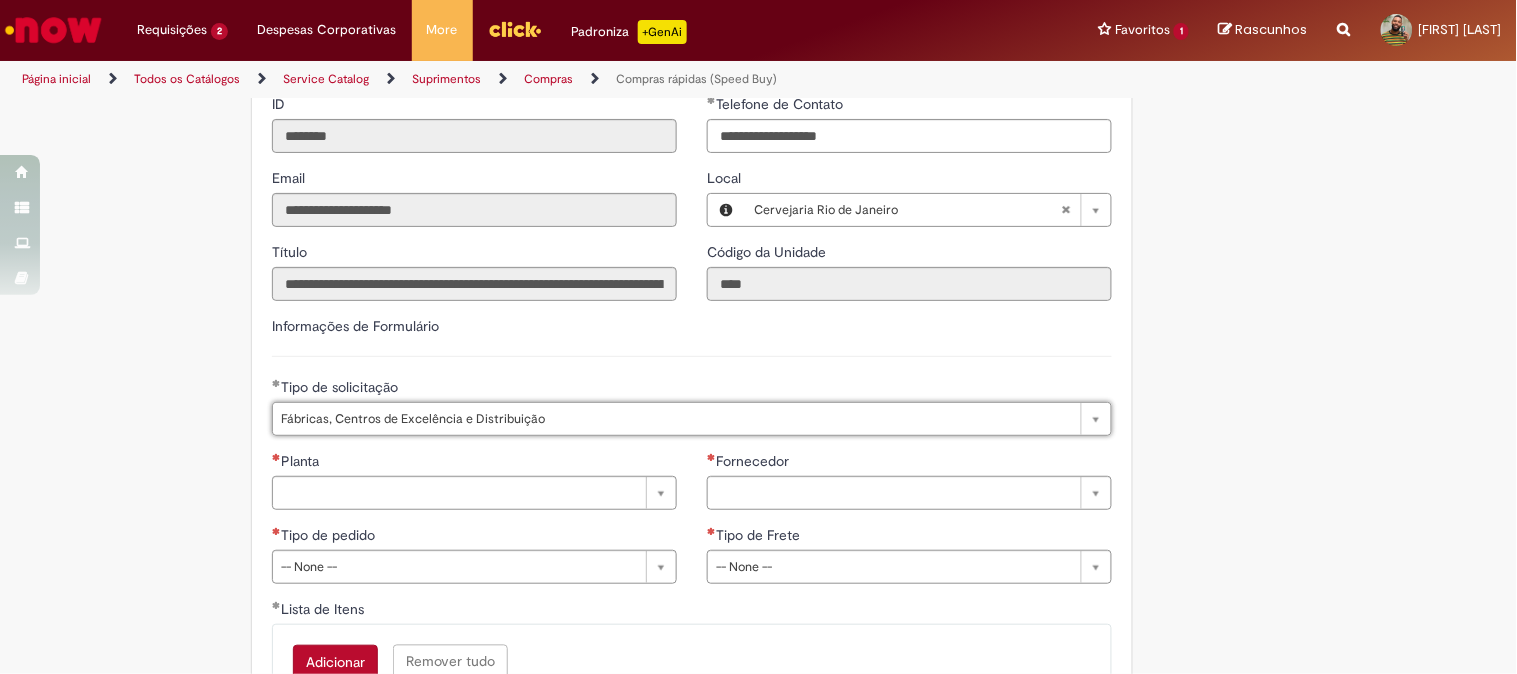 scroll, scrollTop: 0, scrollLeft: 104, axis: horizontal 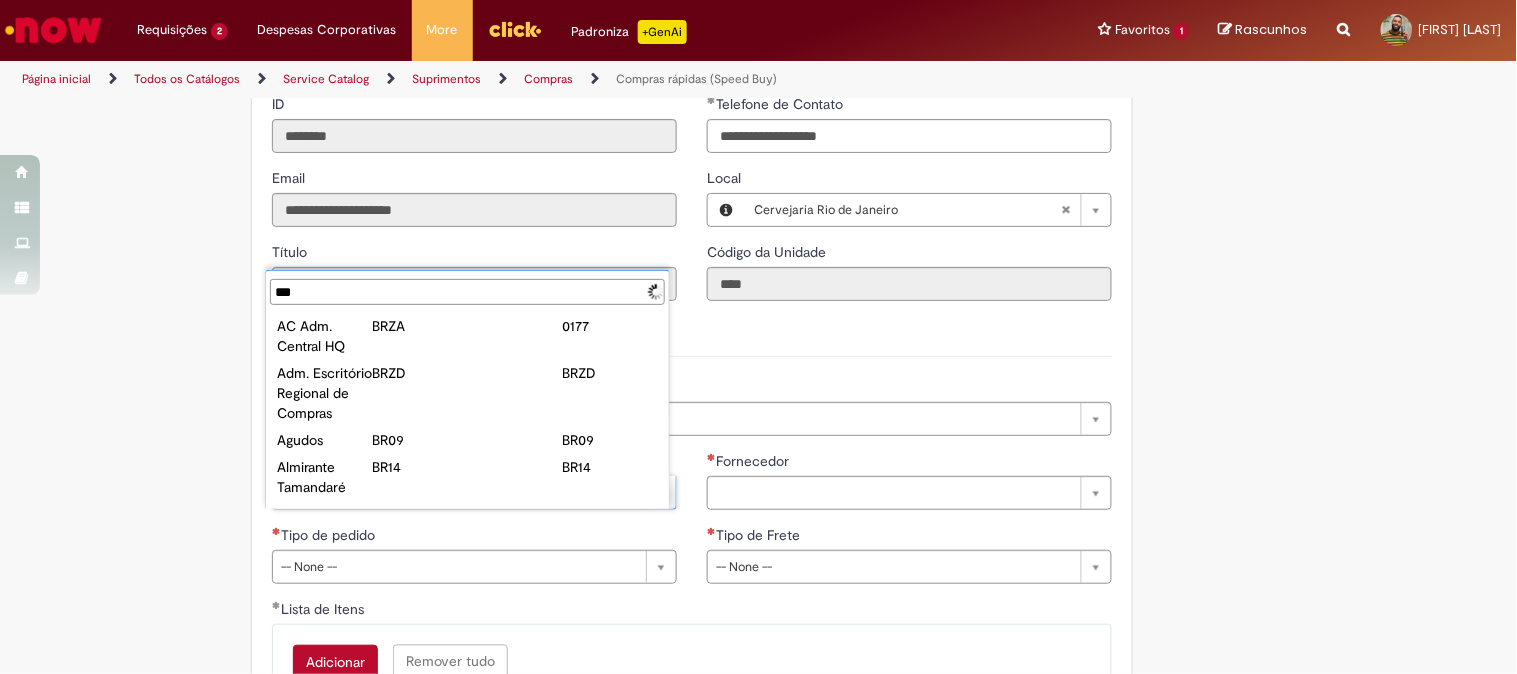 type on "****" 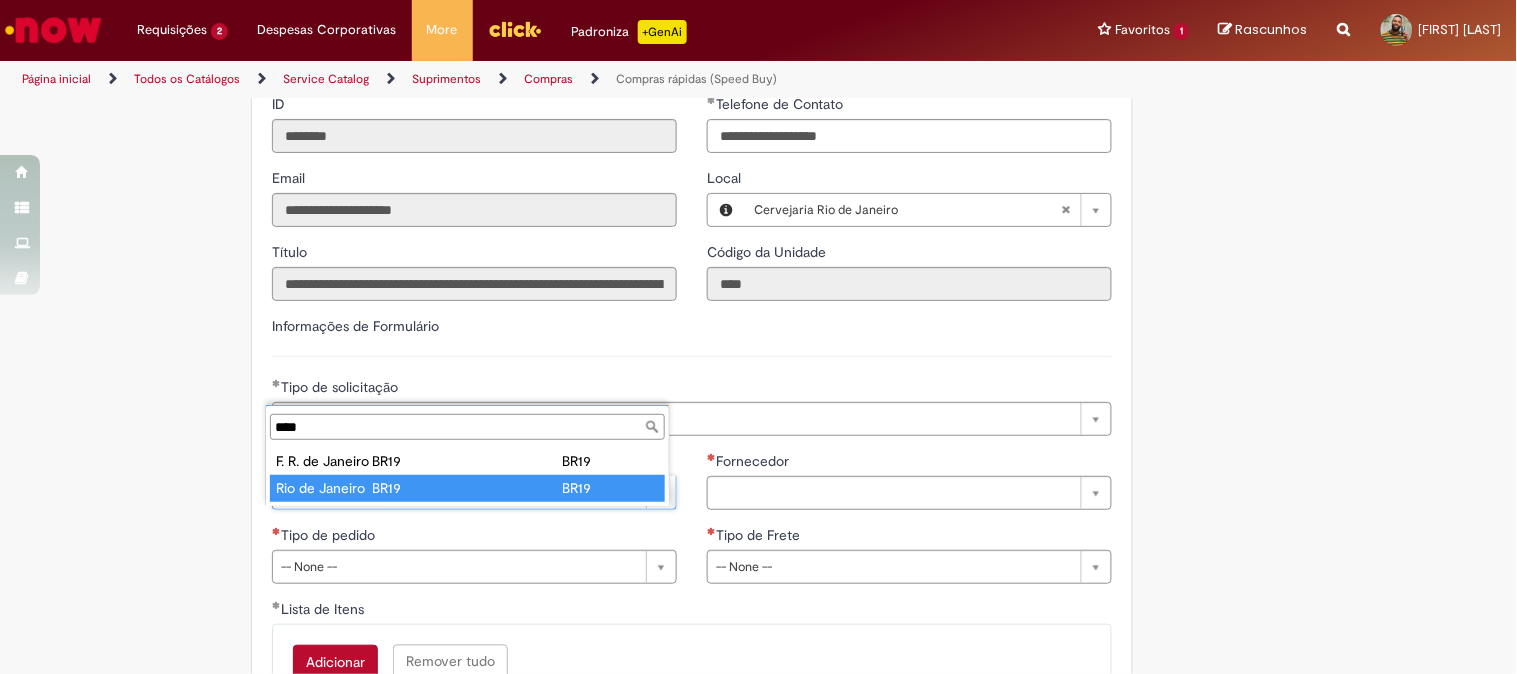 type on "**********" 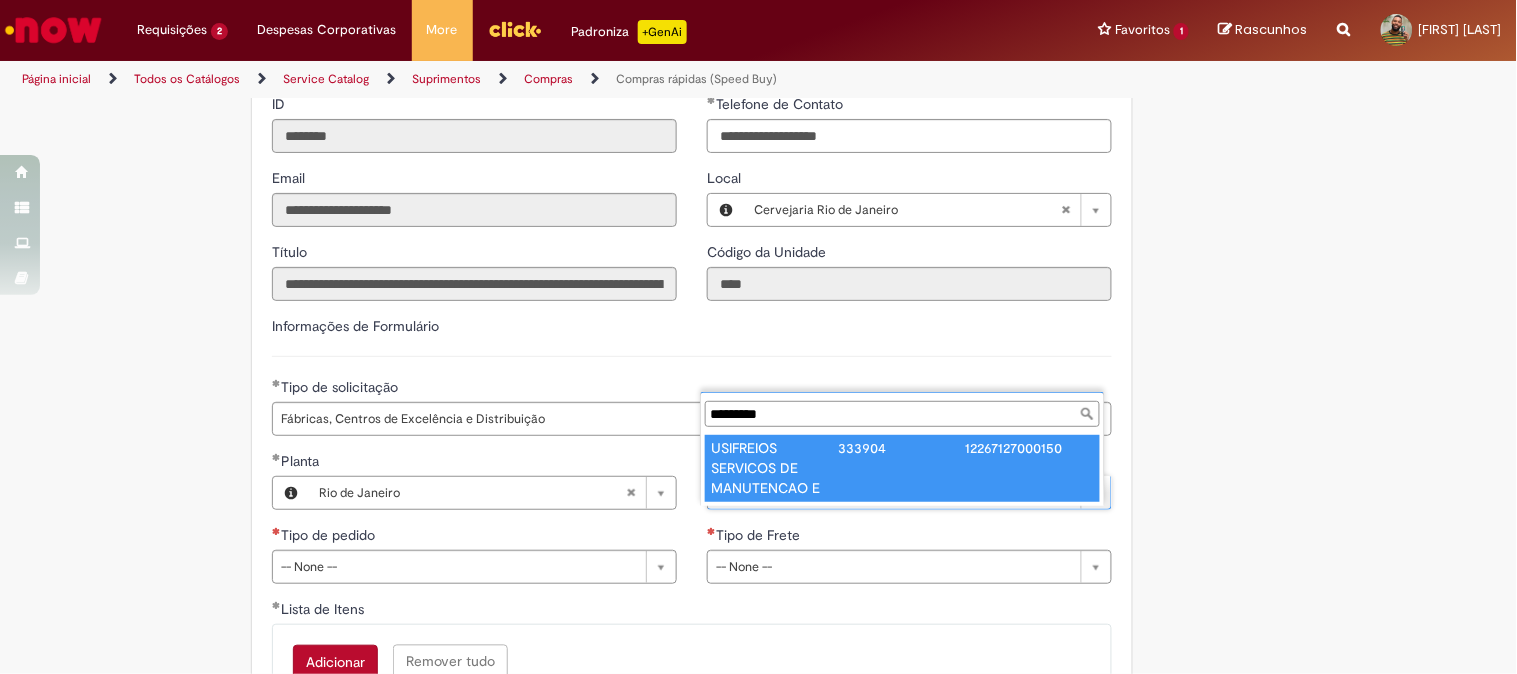scroll, scrollTop: 0, scrollLeft: 0, axis: both 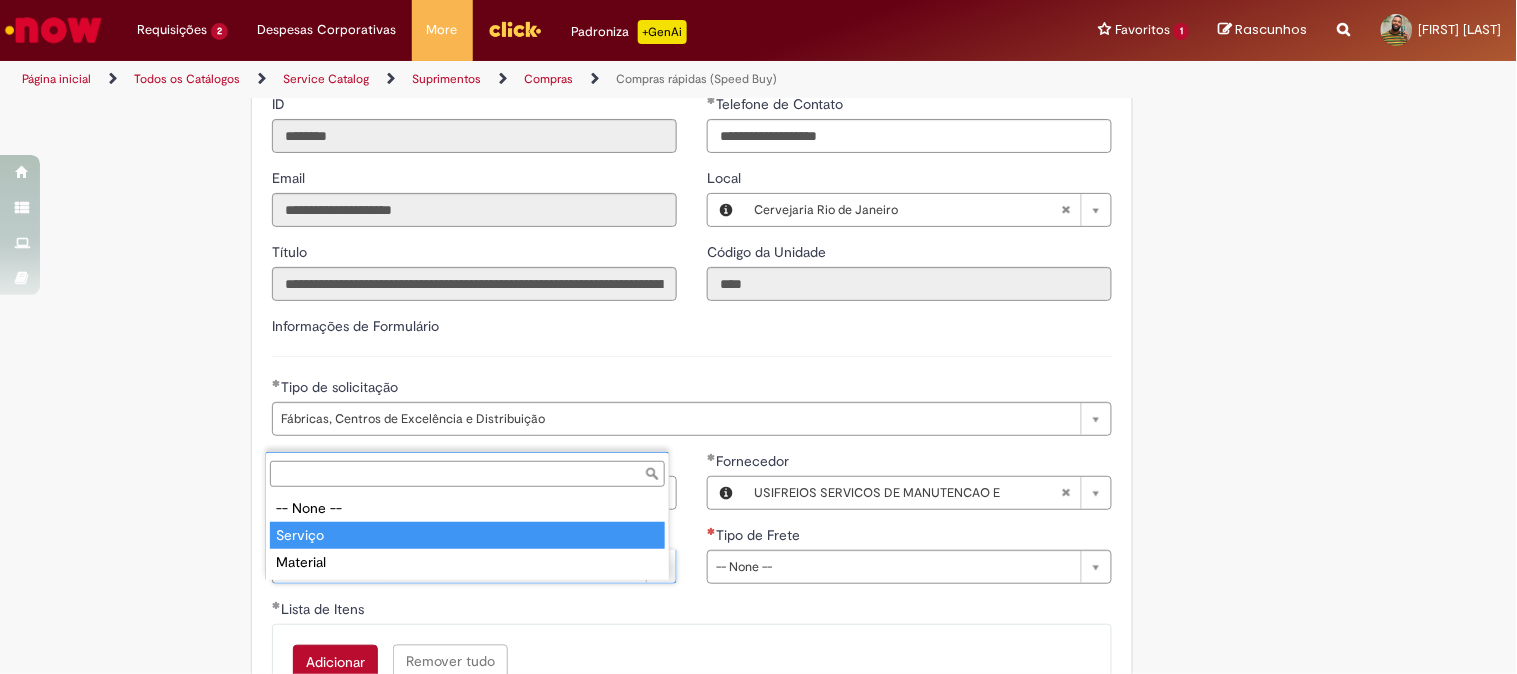 type on "*******" 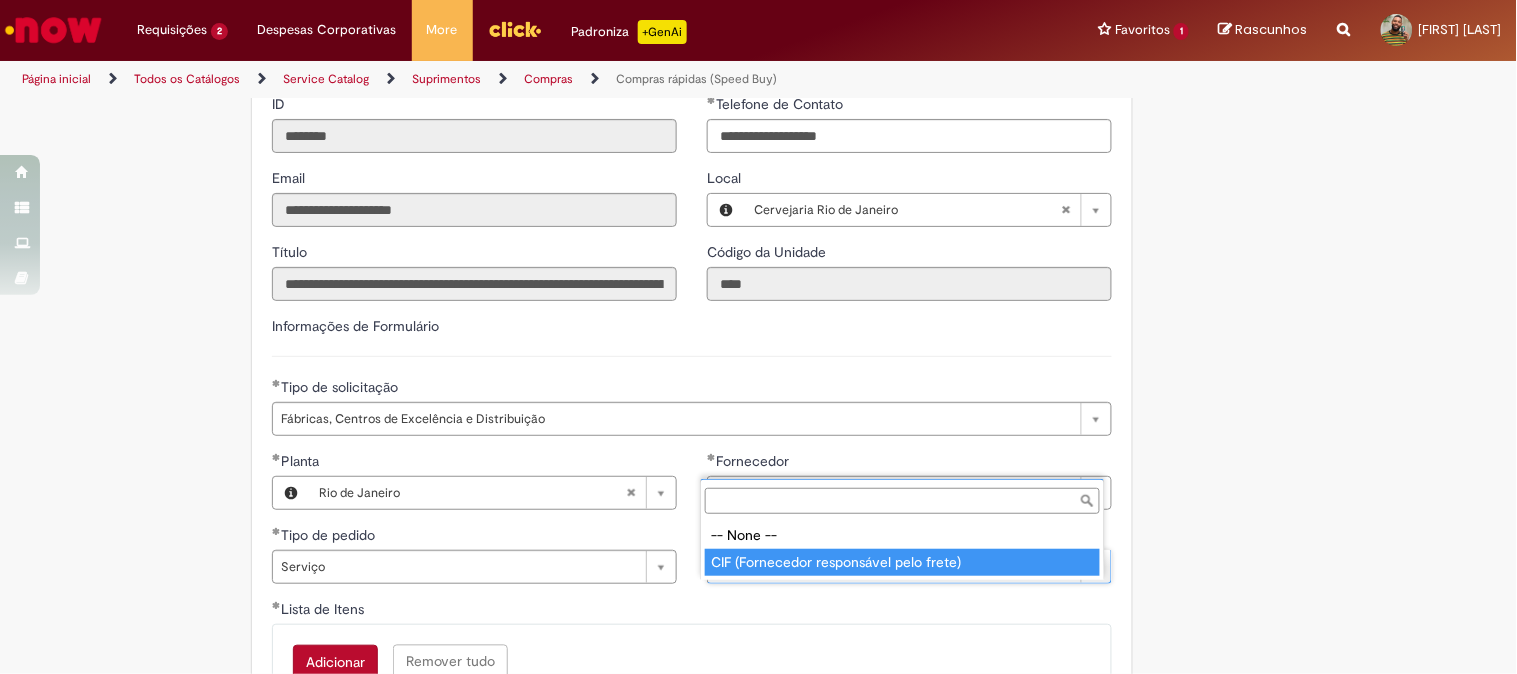 type on "**********" 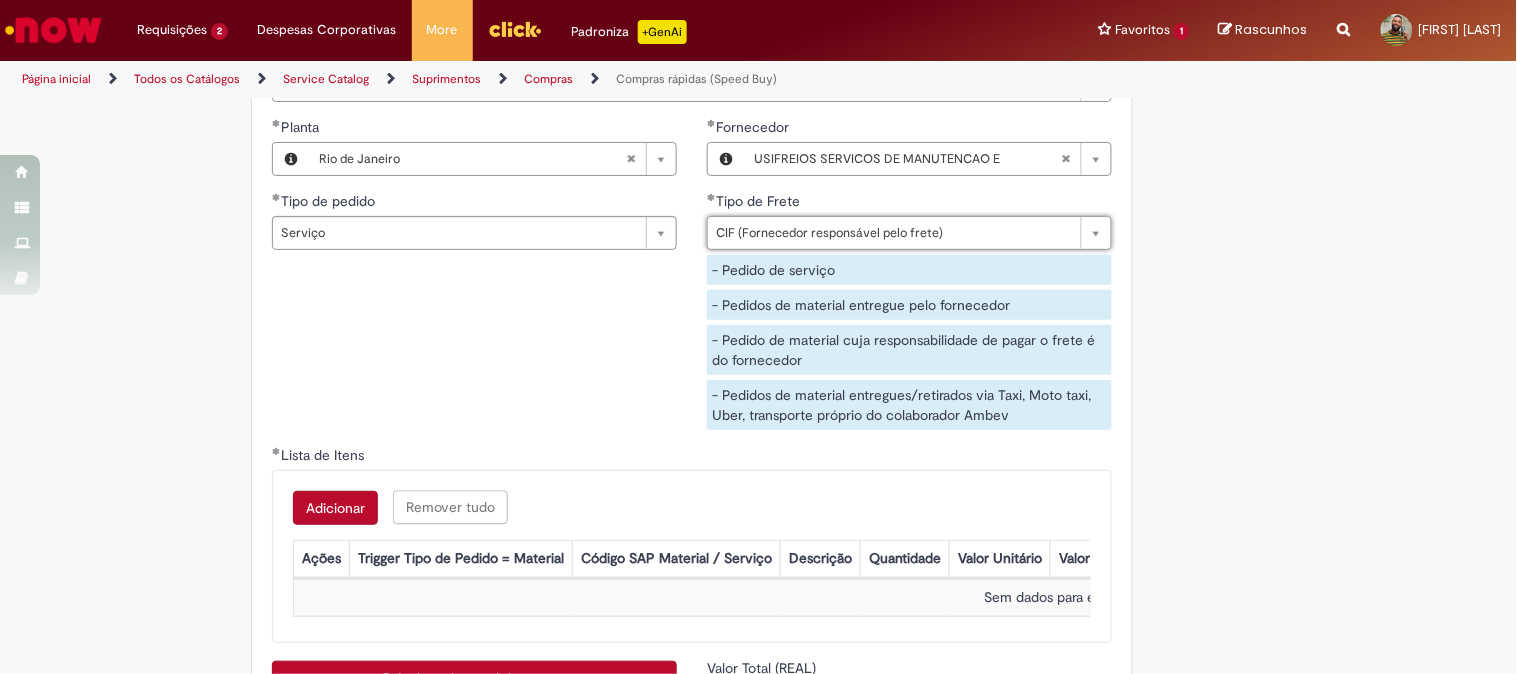 scroll, scrollTop: 3111, scrollLeft: 0, axis: vertical 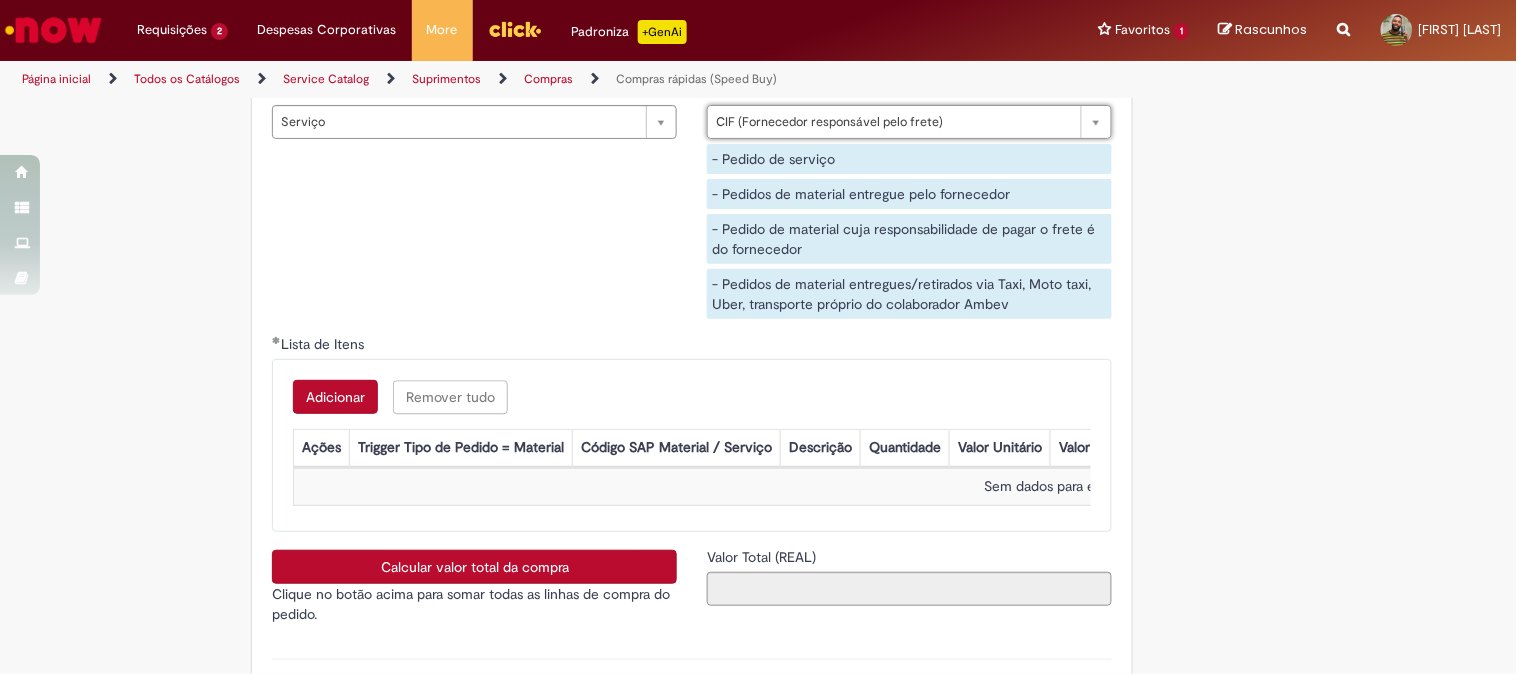 click on "Adicionar" at bounding box center (335, 397) 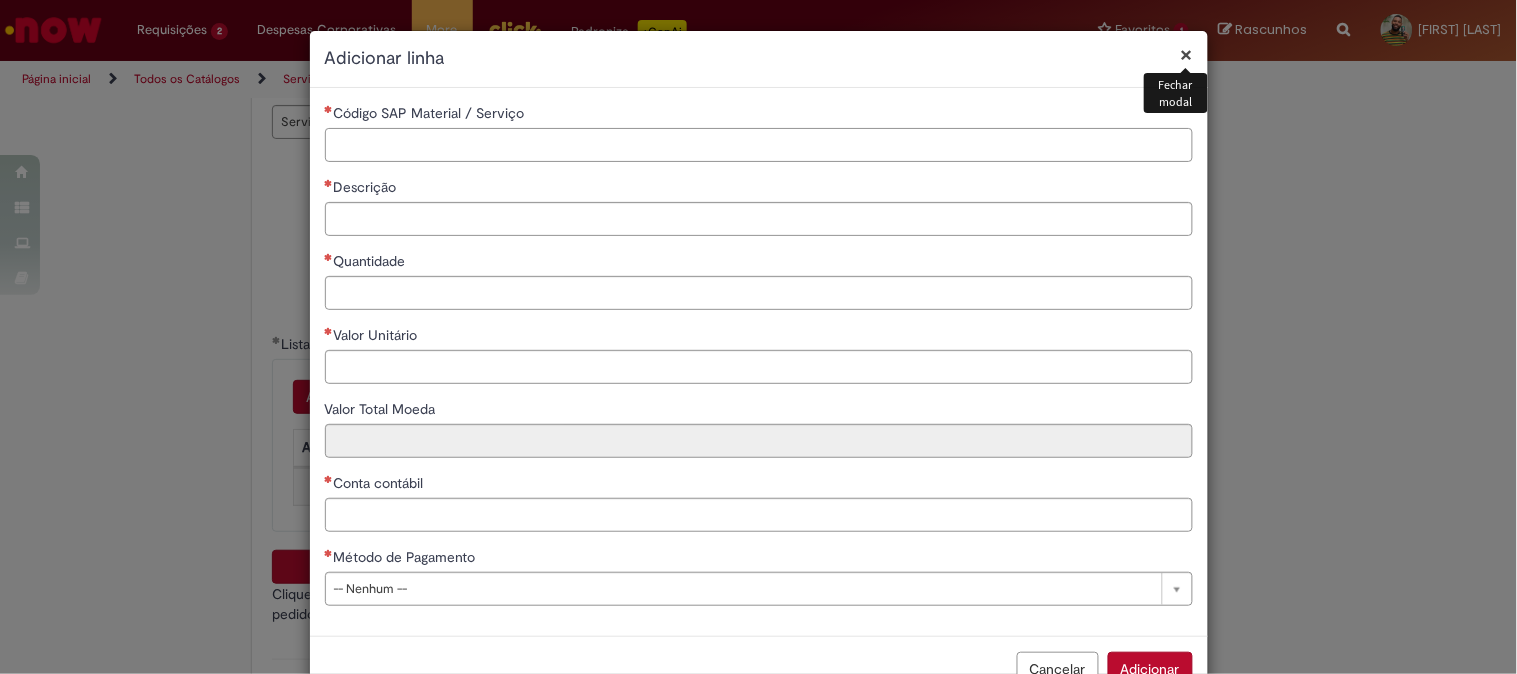 click on "Código SAP Material / Serviço" at bounding box center (759, 145) 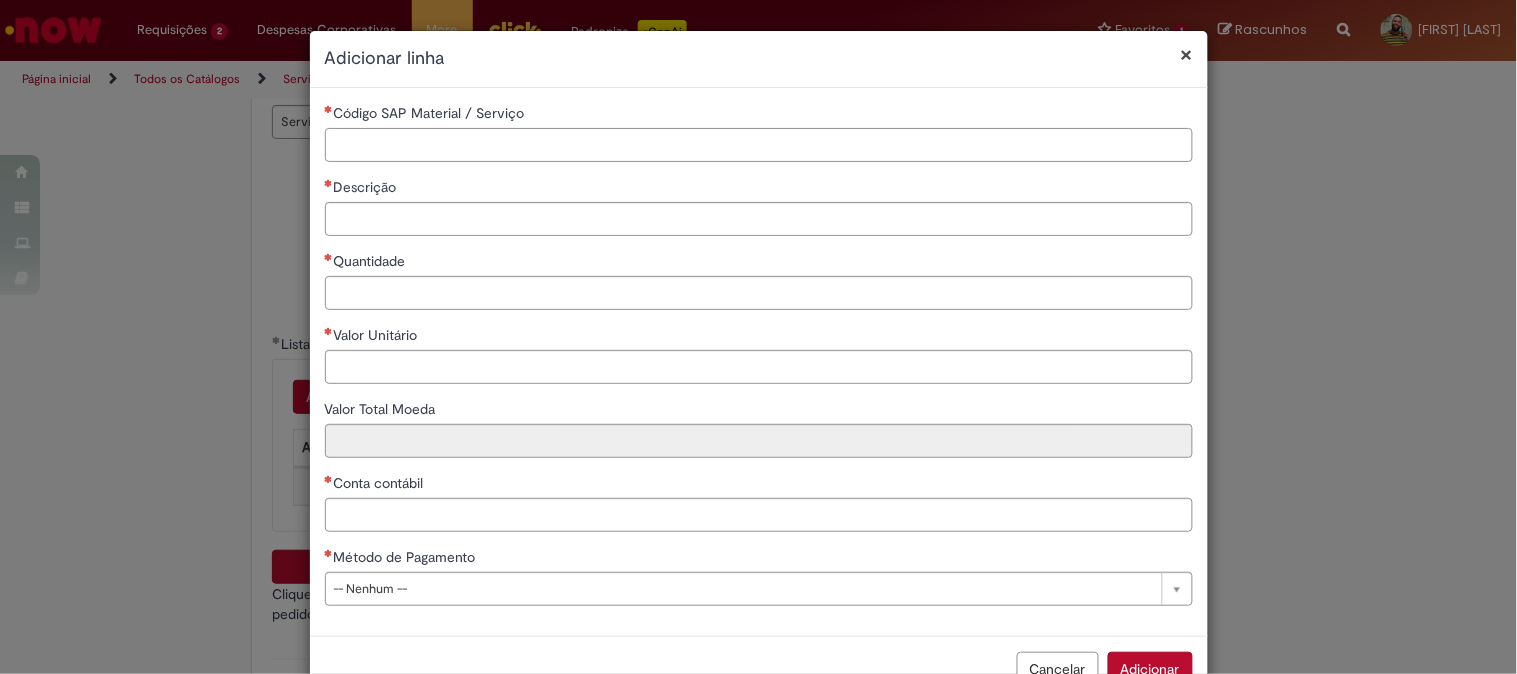 paste on "********" 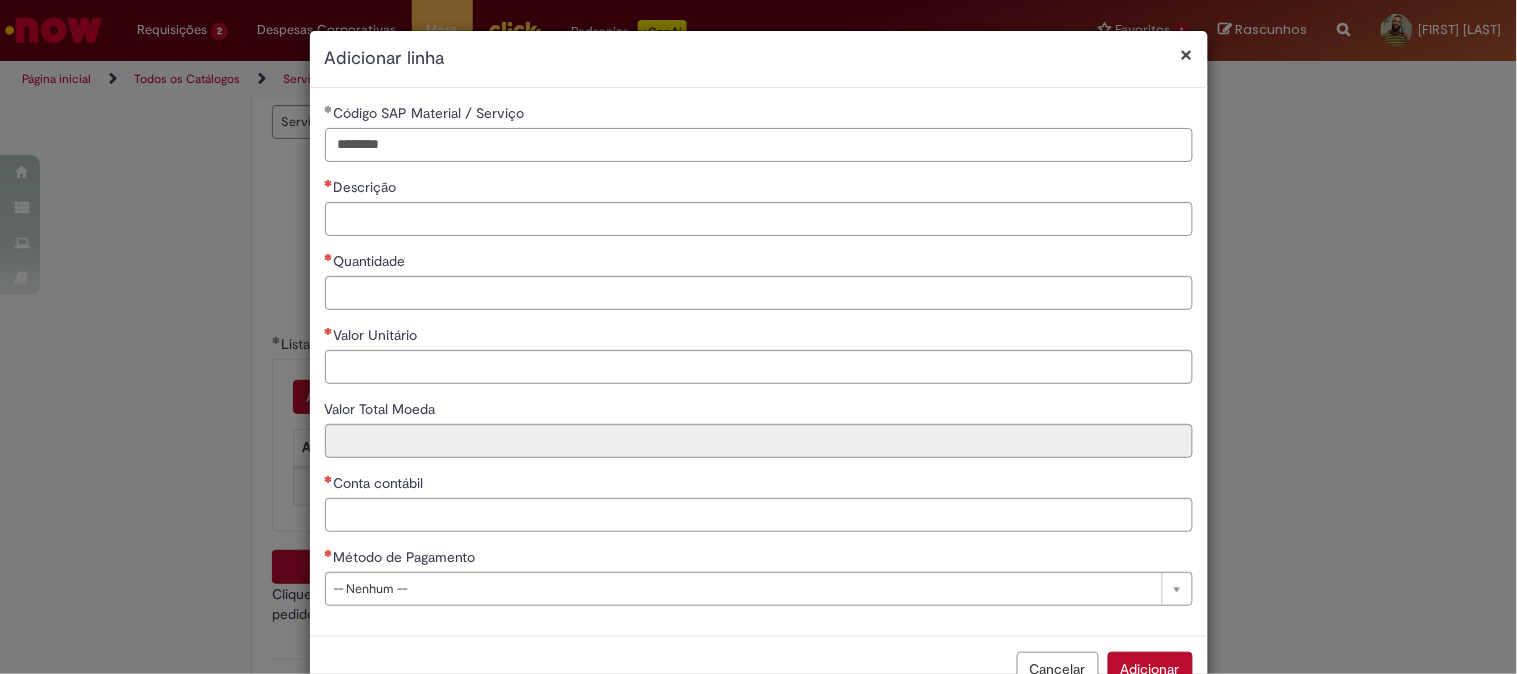 type on "********" 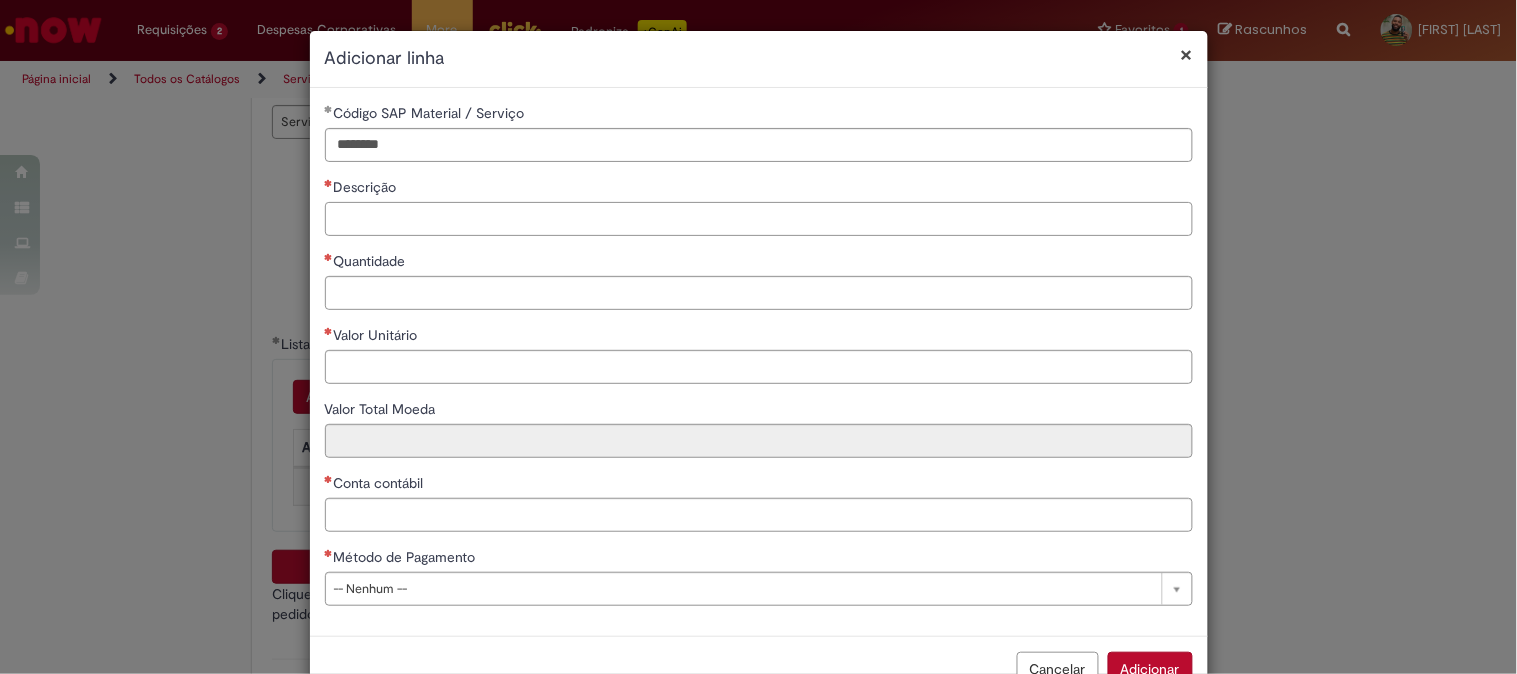 click on "Descrição" at bounding box center (759, 219) 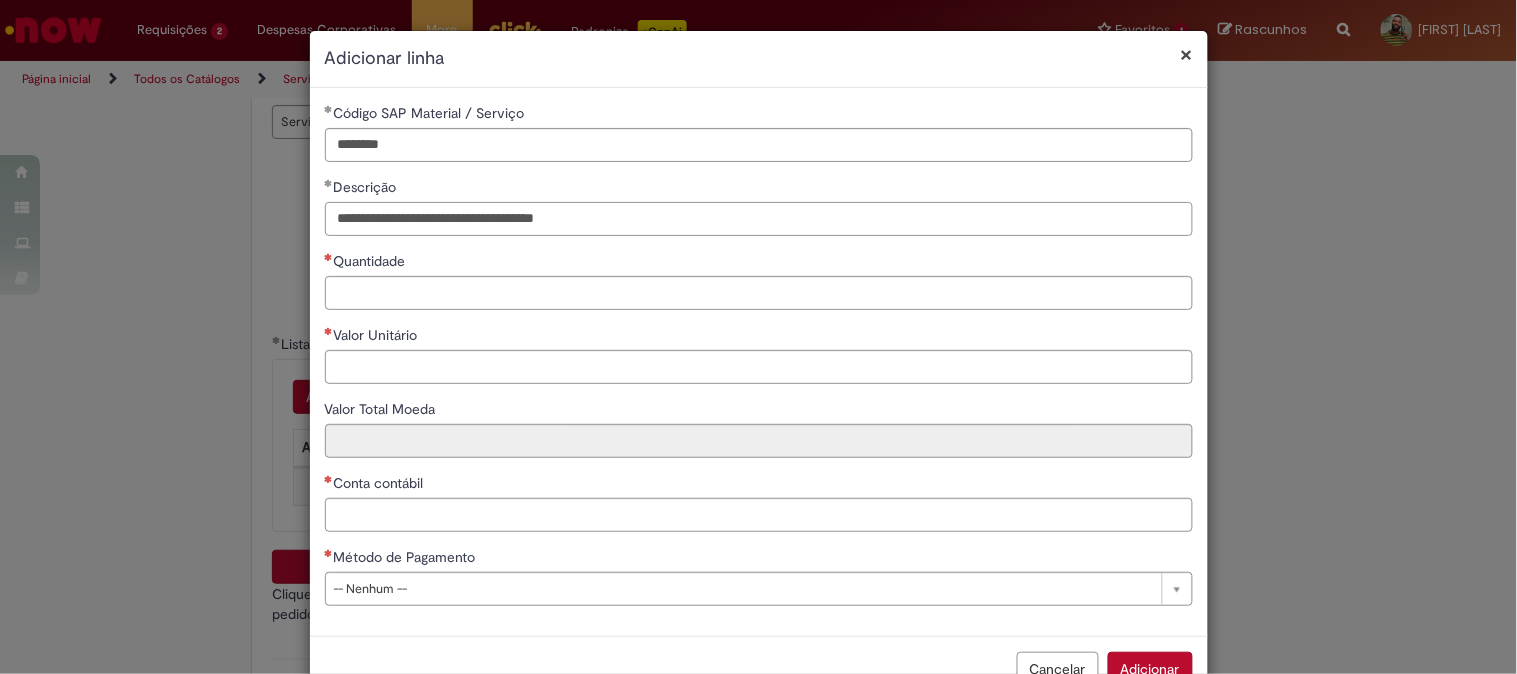 type on "**********" 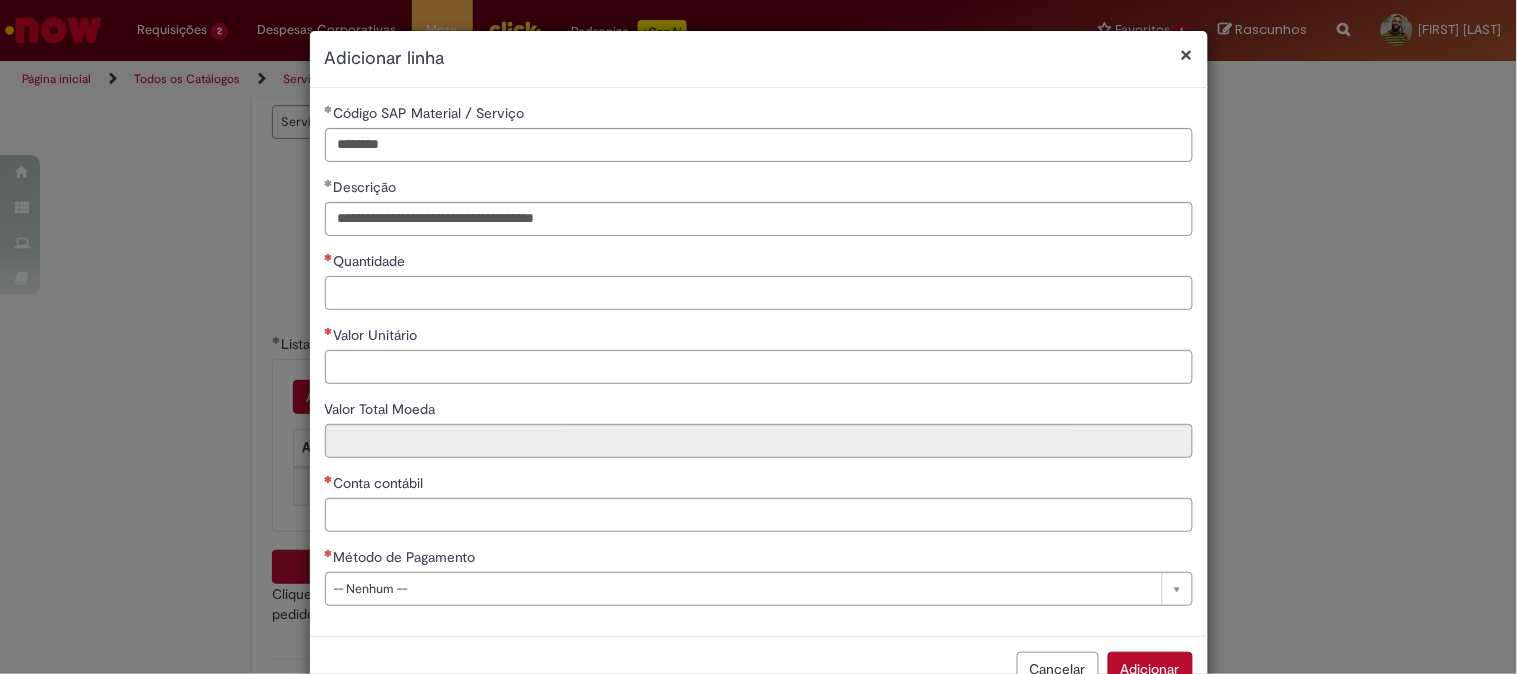 click on "Quantidade" at bounding box center (759, 293) 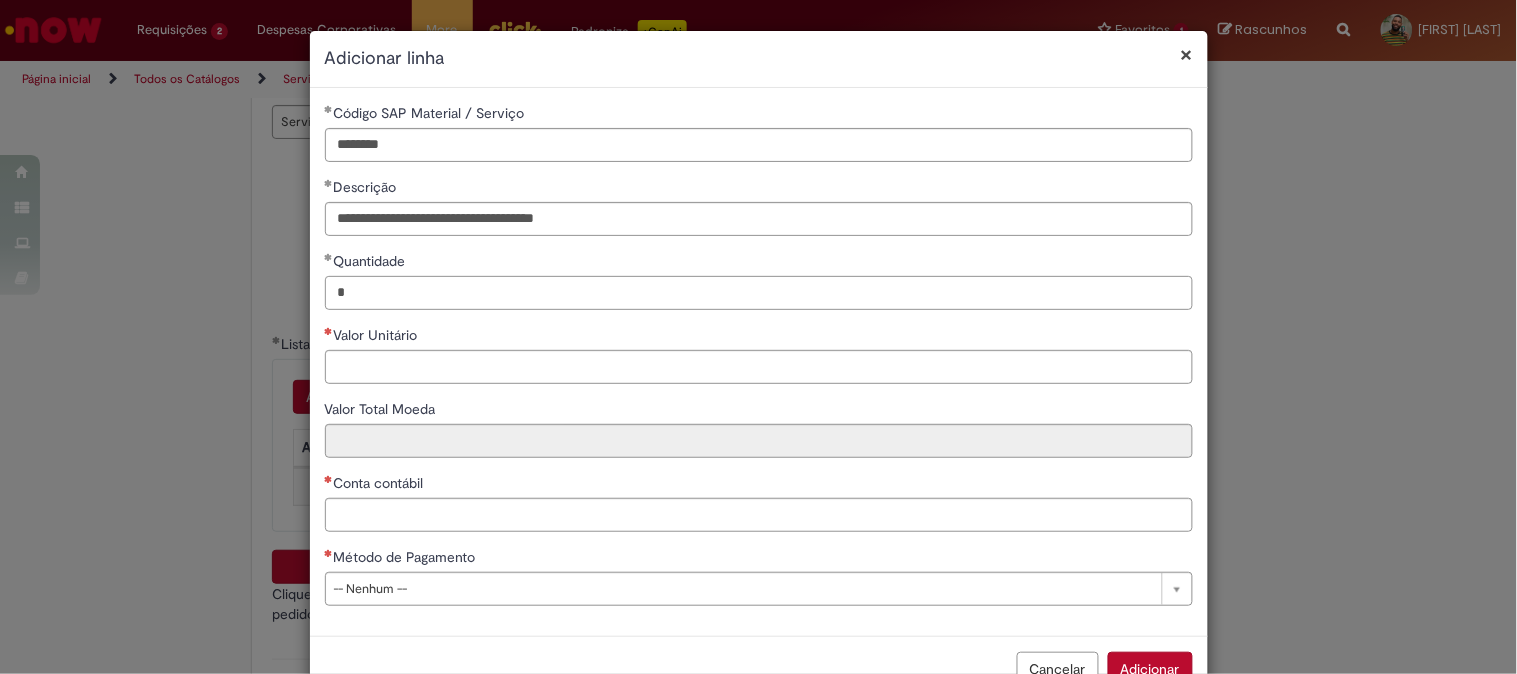type on "*" 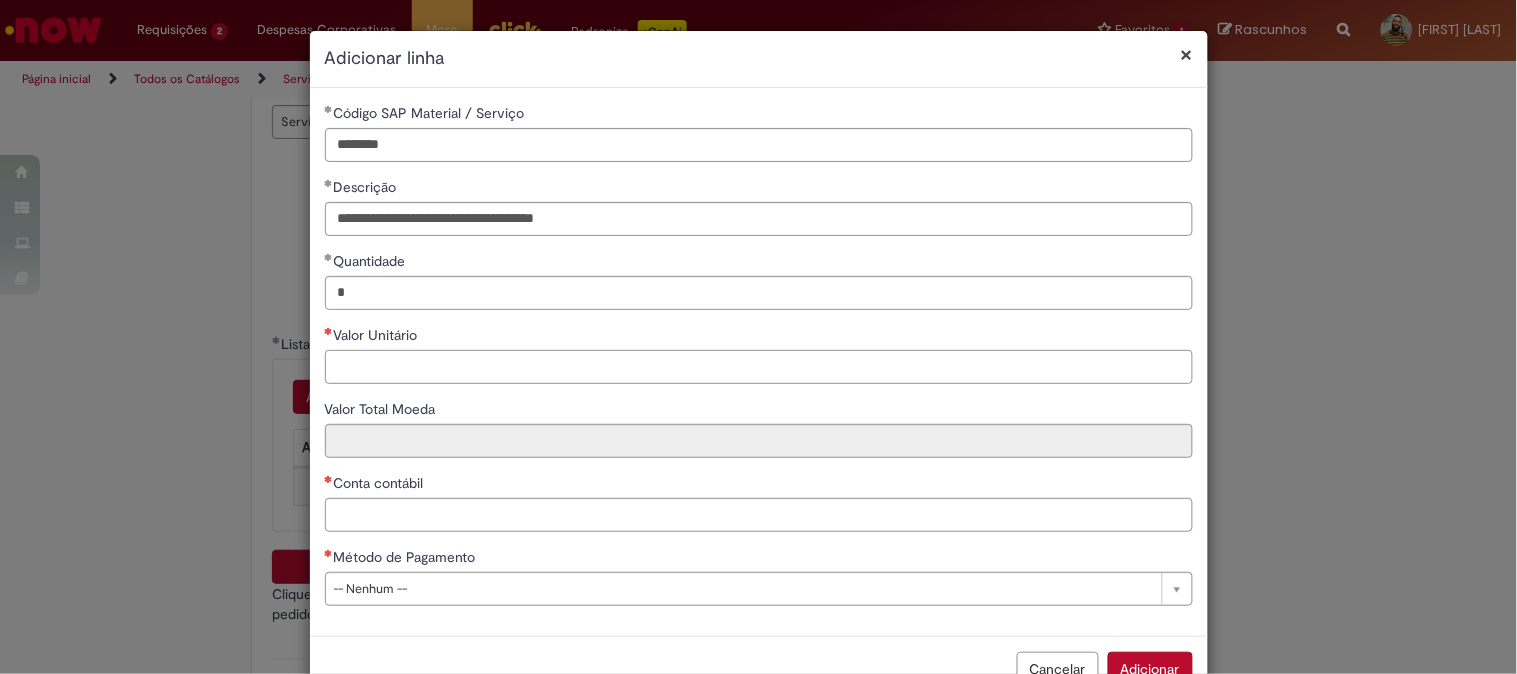 click on "Valor Unitário" at bounding box center [759, 367] 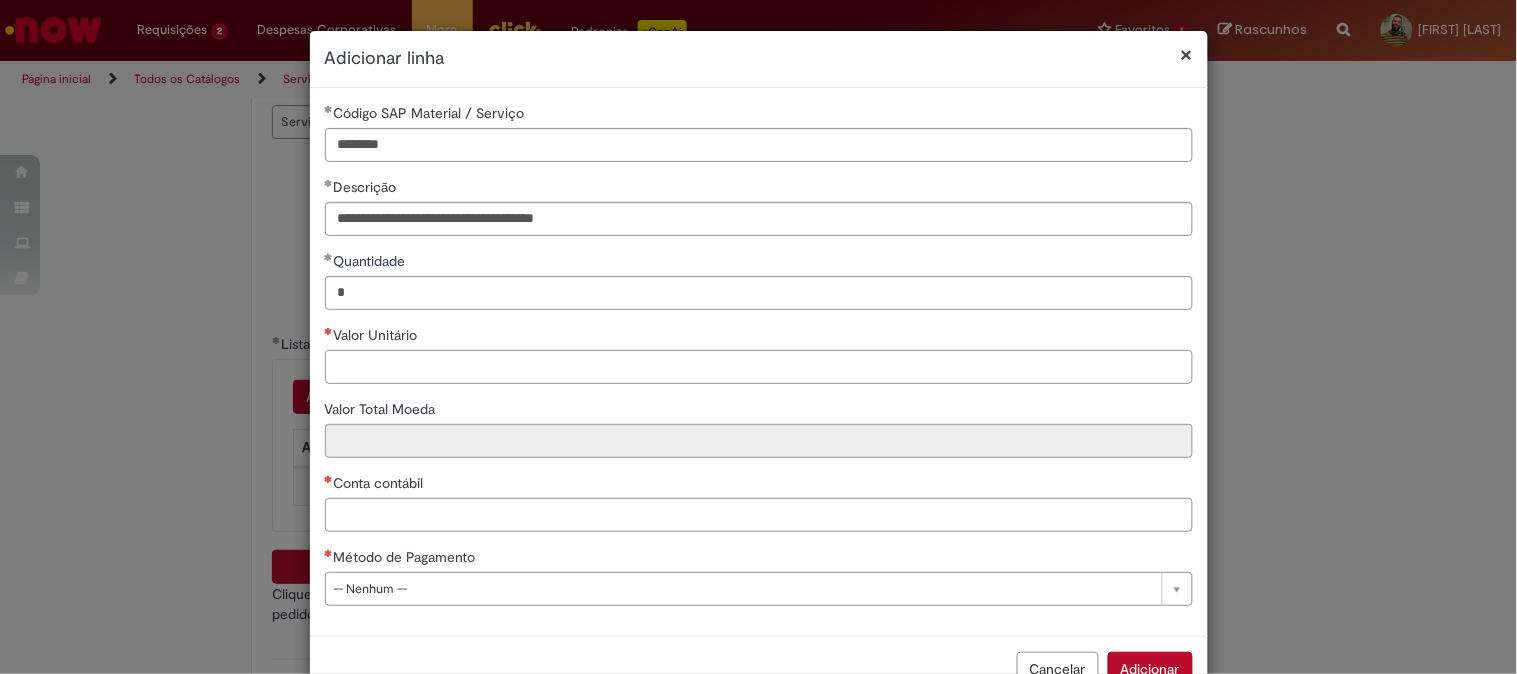 paste on "********" 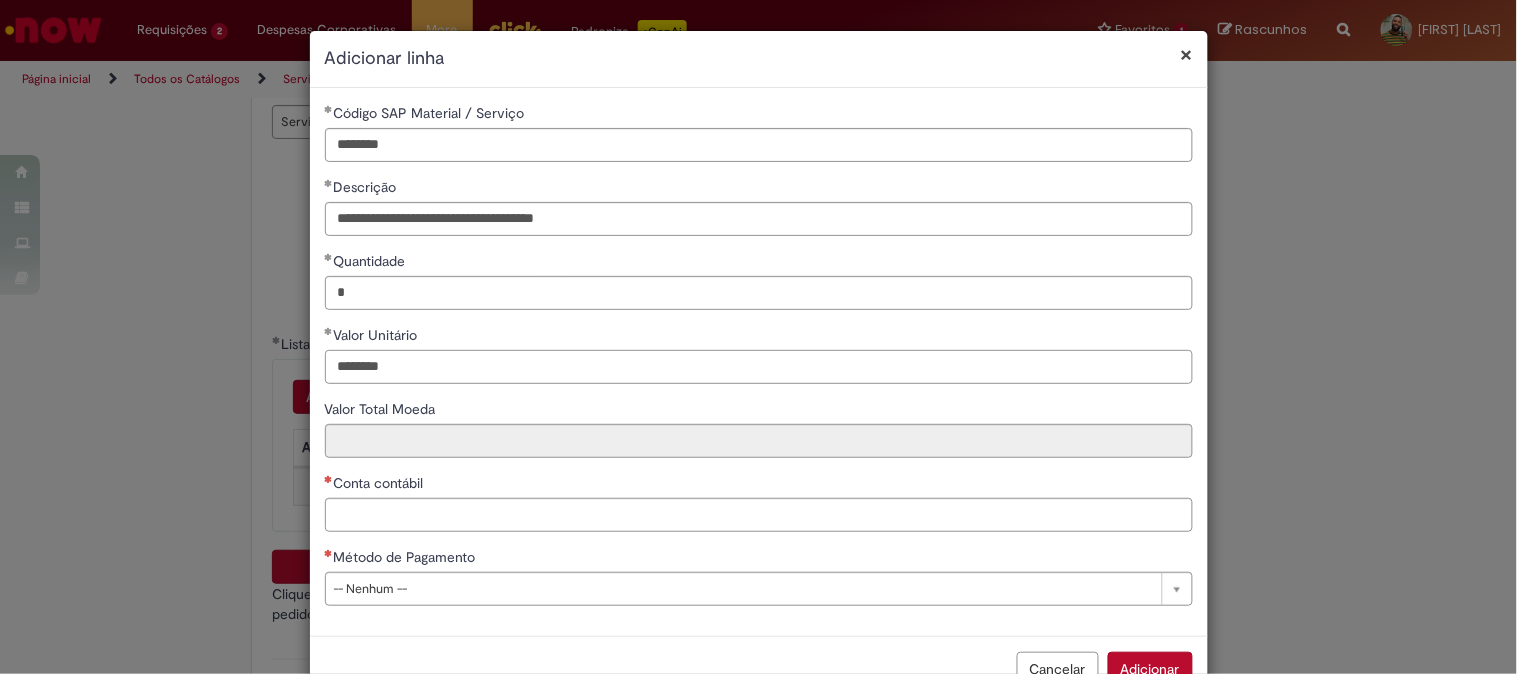 type on "********" 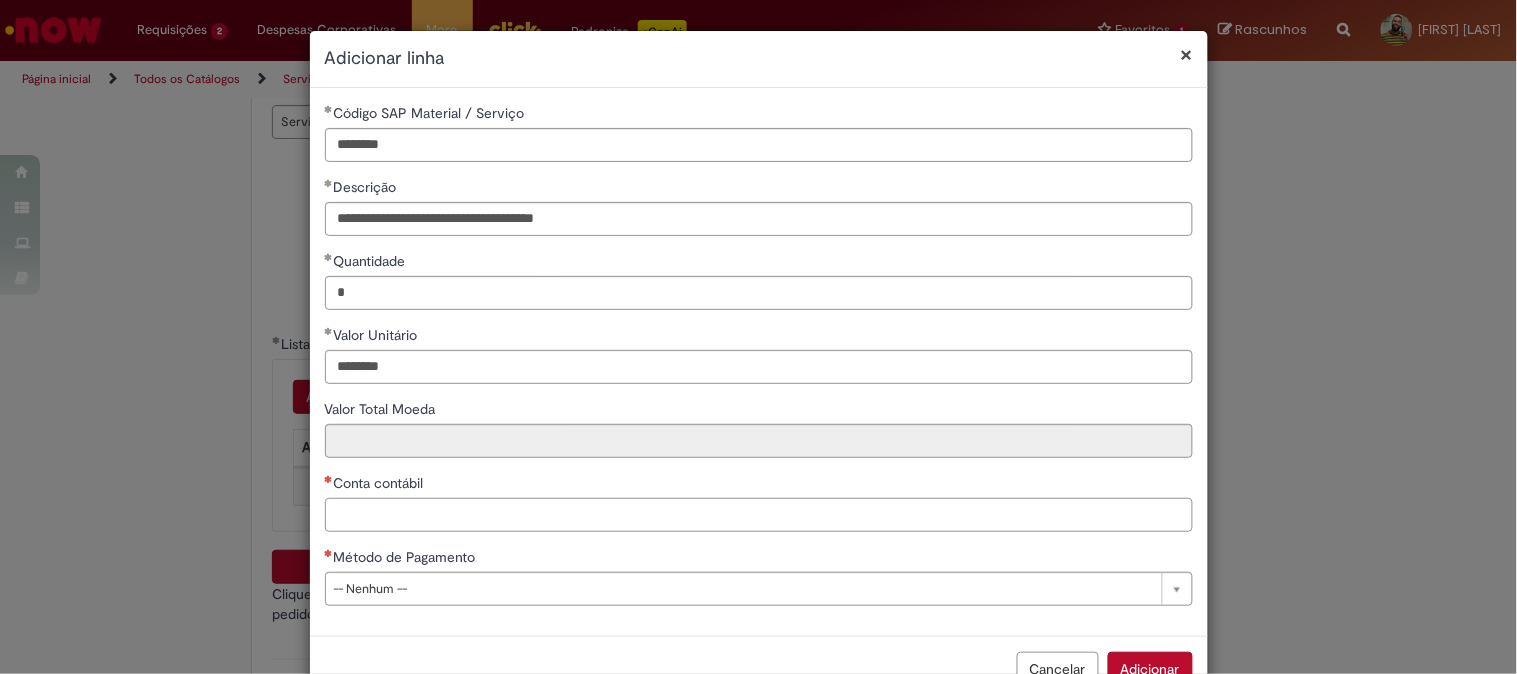 type on "********" 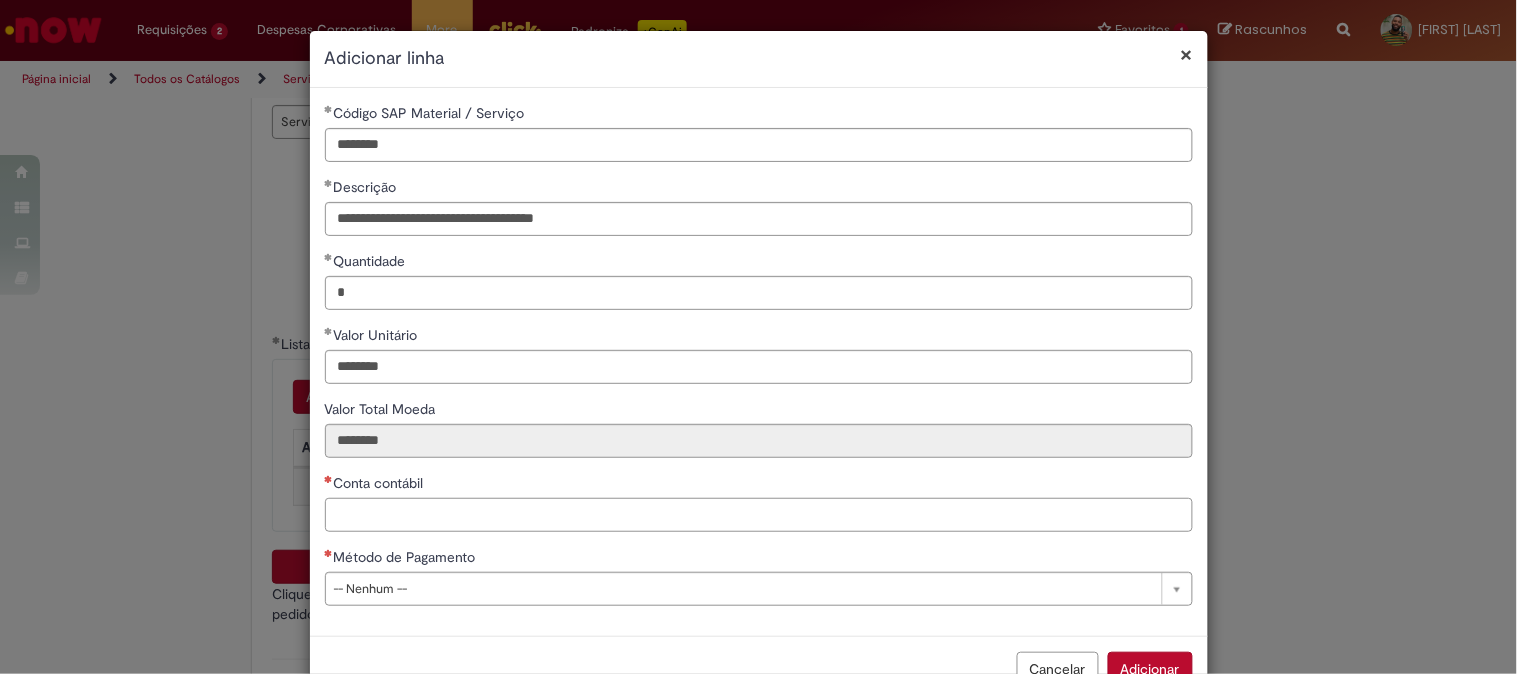 click on "Conta contábil" at bounding box center (759, 515) 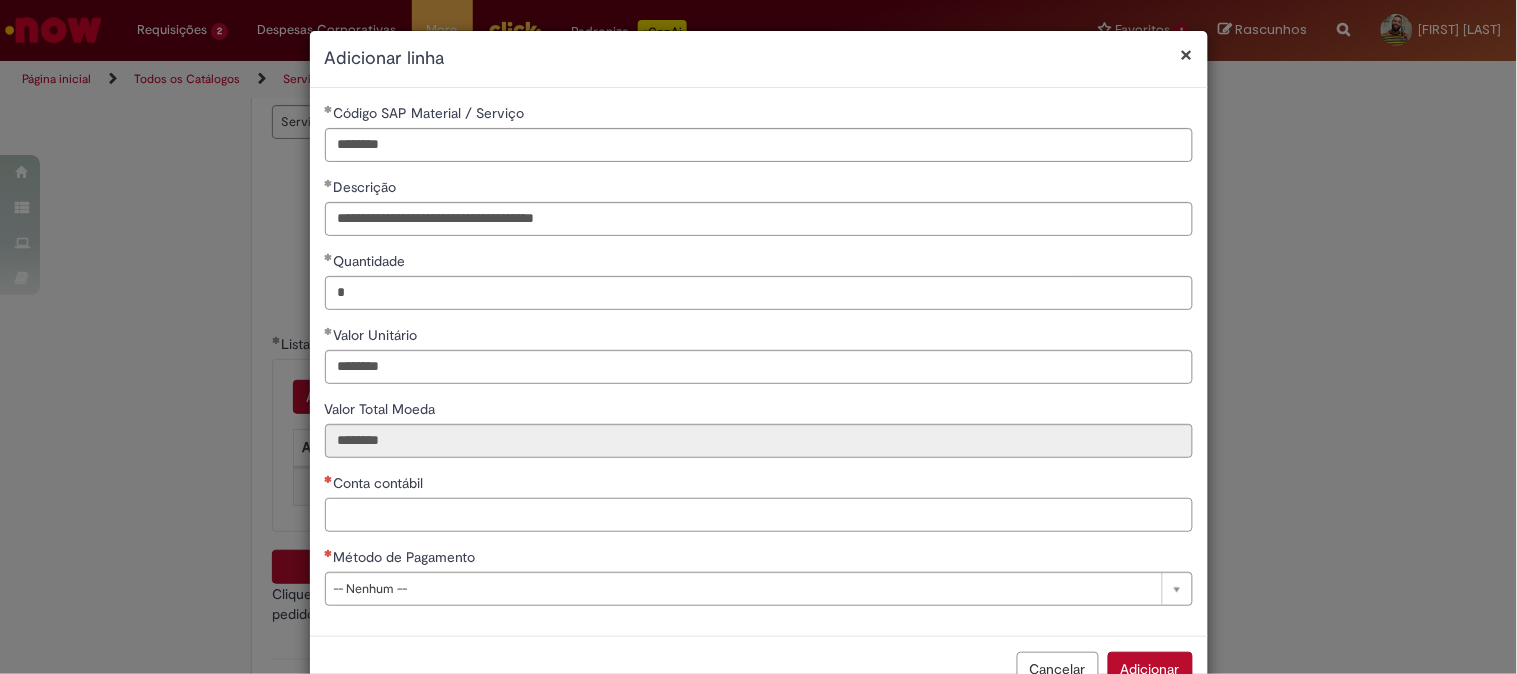 paste on "********" 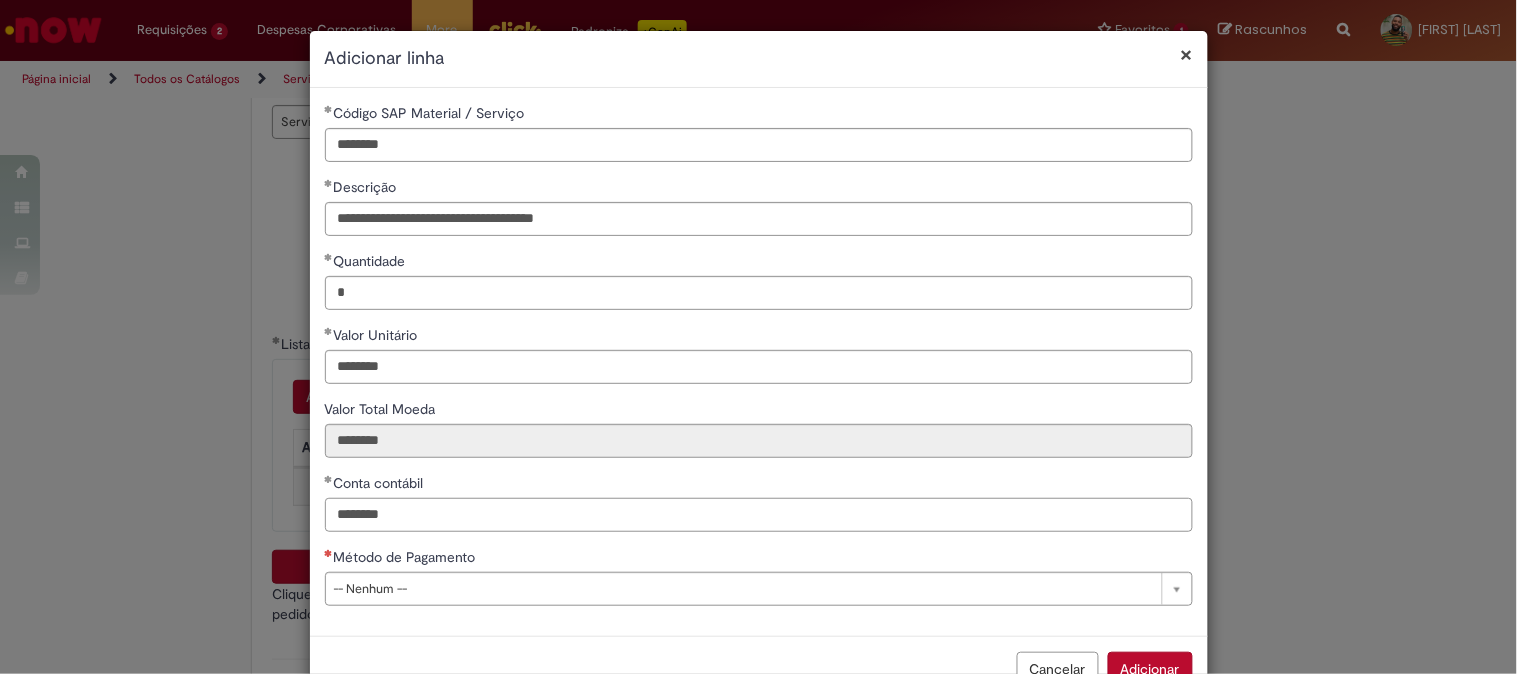 type on "********" 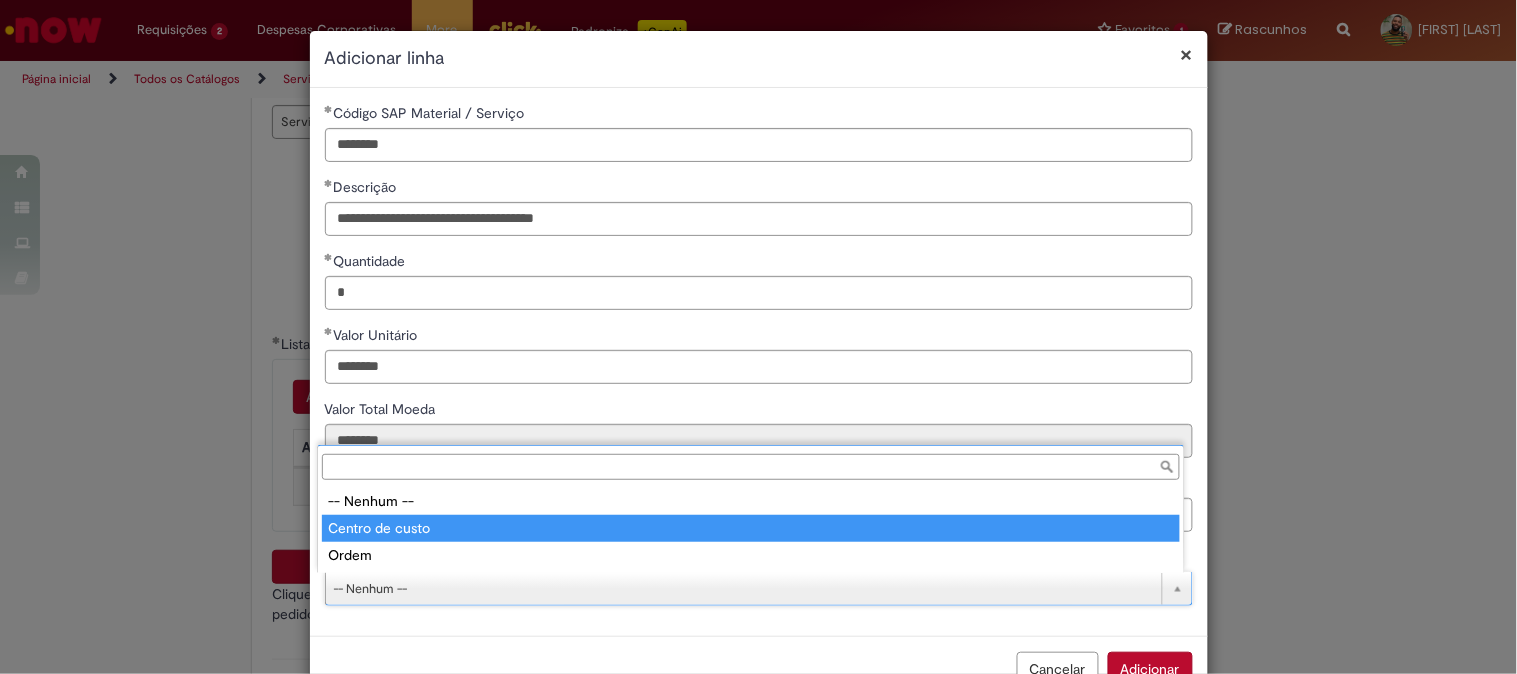 type on "**********" 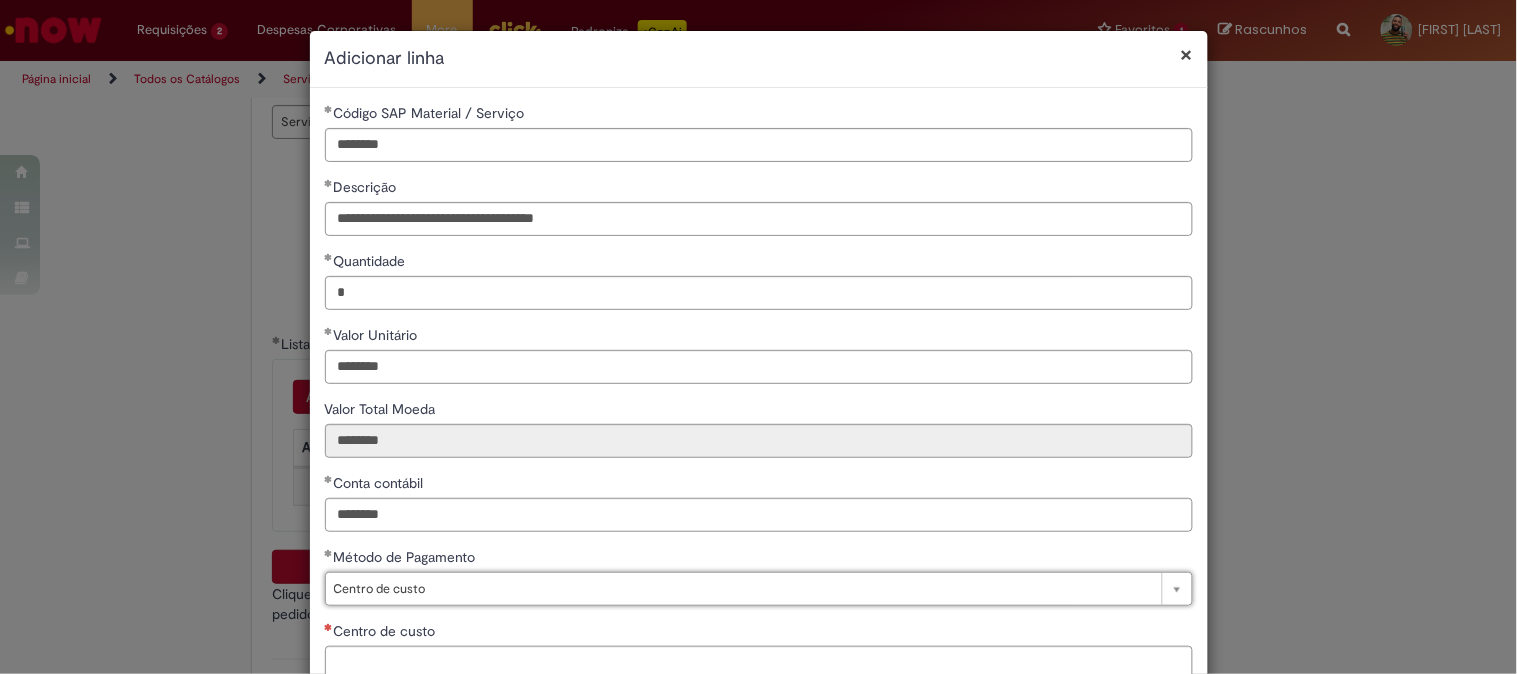 scroll, scrollTop: 132, scrollLeft: 0, axis: vertical 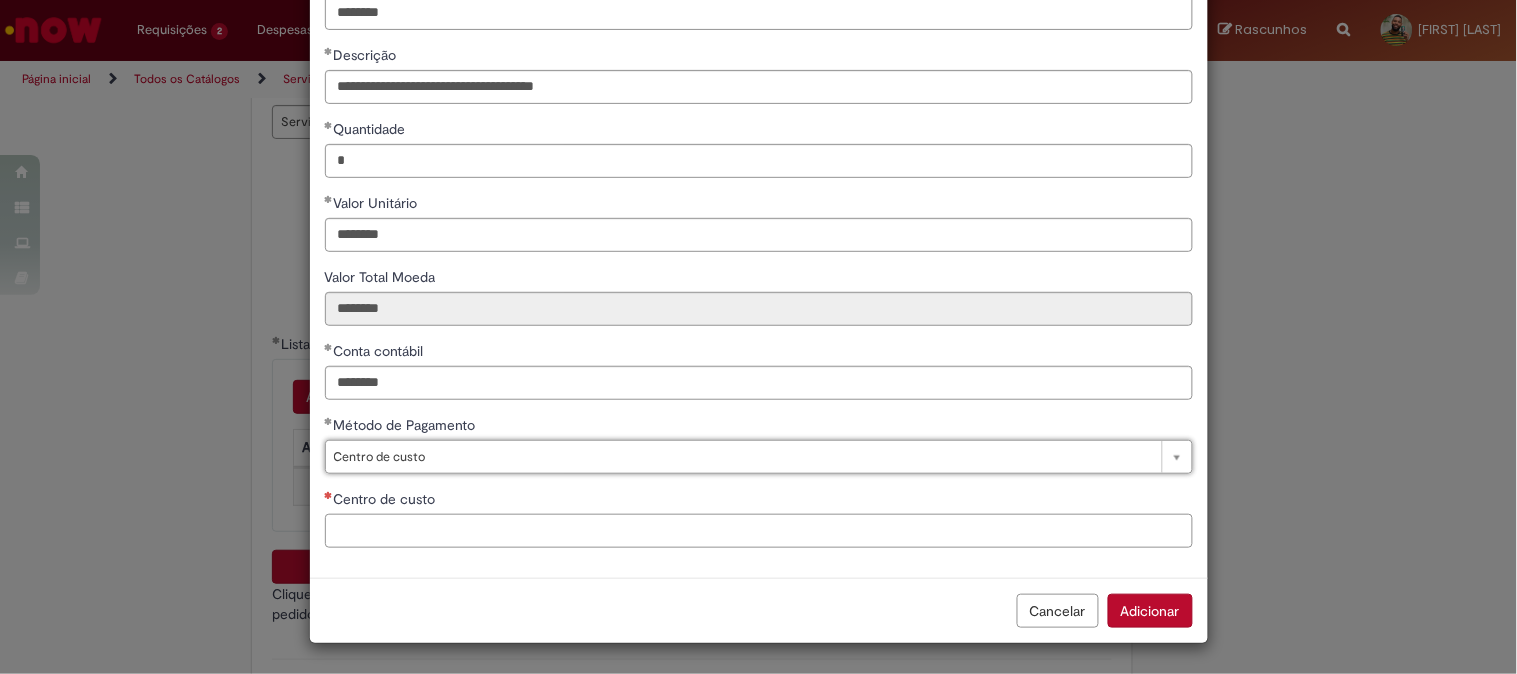 click on "Centro de custo" at bounding box center [759, 531] 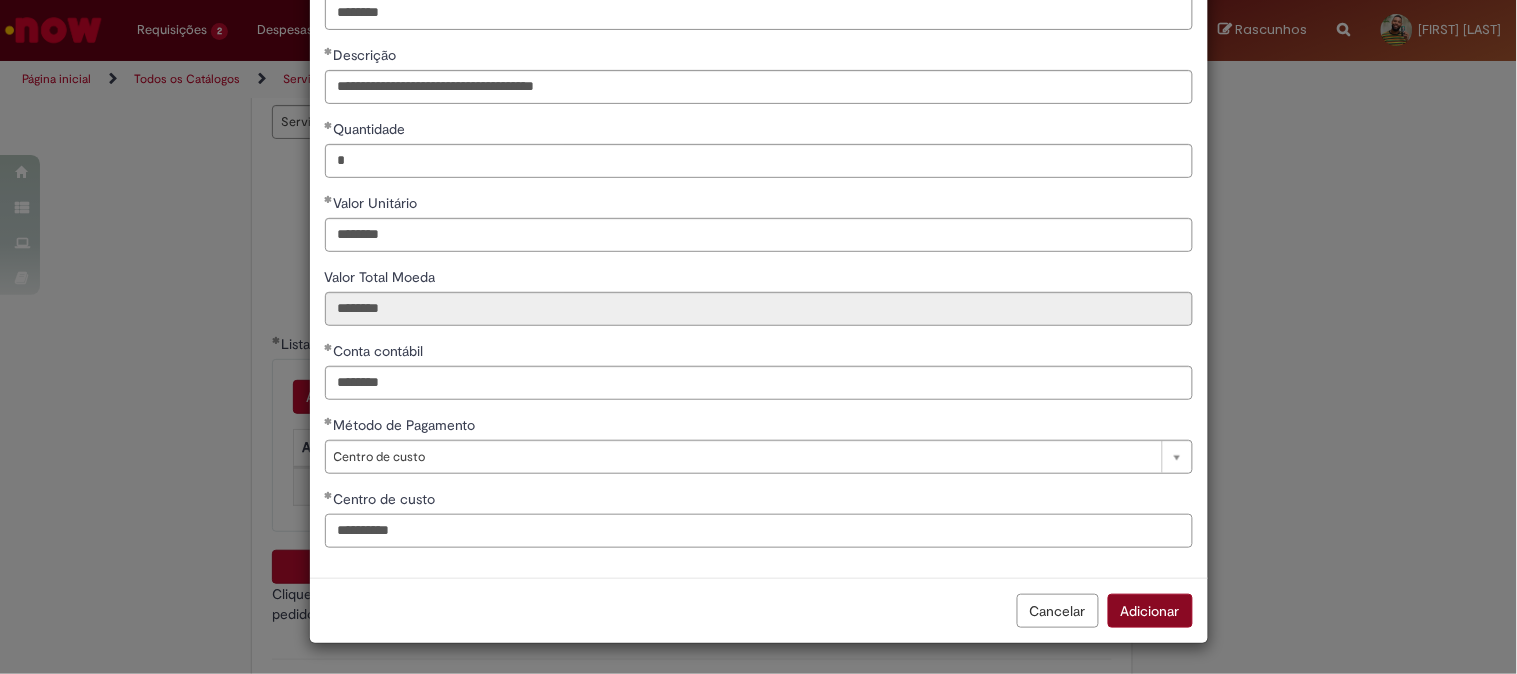 type on "**********" 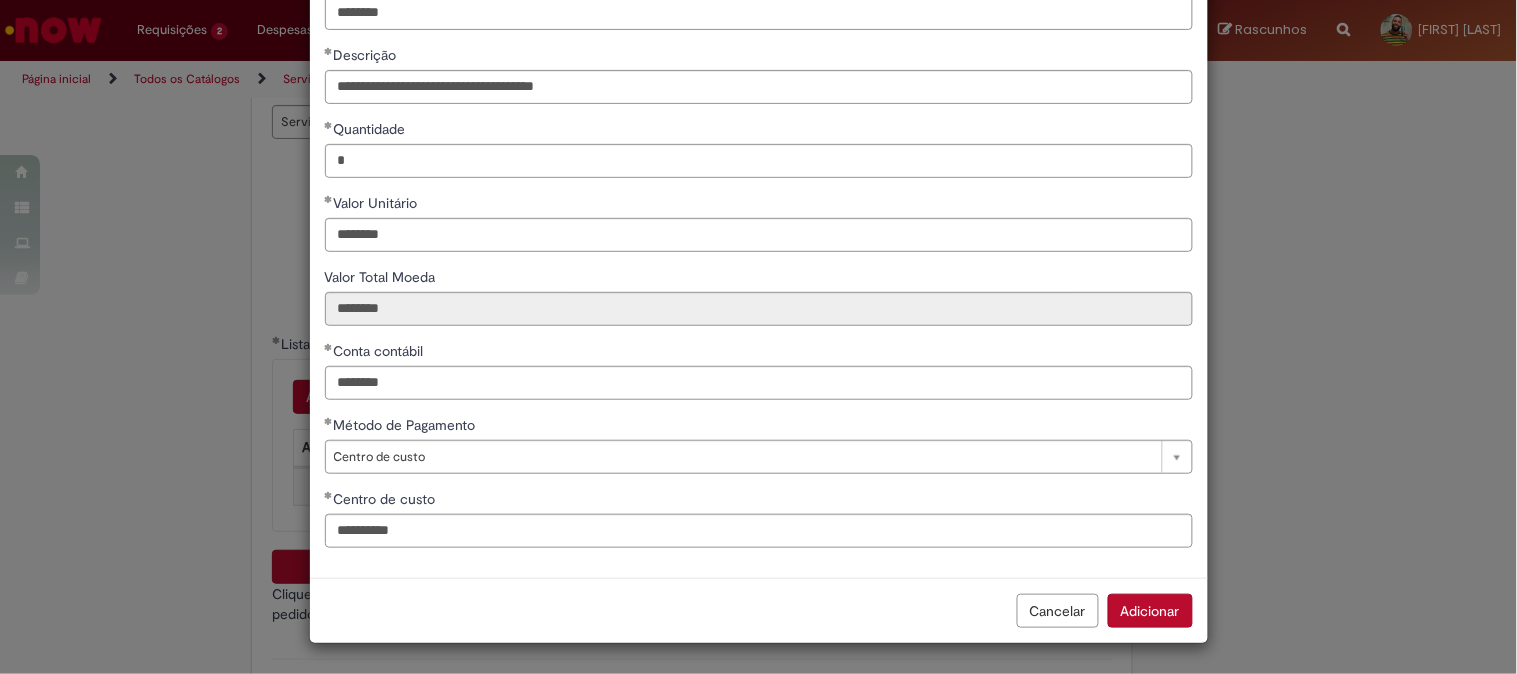 click on "Adicionar" at bounding box center [1150, 611] 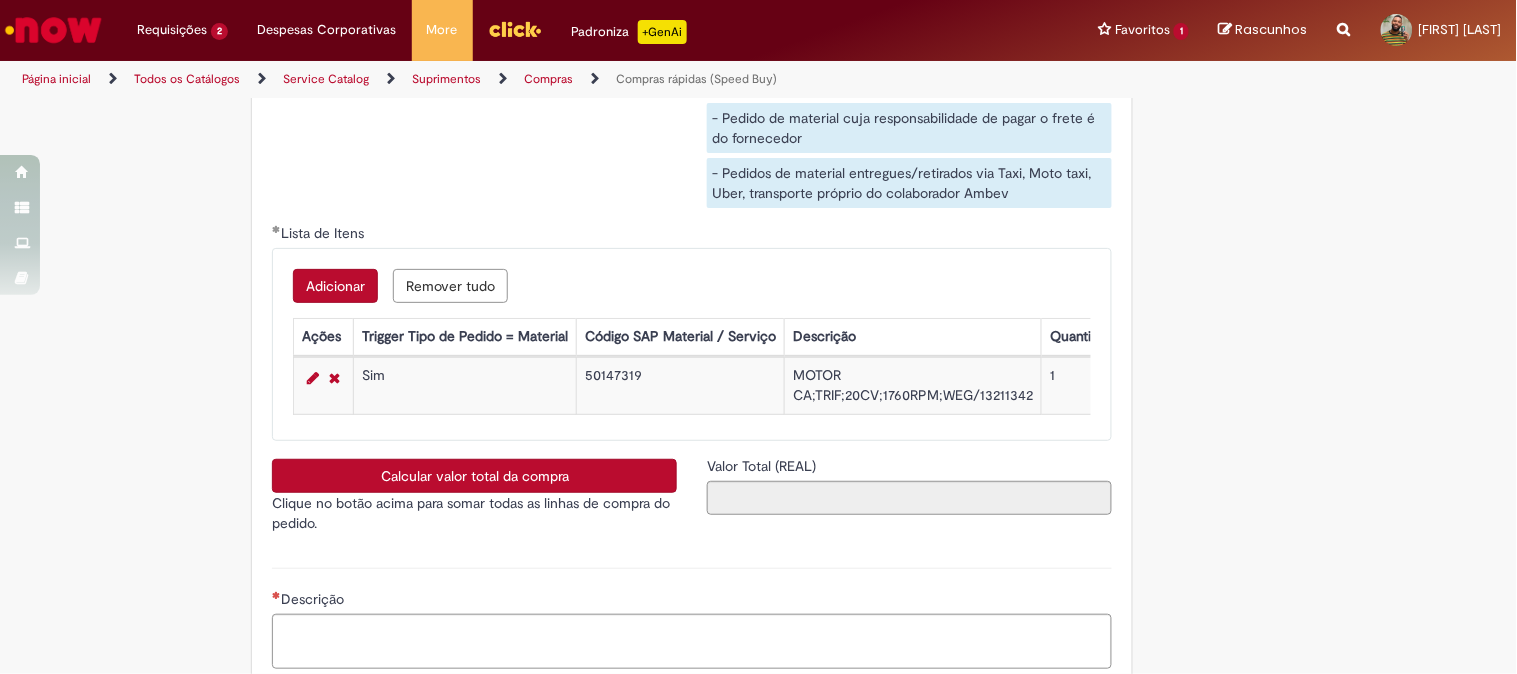 click on "Calcular valor total da compra" at bounding box center (474, 476) 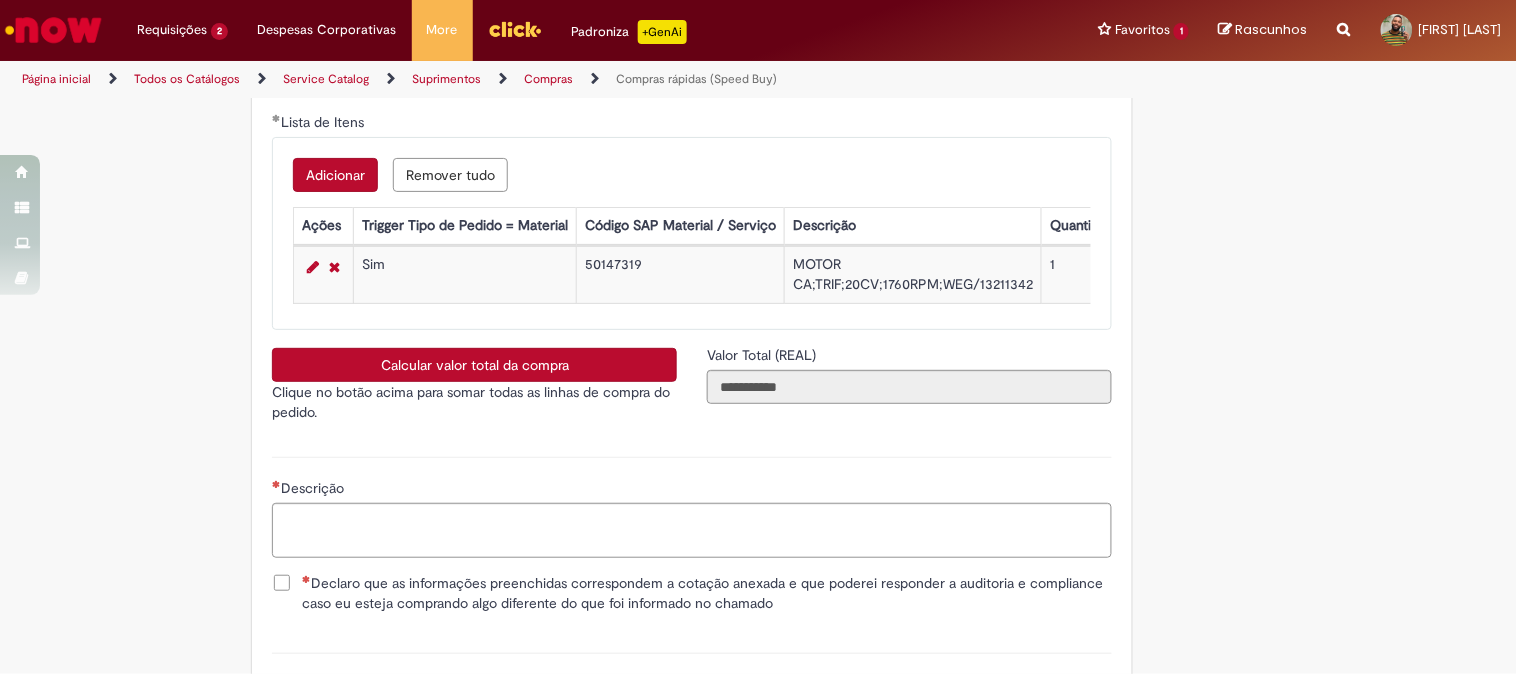 scroll, scrollTop: 3444, scrollLeft: 0, axis: vertical 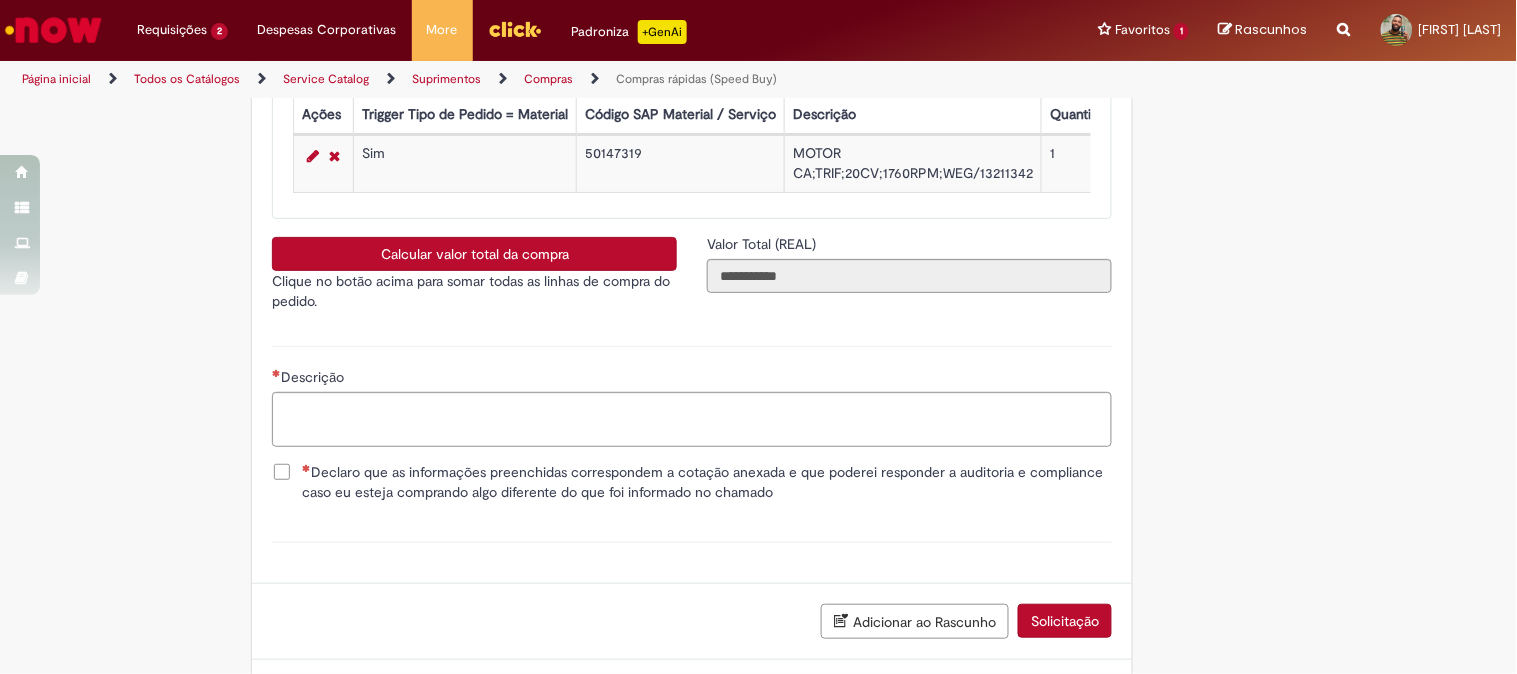click on "Declaro que as informações preenchidas correspondem a cotação anexada e que poderei responder a auditoria e compliance caso eu esteja comprando algo diferente do que foi informado no chamado" at bounding box center [707, 482] 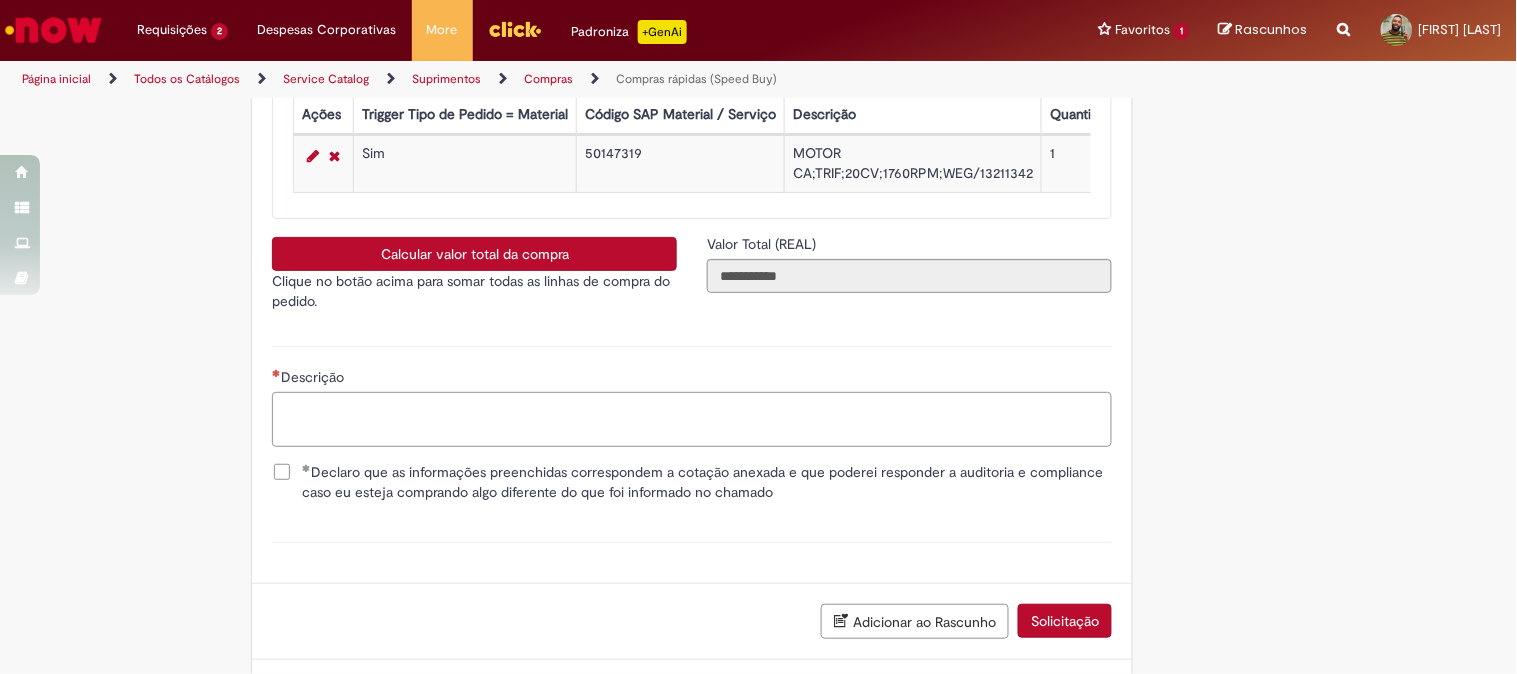 click on "Descrição" at bounding box center (692, 419) 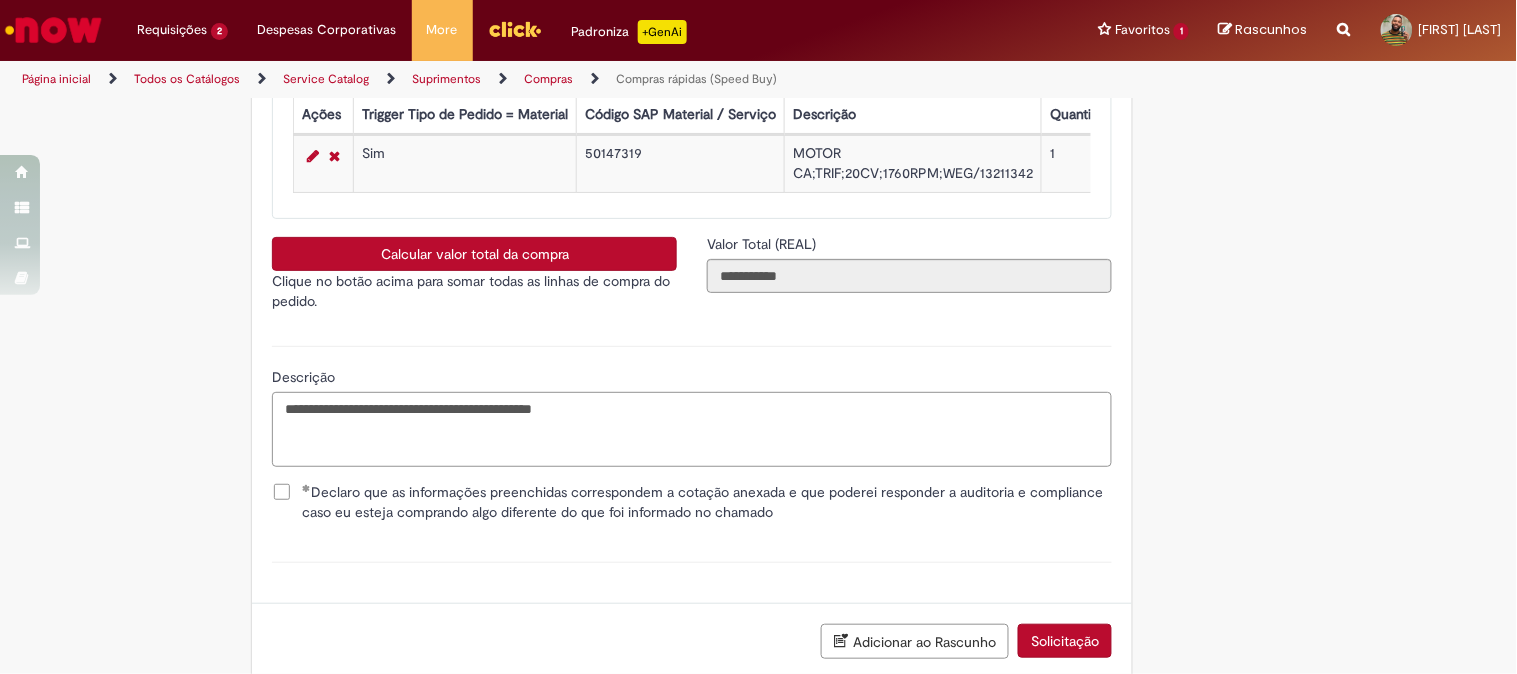 paste on "**********" 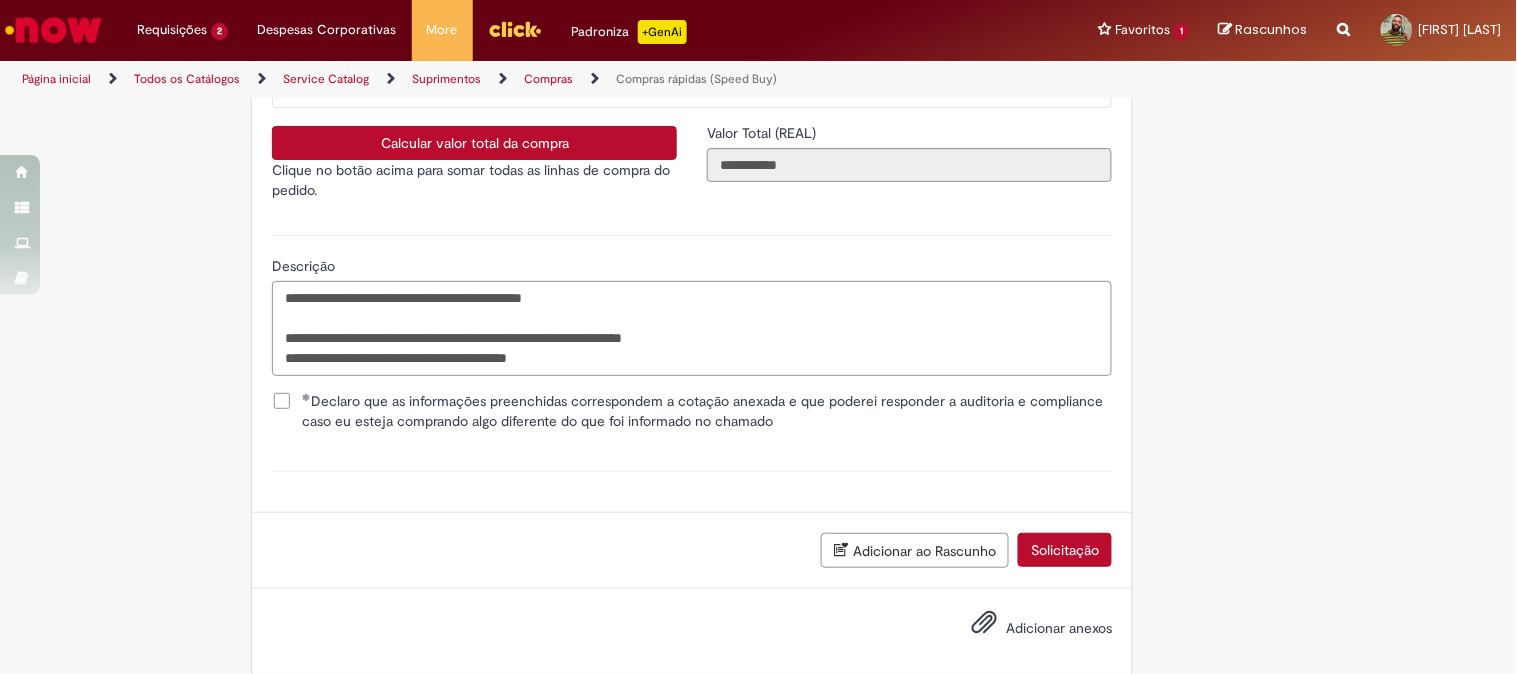 scroll, scrollTop: 3626, scrollLeft: 0, axis: vertical 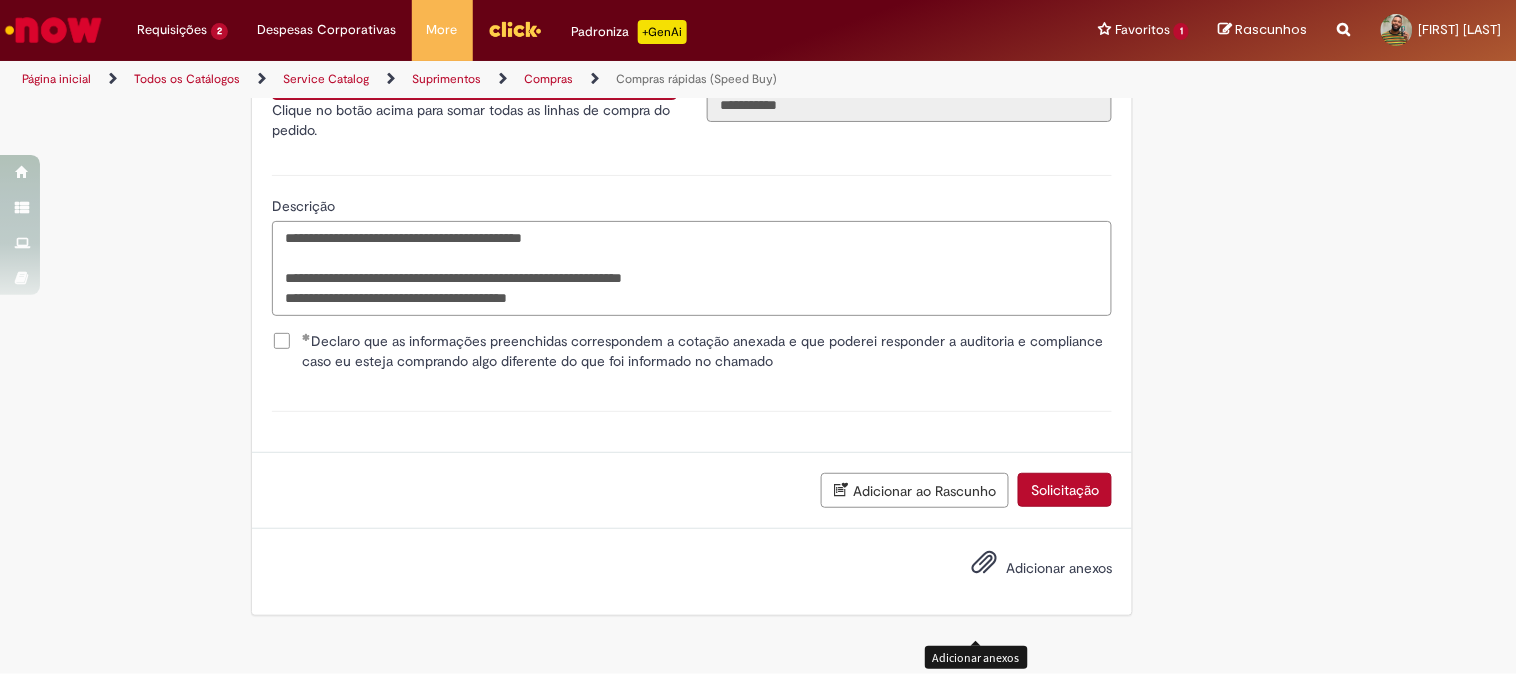 type on "**********" 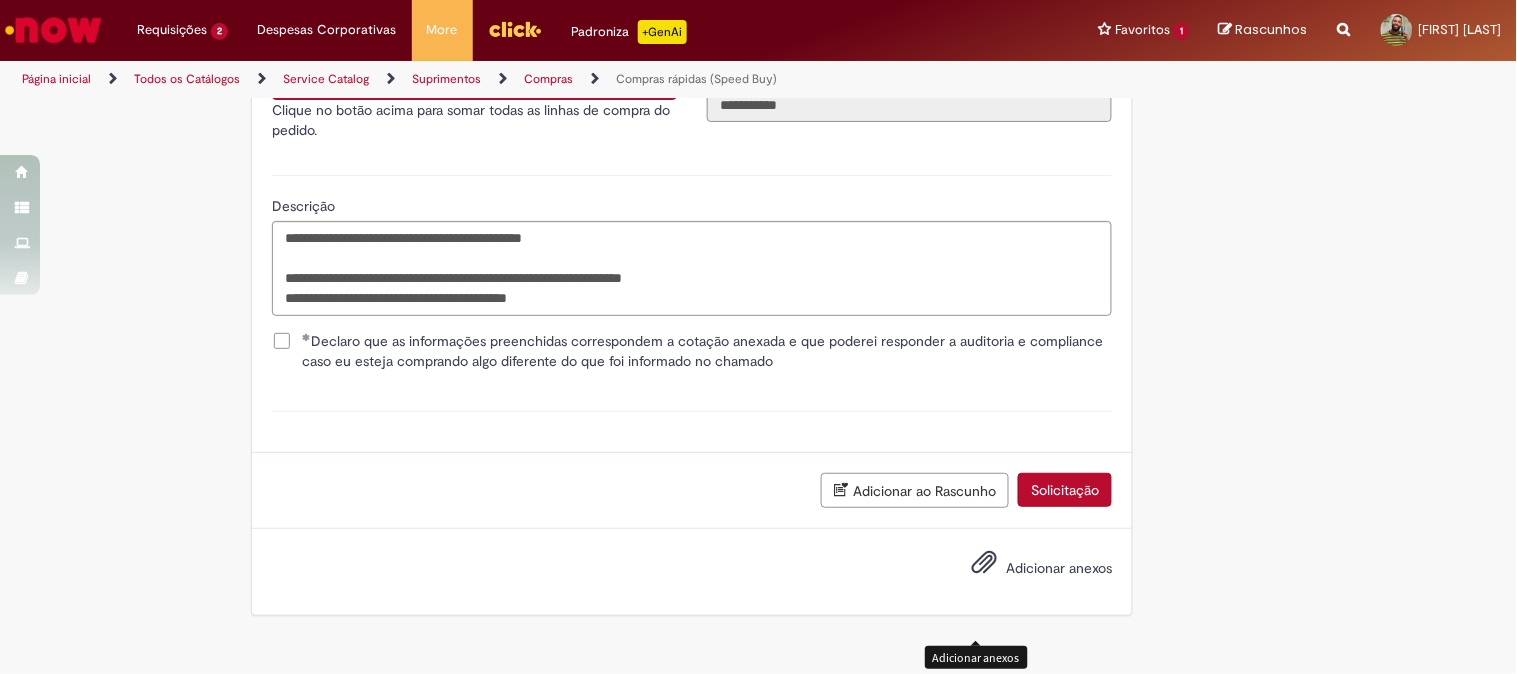 click on "Adicionar anexos" at bounding box center (984, 567) 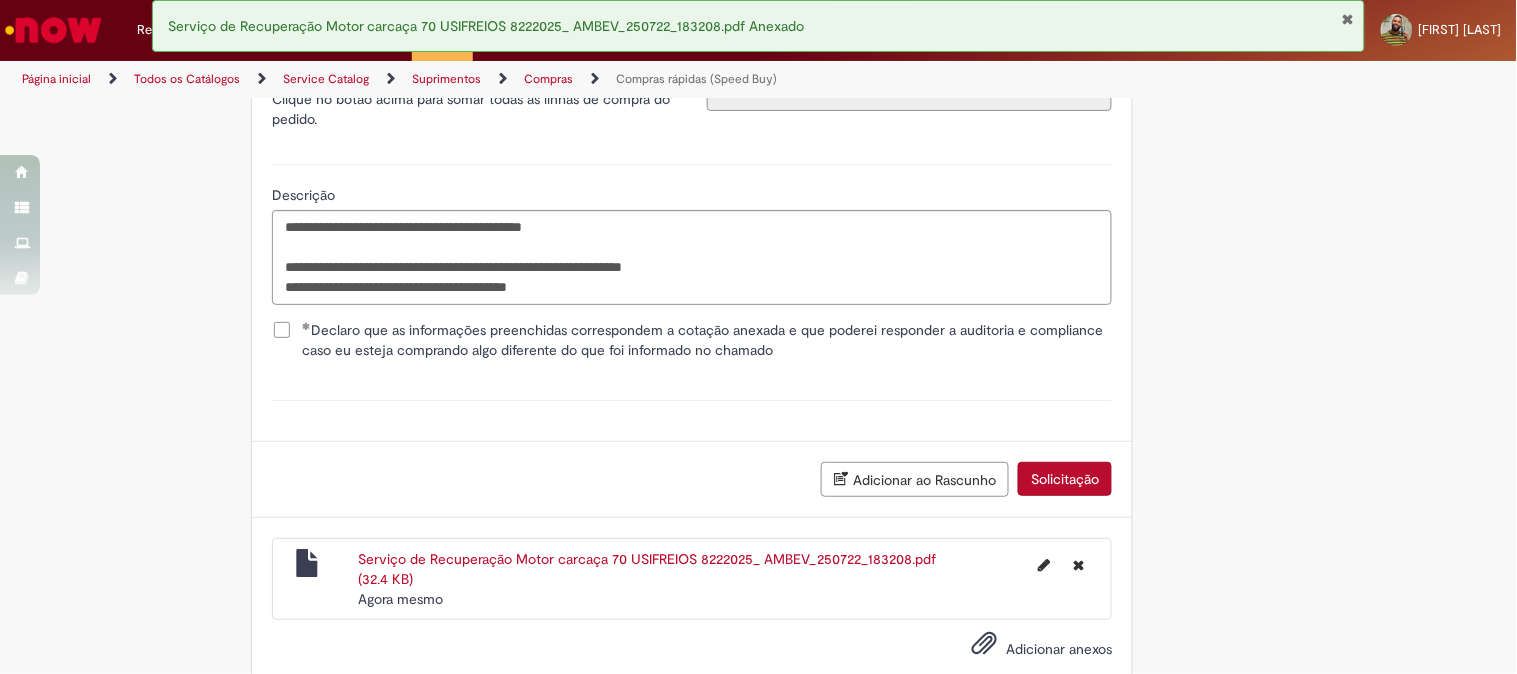 drag, startPoint x: 1342, startPoint y: 13, endPoint x: 1294, endPoint y: 91, distance: 91.58602 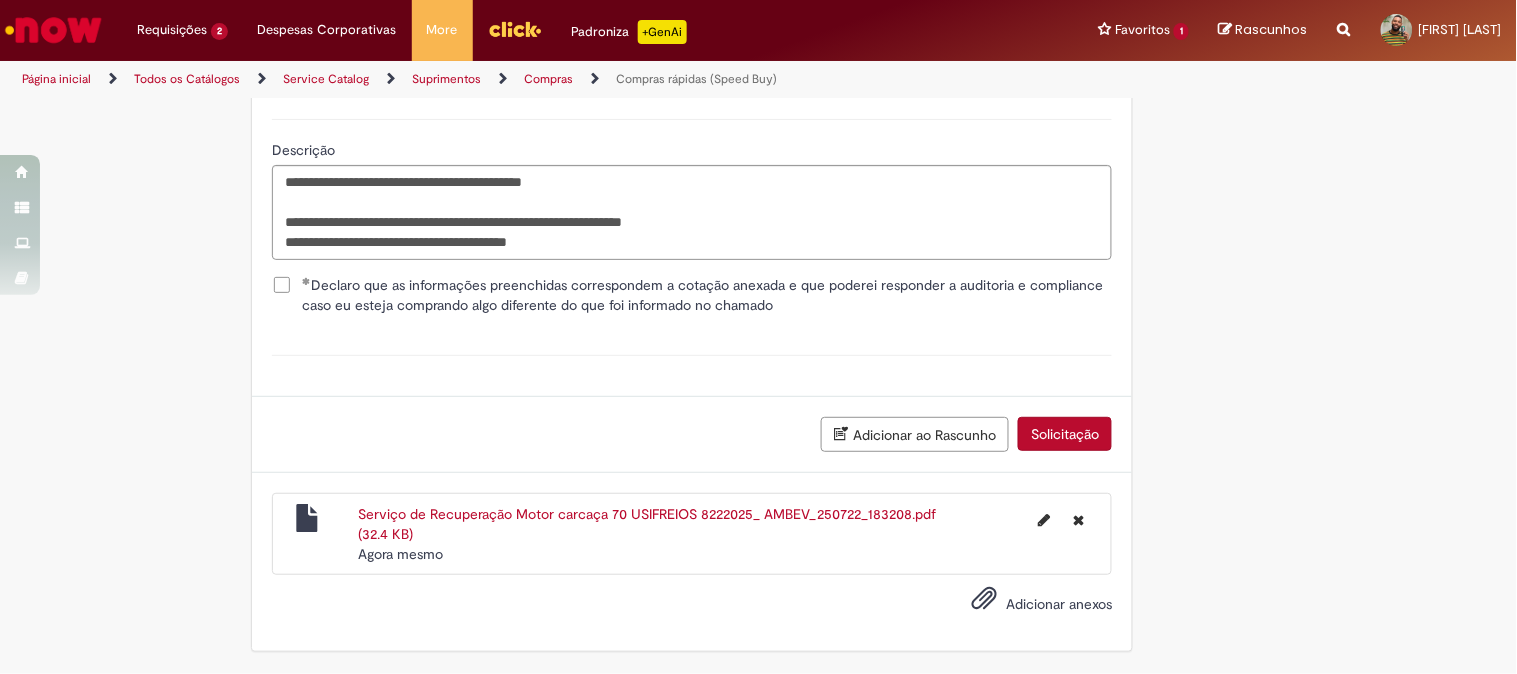scroll, scrollTop: 3718, scrollLeft: 0, axis: vertical 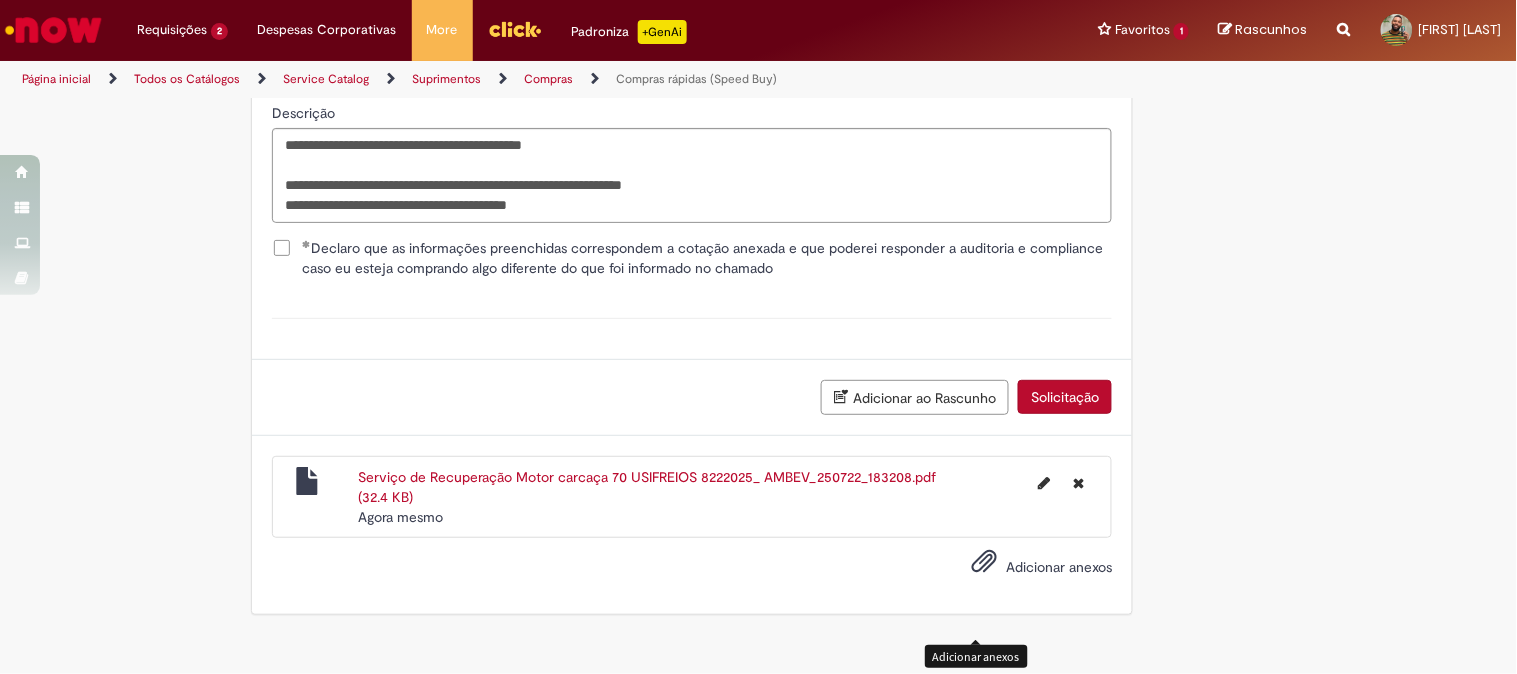 click on "Solicitação" at bounding box center (1065, 397) 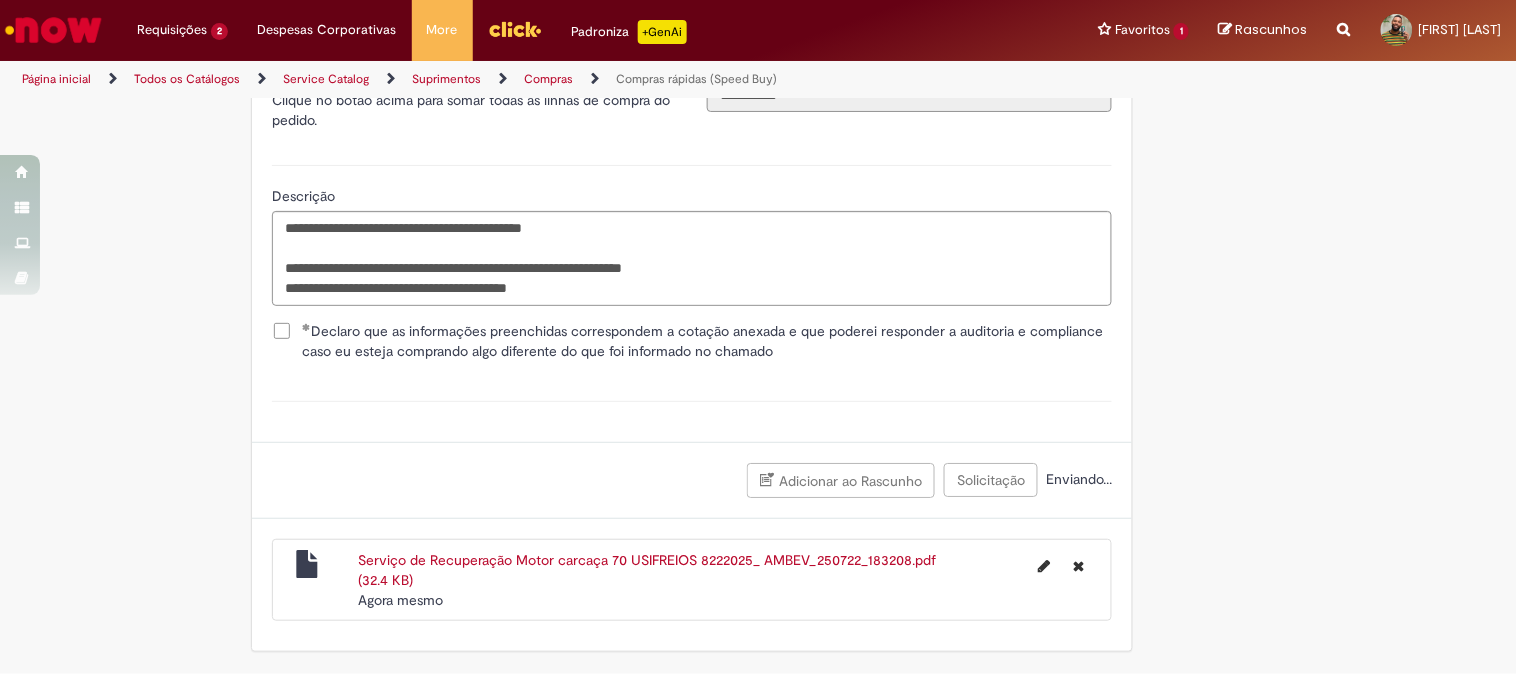 scroll, scrollTop: 3672, scrollLeft: 0, axis: vertical 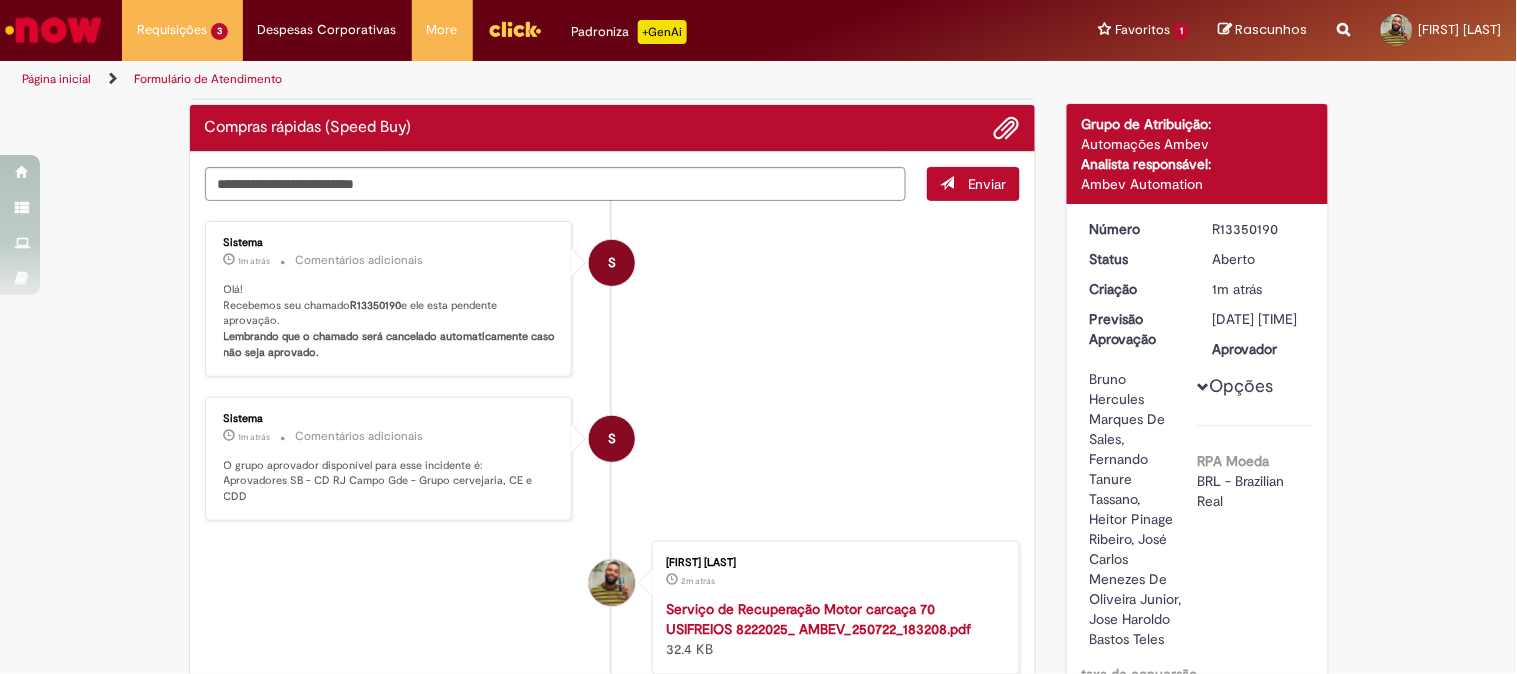 drag, startPoint x: 1204, startPoint y: 225, endPoint x: 1267, endPoint y: 226, distance: 63.007935 